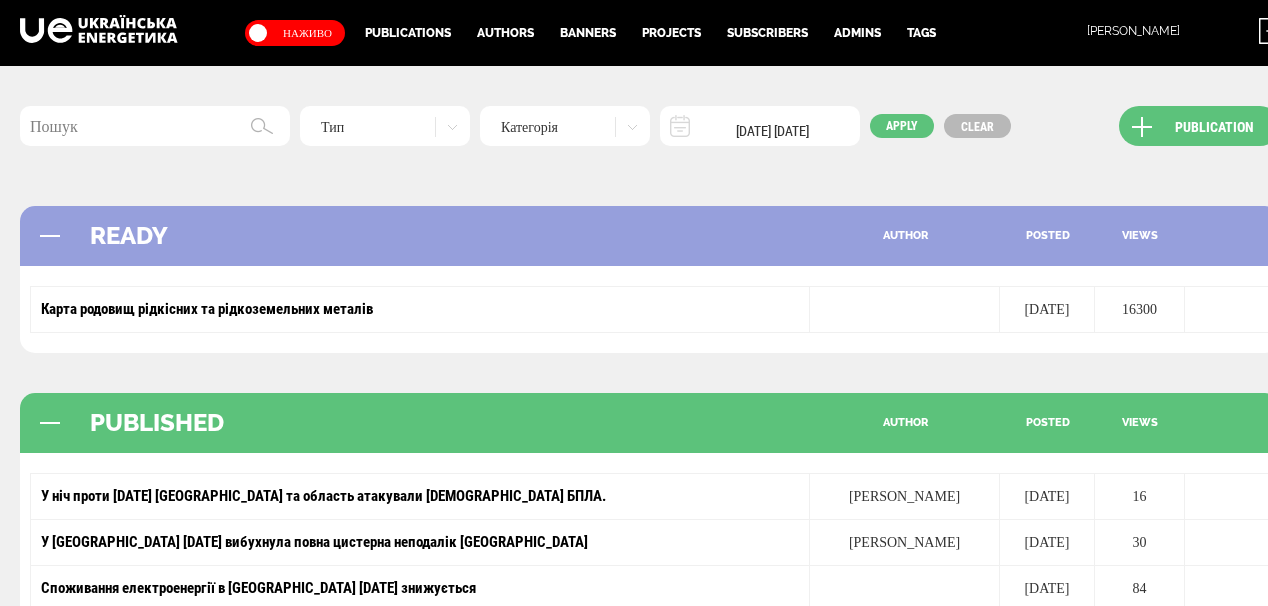 scroll, scrollTop: 80, scrollLeft: 0, axis: vertical 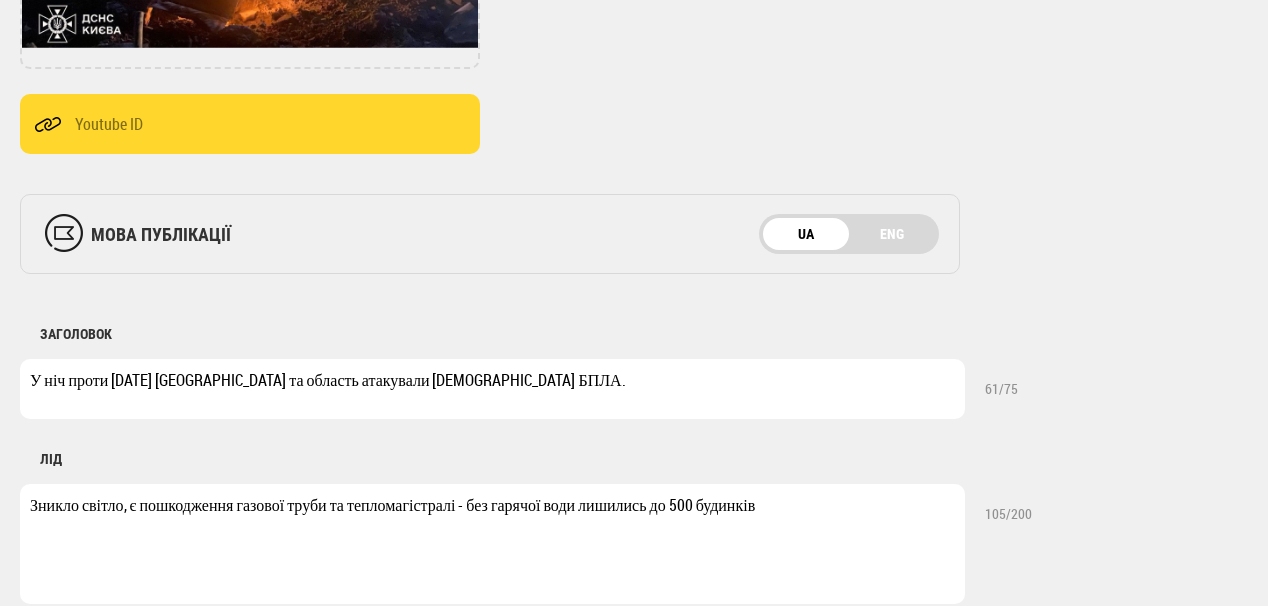 click on "У ніч проти 7 липня Київ та область атакували російські БПЛА." at bounding box center (492, 389) 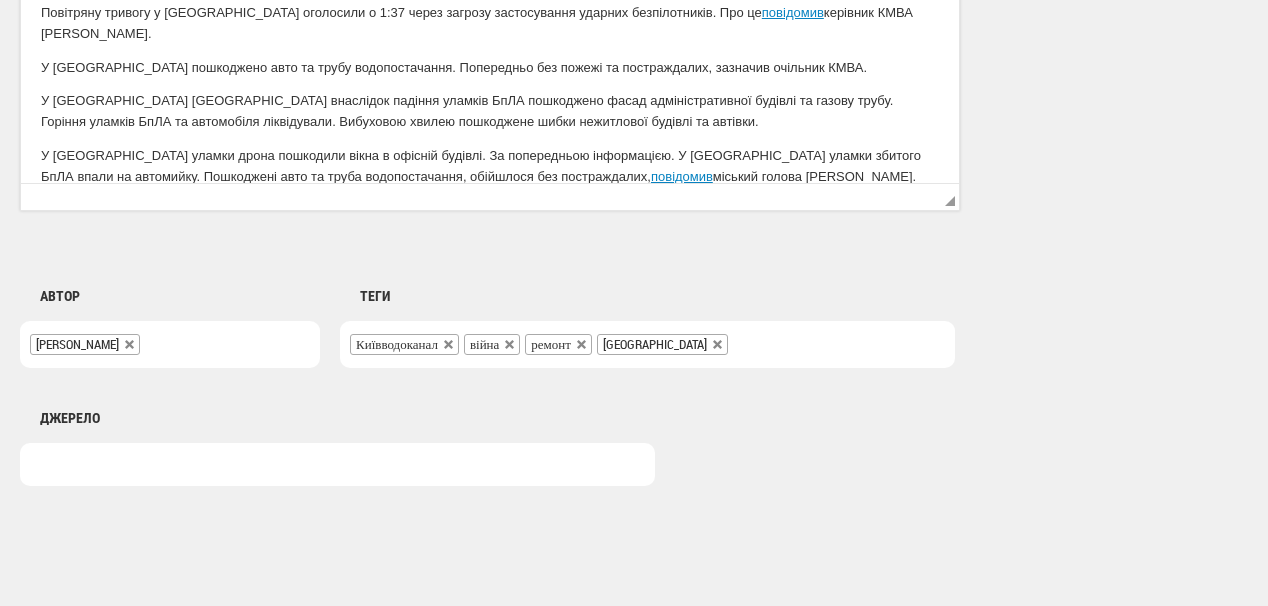 scroll, scrollTop: 1625, scrollLeft: 0, axis: vertical 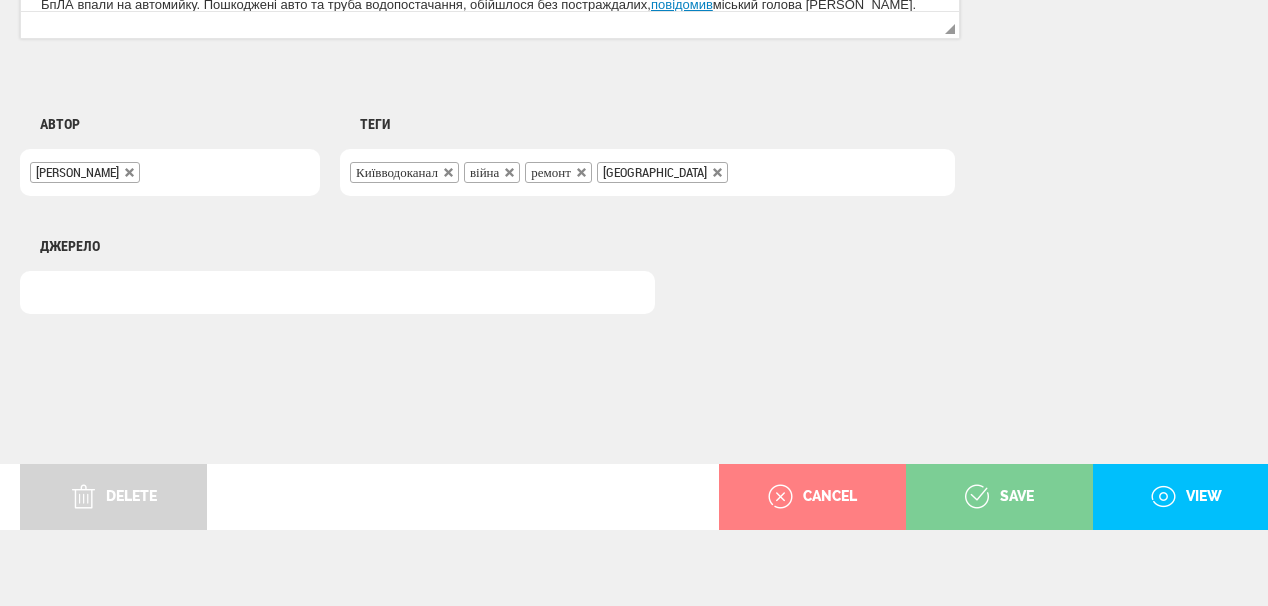 type on "У ніч проти [DATE] [GEOGRAPHIC_DATA] та область атакували [DEMOGRAPHIC_DATA] БПЛА" 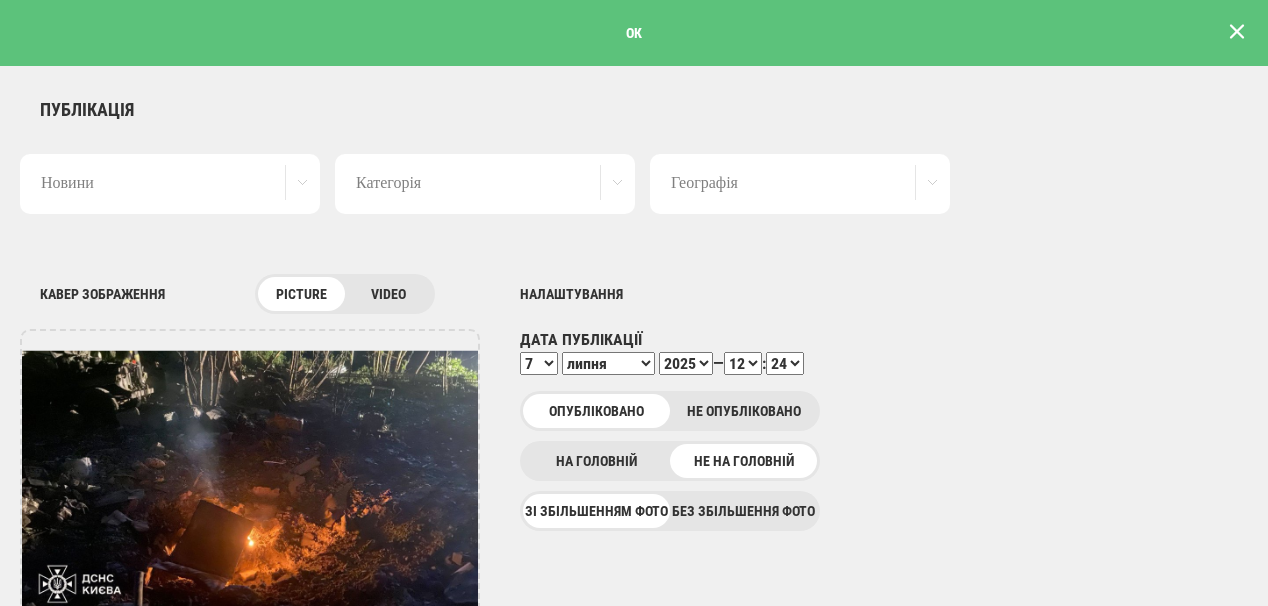 scroll, scrollTop: 0, scrollLeft: 0, axis: both 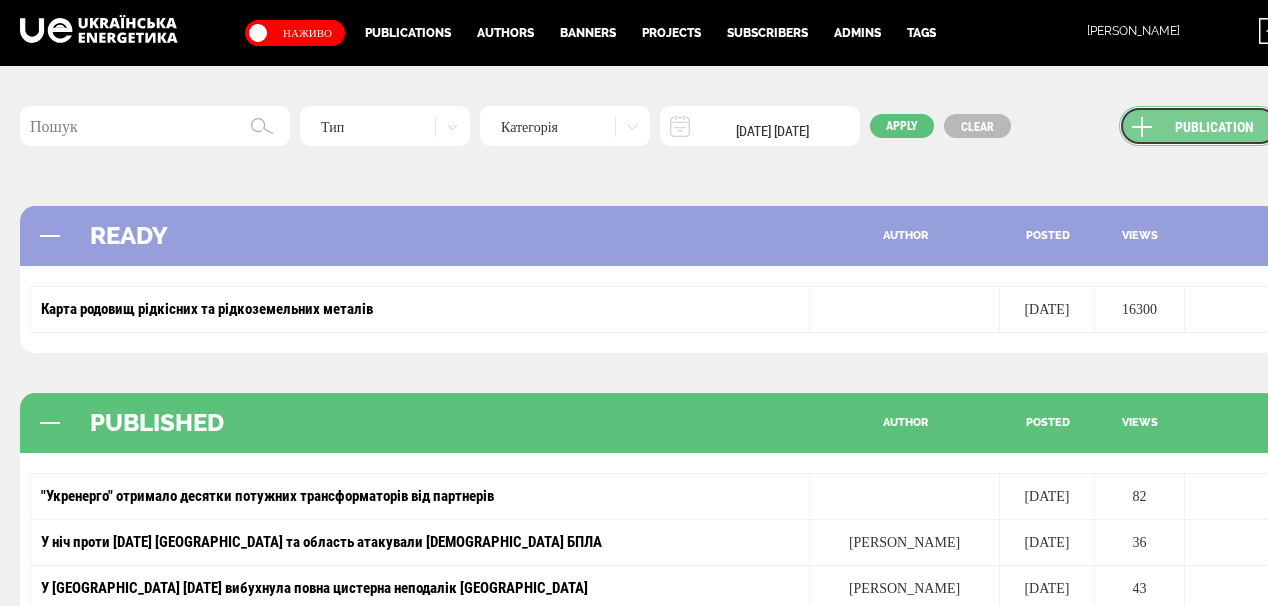 click on "Publication" at bounding box center (1199, 126) 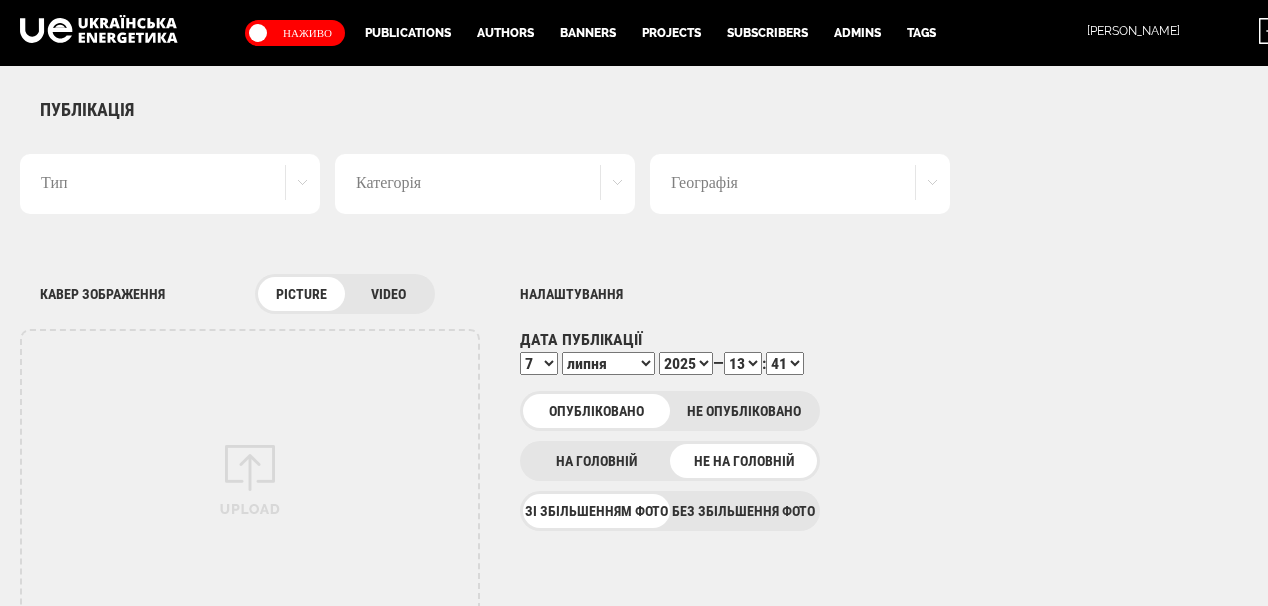 scroll, scrollTop: 0, scrollLeft: 0, axis: both 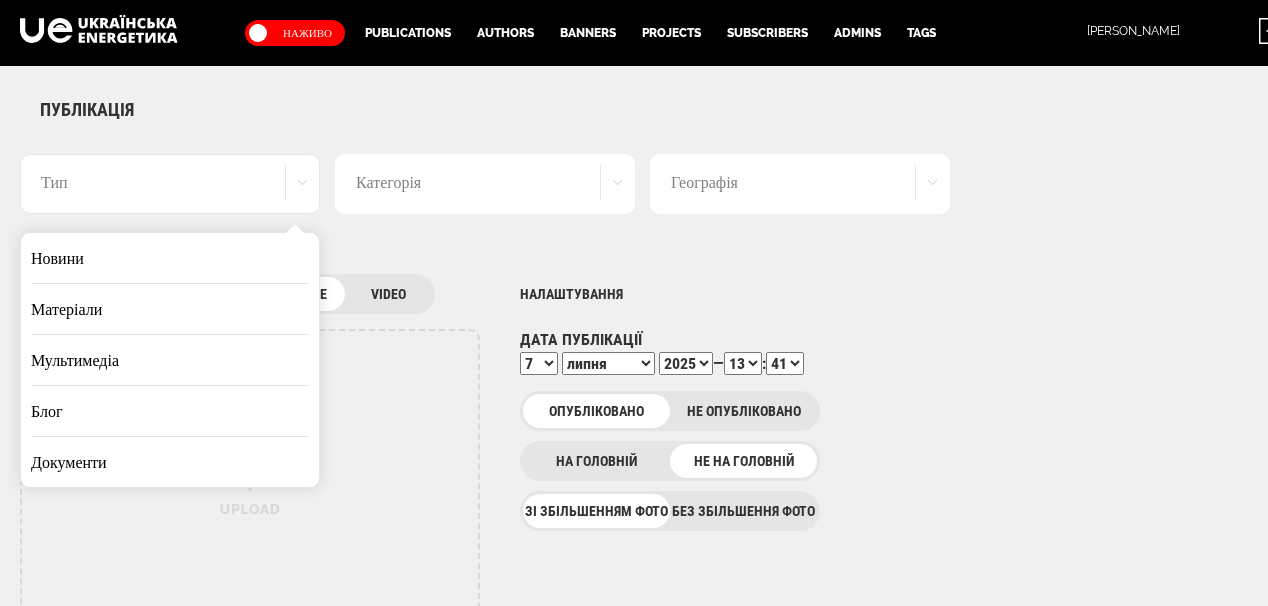 drag, startPoint x: 160, startPoint y: 249, endPoint x: 492, endPoint y: 232, distance: 332.43497 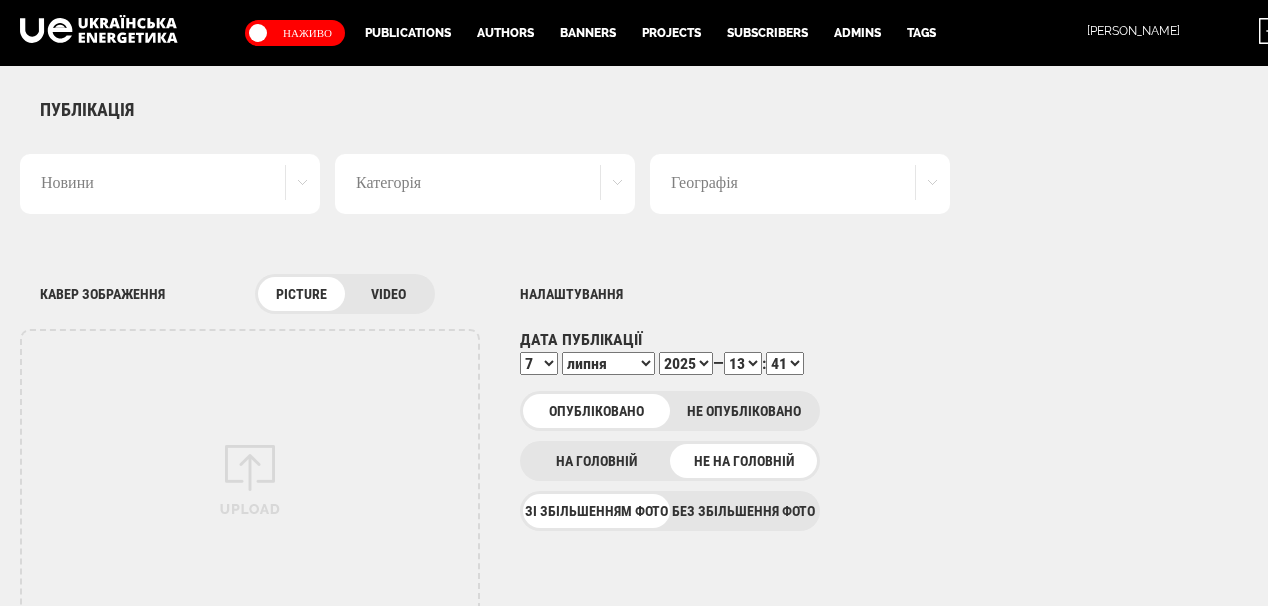 click on "Географія" at bounding box center [800, 184] 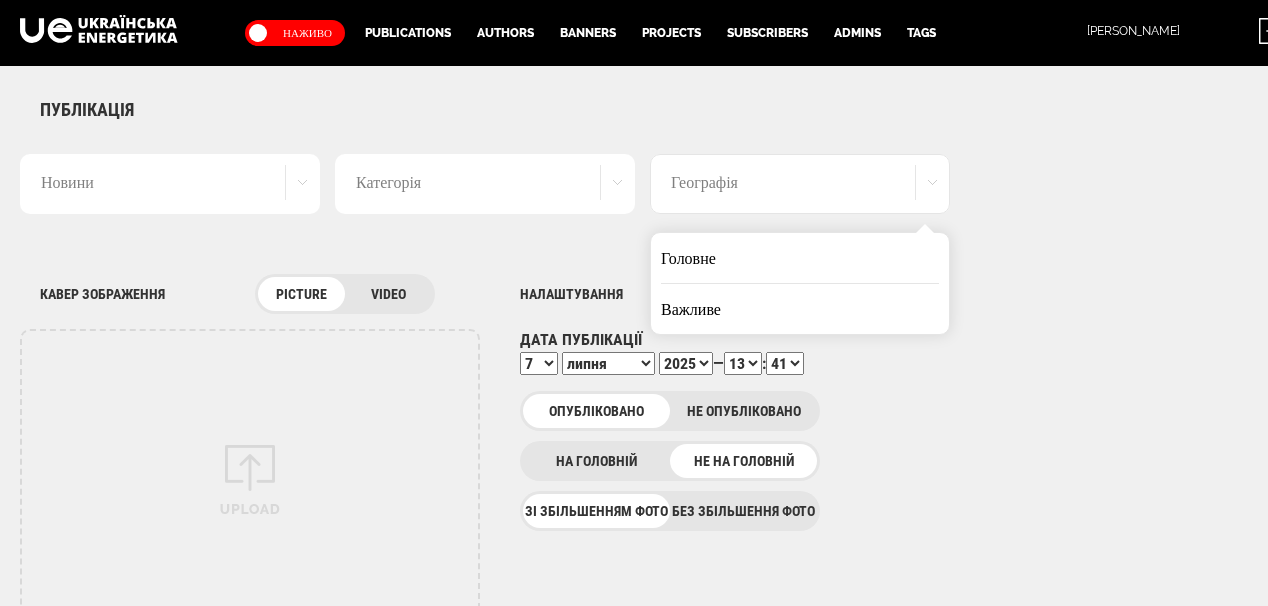 click on "Головне" at bounding box center (800, 258) 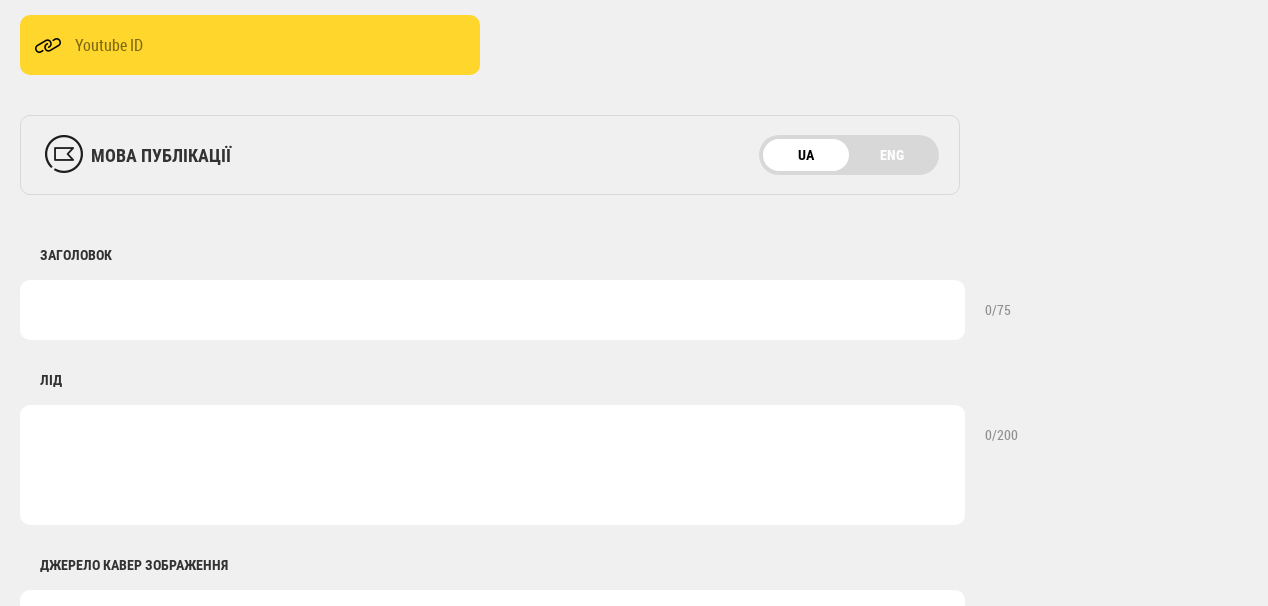 scroll, scrollTop: 640, scrollLeft: 0, axis: vertical 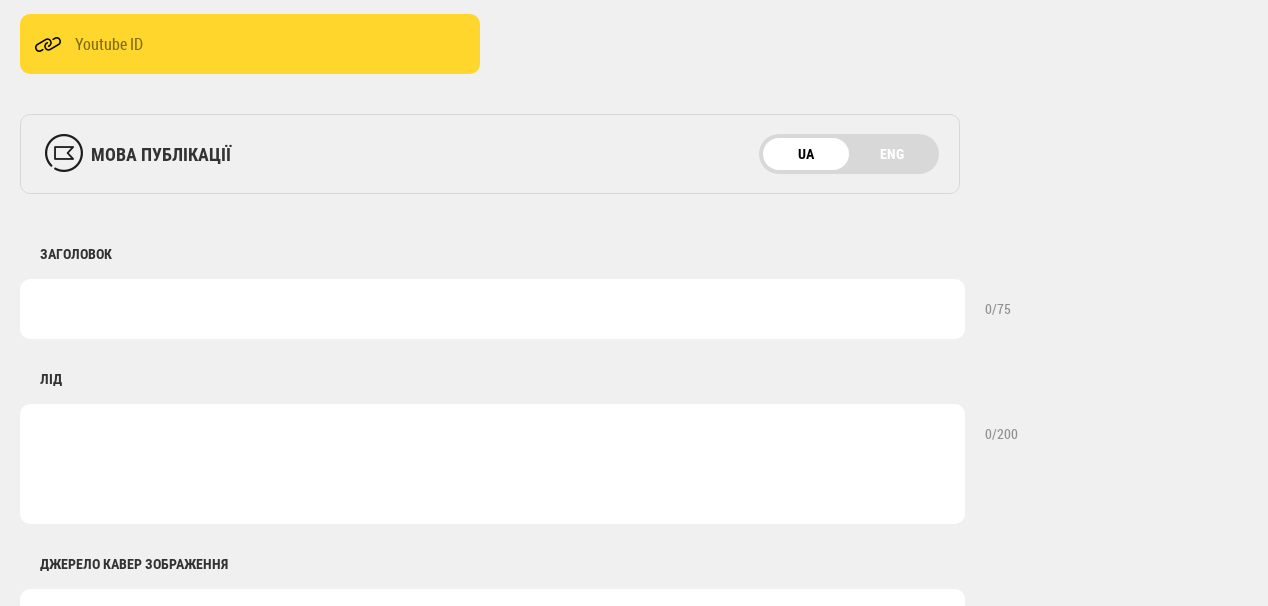 click at bounding box center (492, 464) 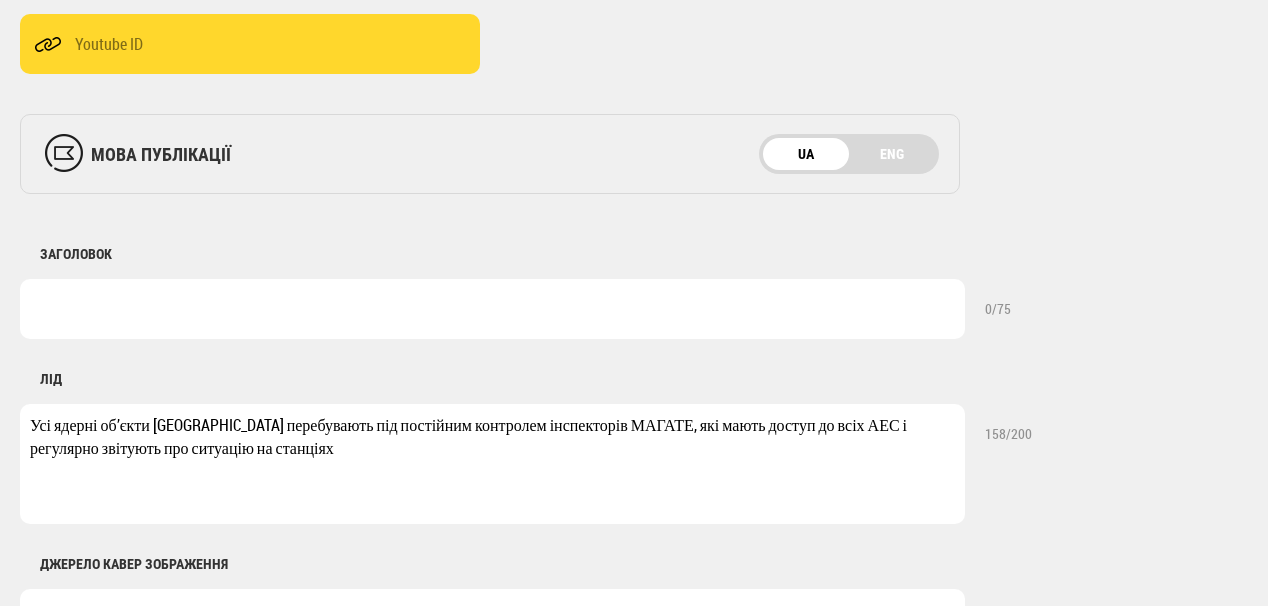 type on "Усі ядерні об’єкти України перебувають під постійним контролем інспекторів МАГАТЕ, які мають доступ до всіх АЕС і регулярно звітують про ситуацію на станціях" 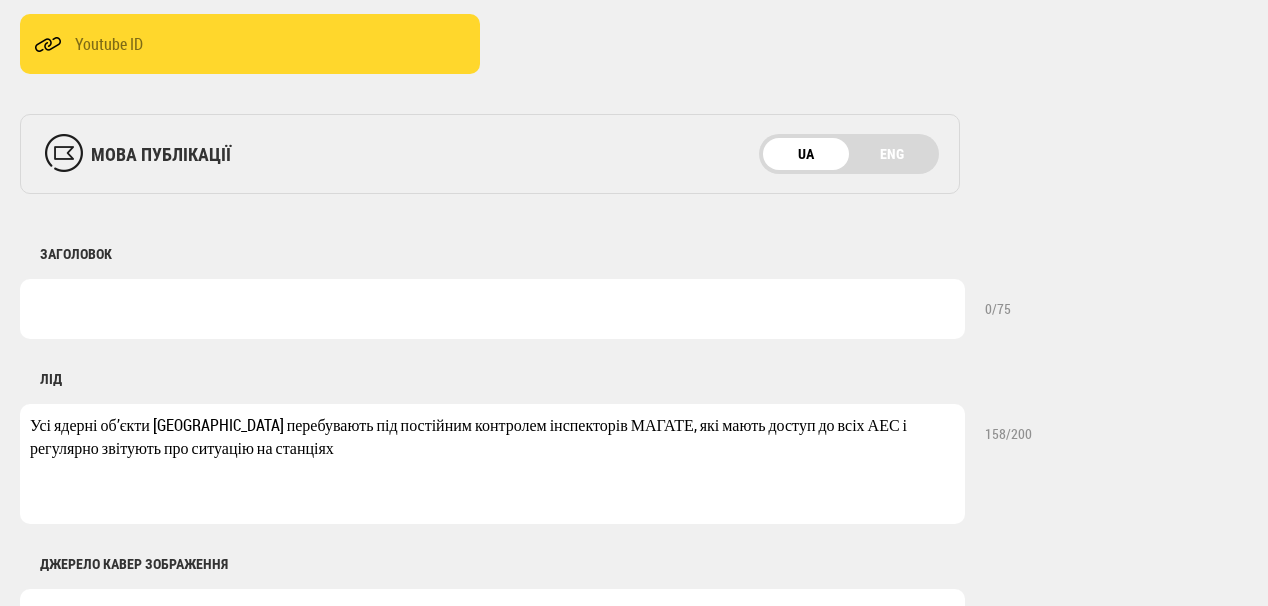 paste on "Центр протидії дезінформації" 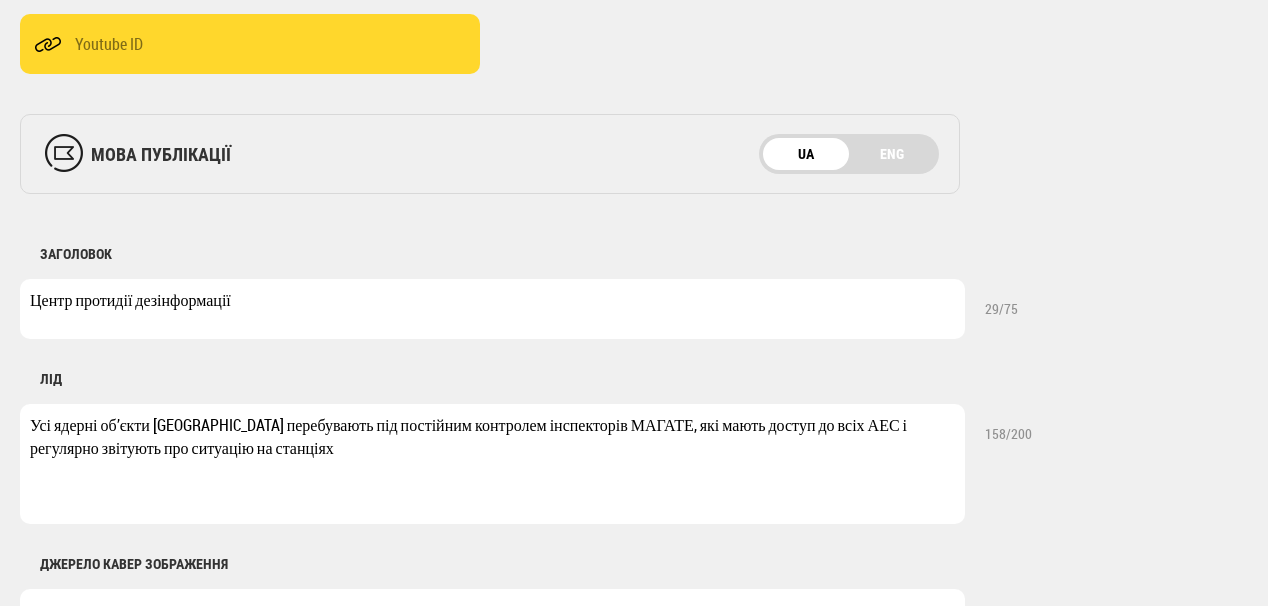 click on "Центр протидії дезінформації" at bounding box center [492, 309] 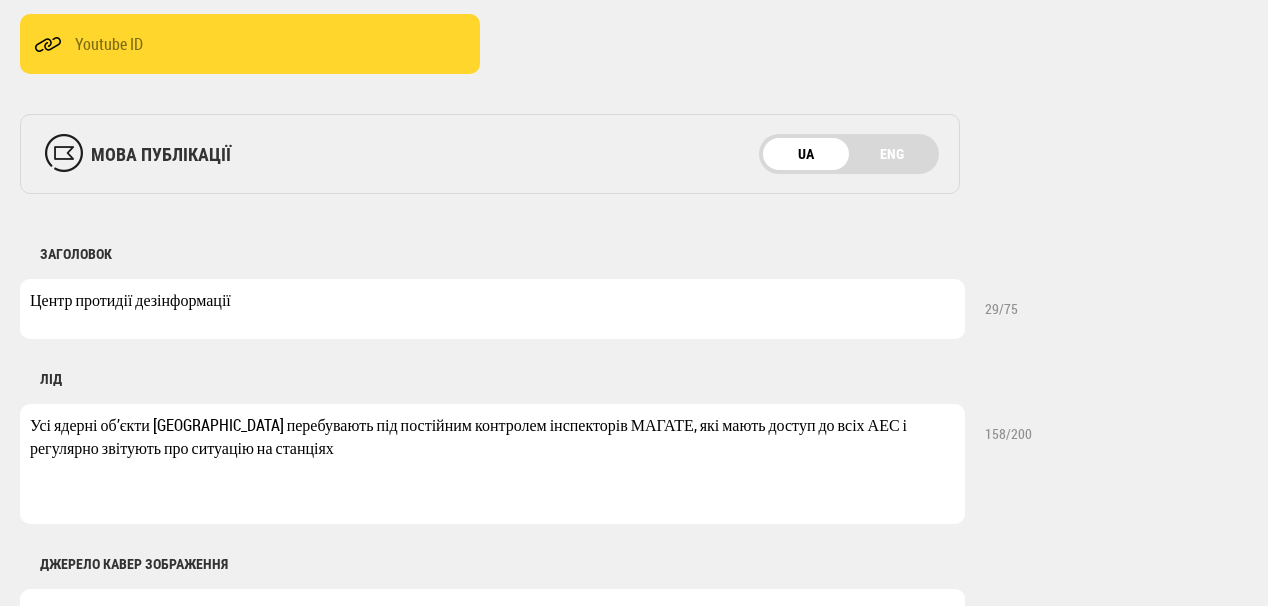 paste on "спростували кремлівський фейк про збій на" 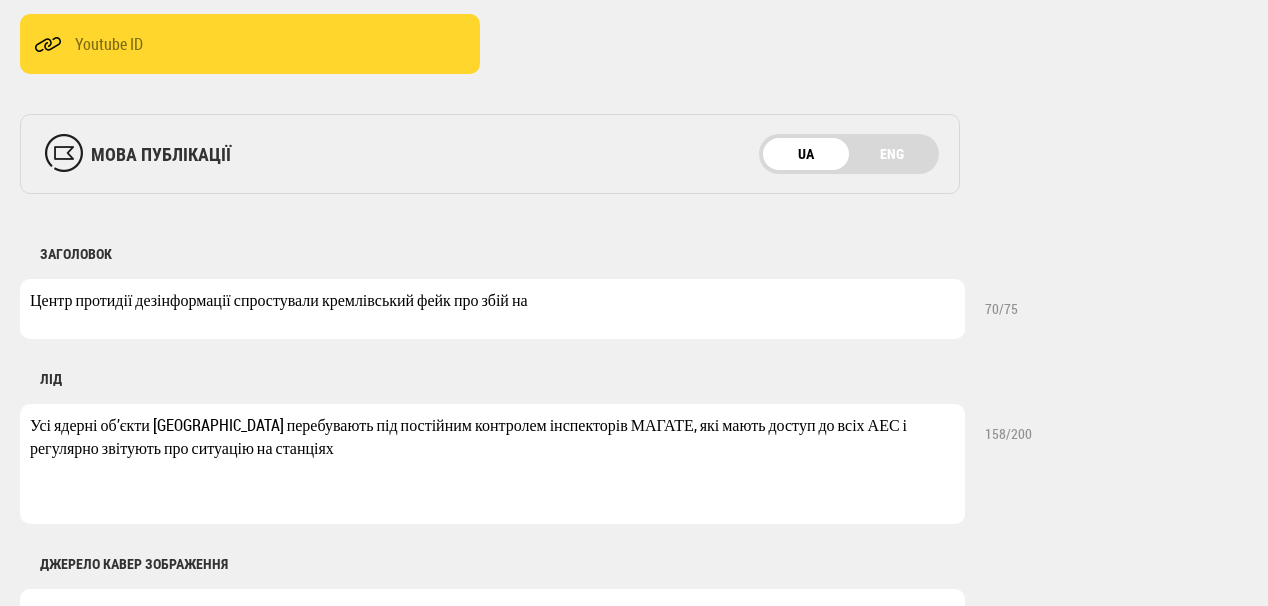 drag, startPoint x: 324, startPoint y: 301, endPoint x: 418, endPoint y: 300, distance: 94.00532 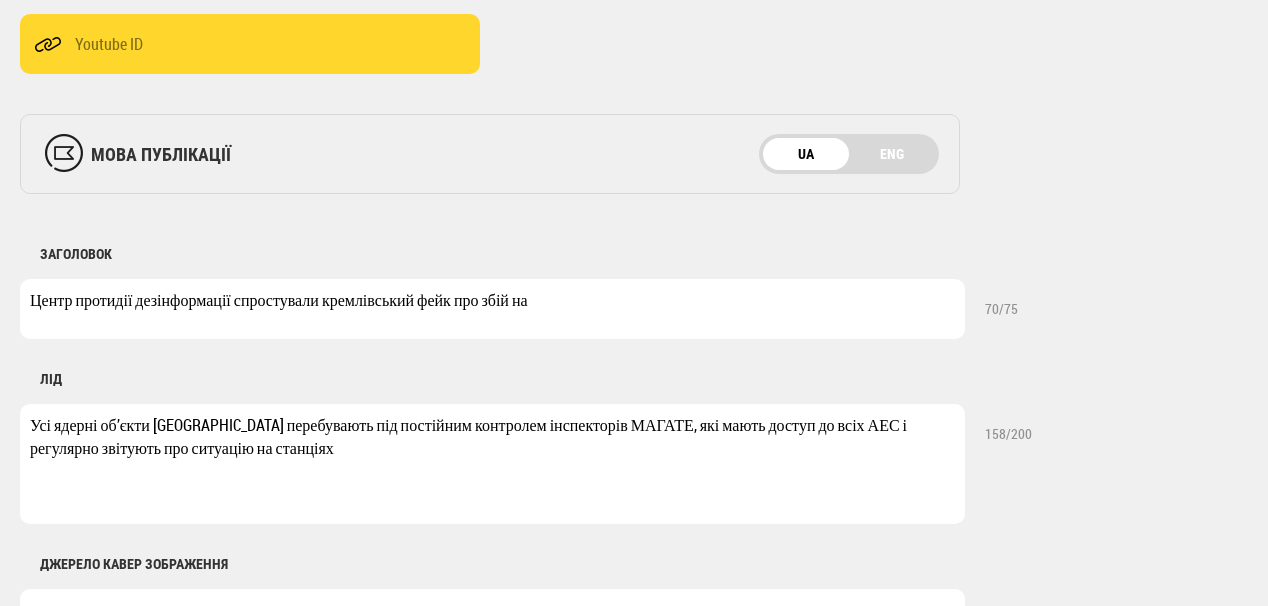 click on "Центр протидії дезінформації спростували кремлівський фейк про збій на" at bounding box center (492, 309) 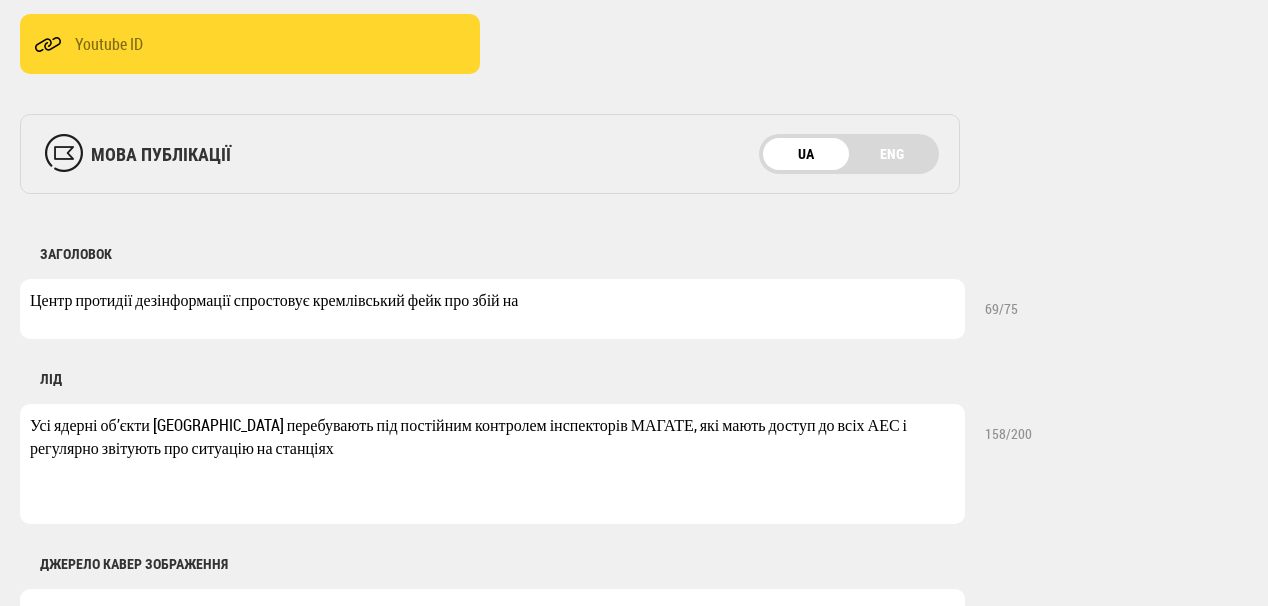 click on "Центр протидії дезінформації спростовує кремлівський фейк про збій на" at bounding box center [492, 309] 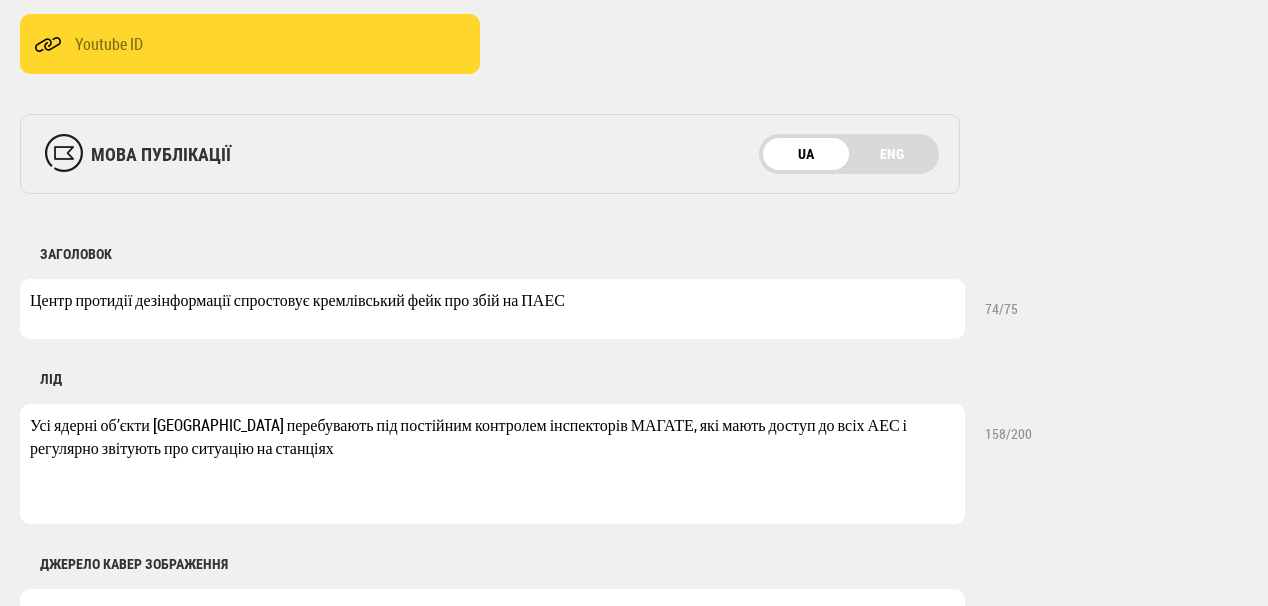 type on "Центр протидії дезінформації спростовує кремлівський фейк про збій на ПАЕС" 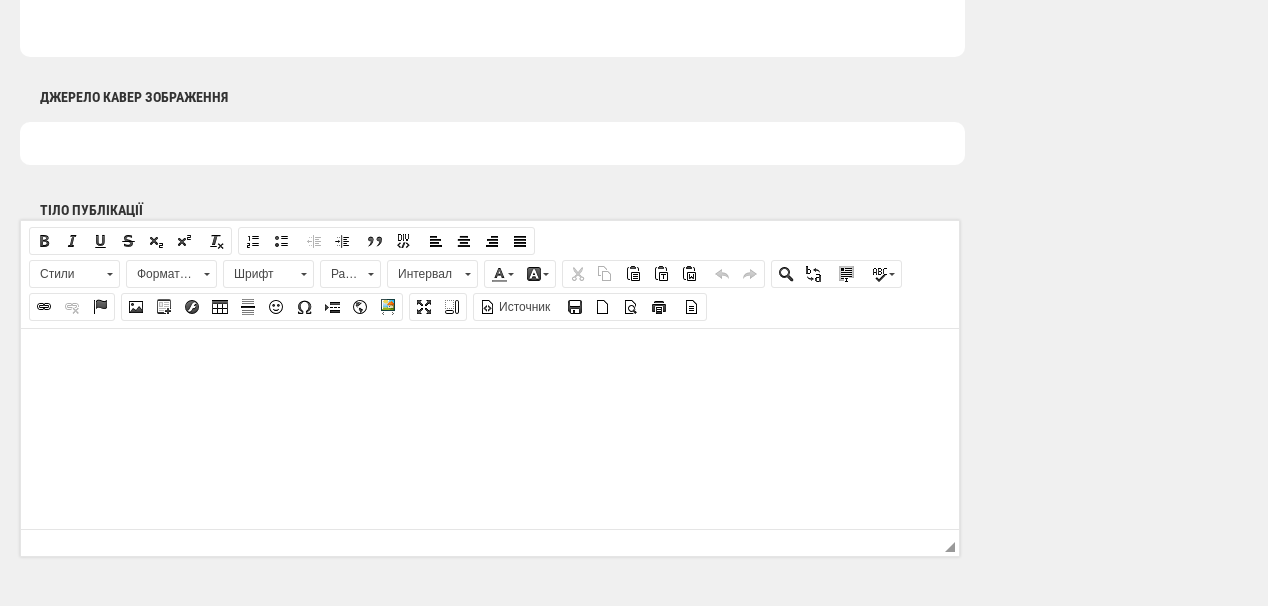 scroll, scrollTop: 1120, scrollLeft: 0, axis: vertical 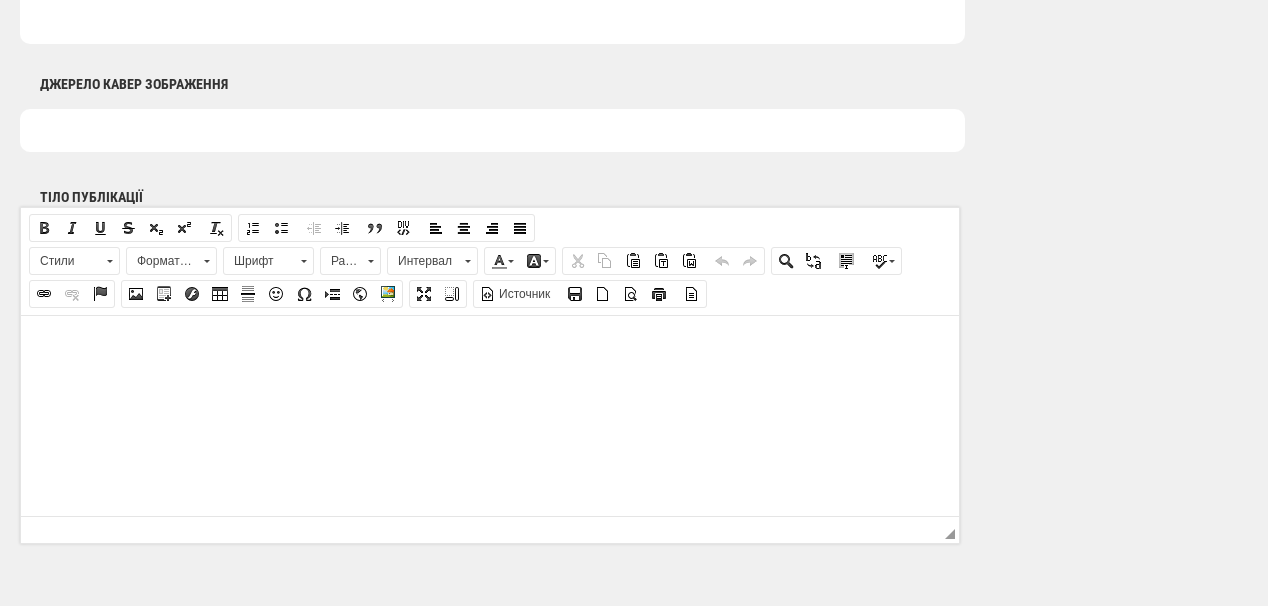 click at bounding box center [490, 345] 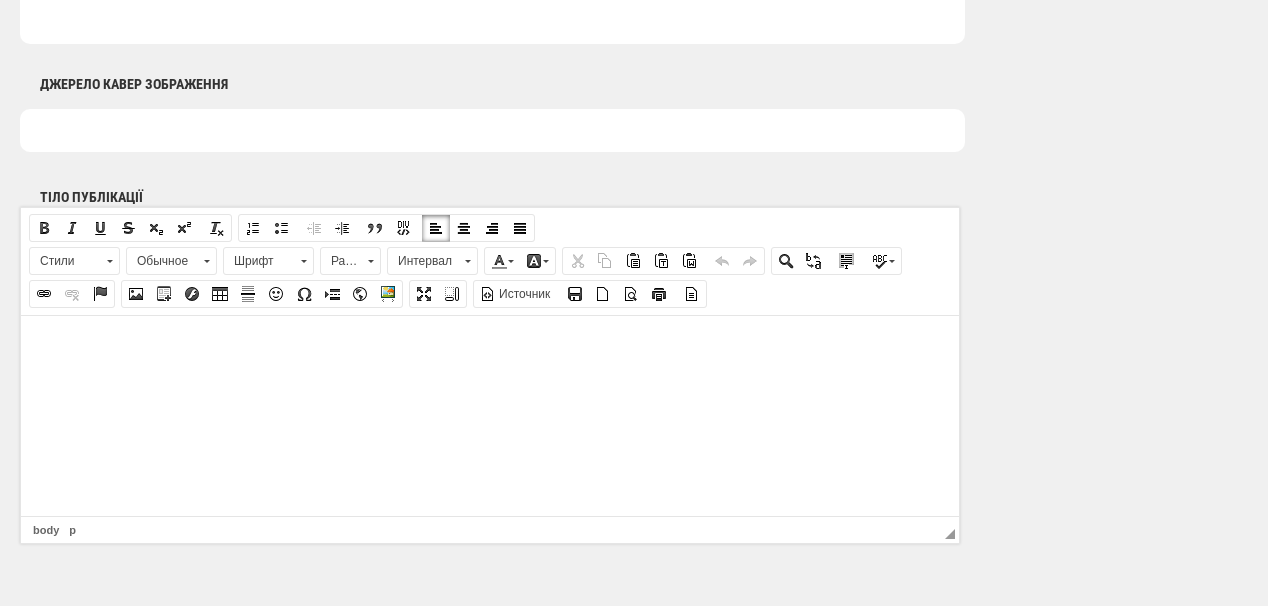 click at bounding box center [490, 345] 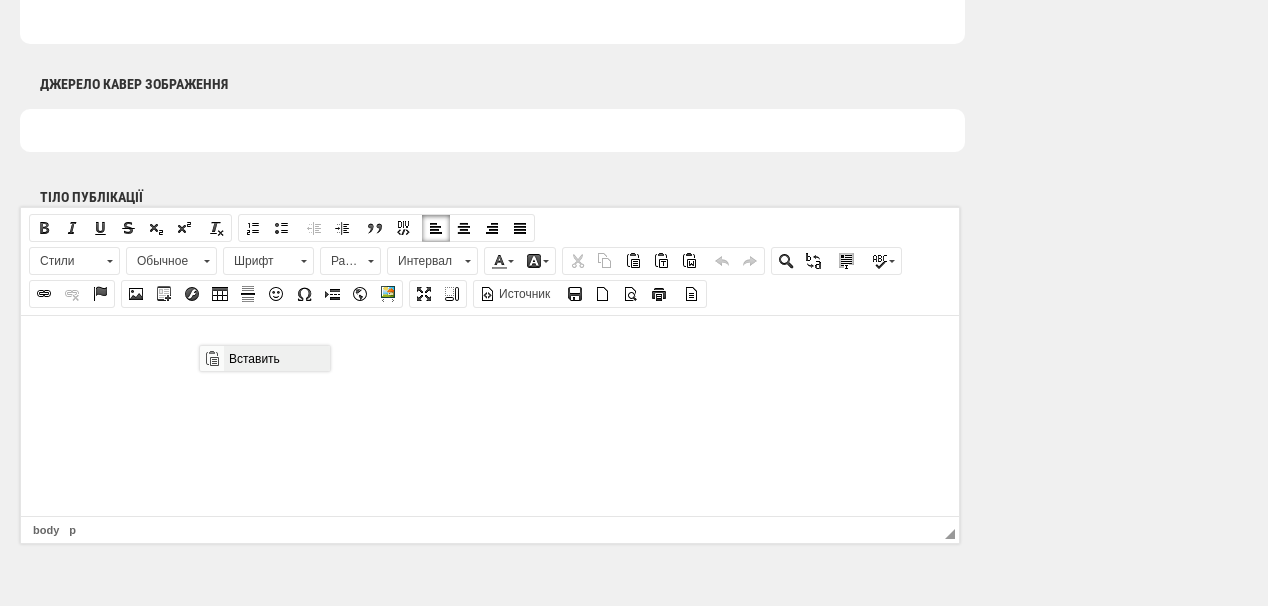 scroll, scrollTop: 0, scrollLeft: 0, axis: both 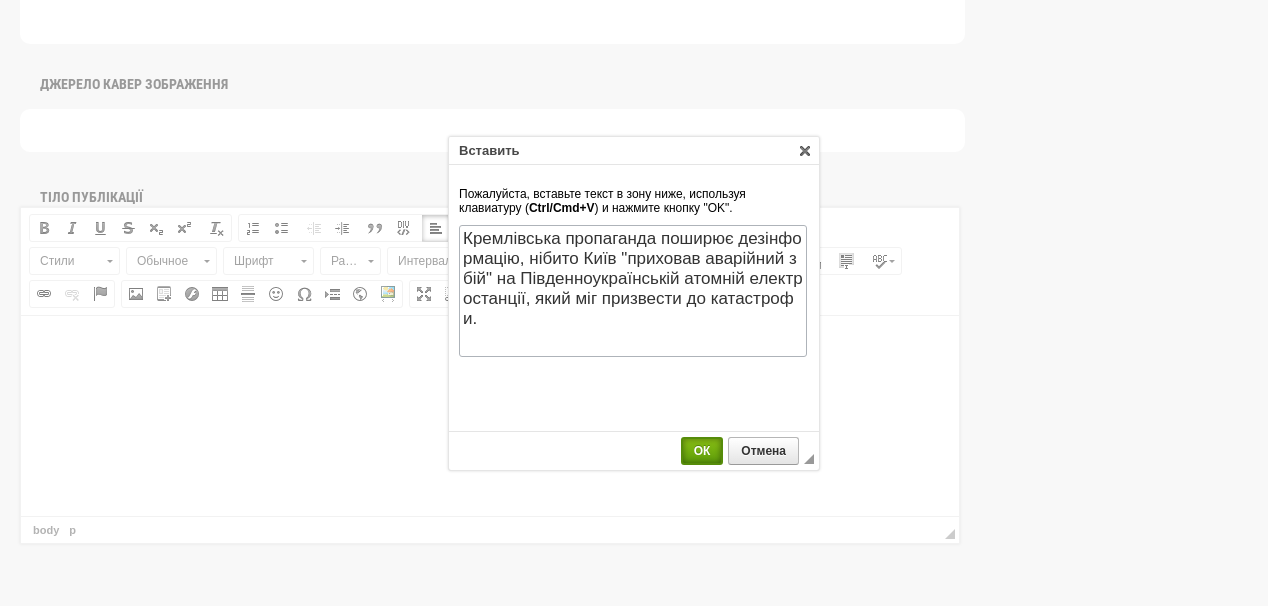 drag, startPoint x: 700, startPoint y: 454, endPoint x: 152, endPoint y: 41, distance: 686.20184 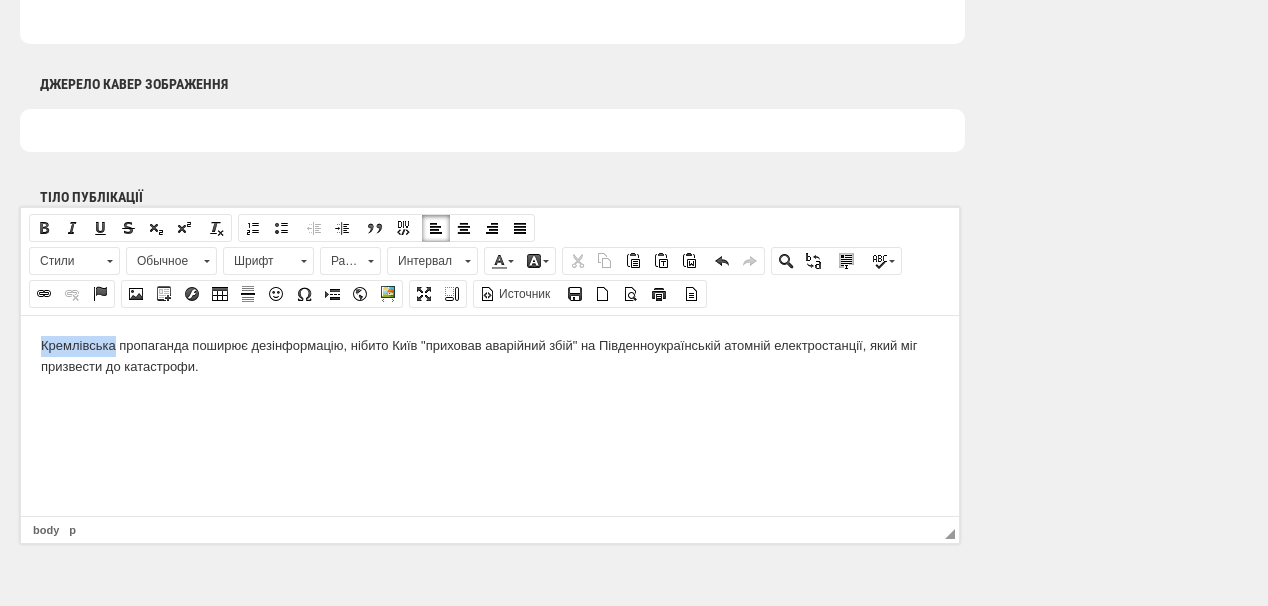 drag, startPoint x: 39, startPoint y: 343, endPoint x: 115, endPoint y: 342, distance: 76.00658 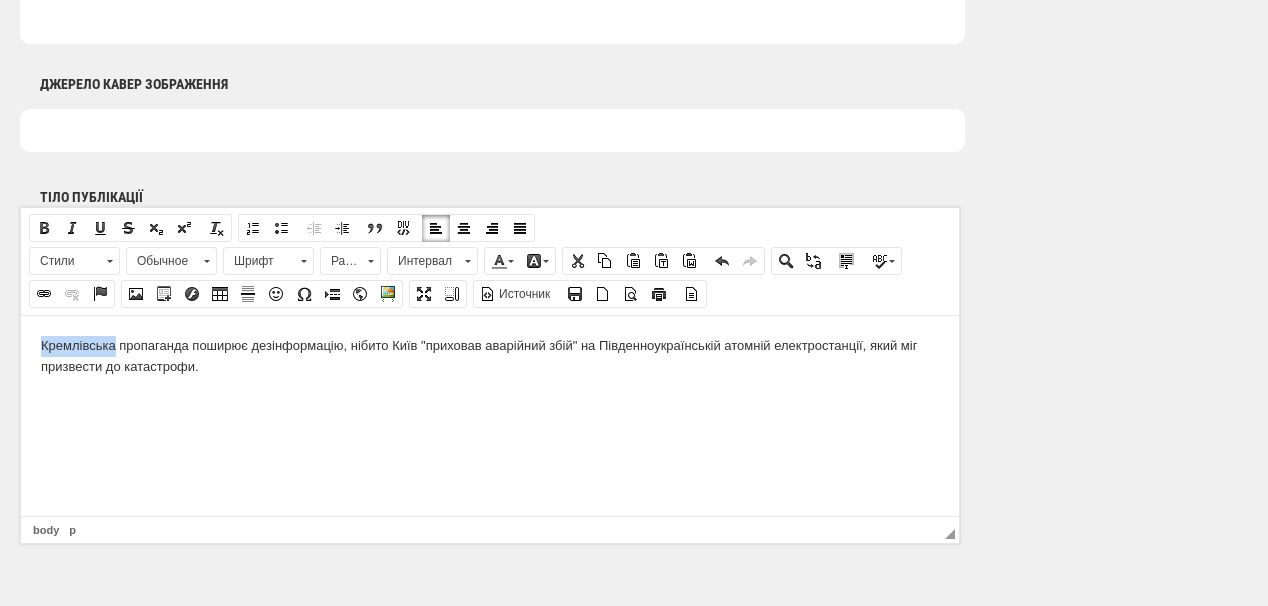 type 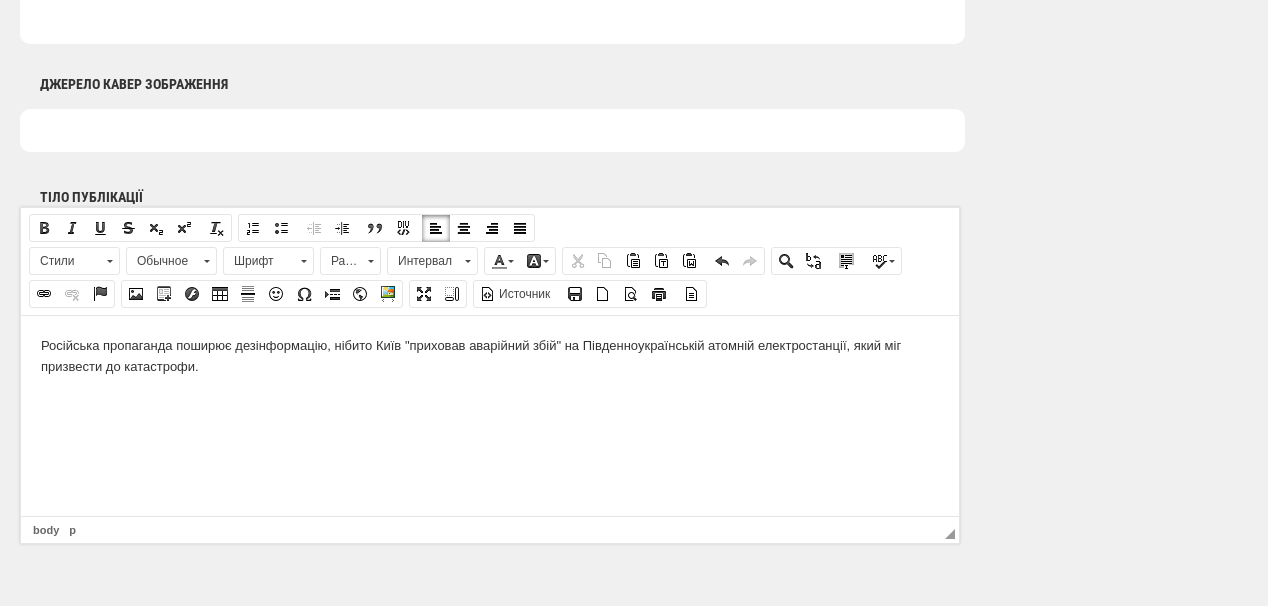 click on "Російська пропаганда поширює дезінформацію, нібито Київ "приховав аварійний збій" на Південноукраїнській атомній електростанції, який міг призвести до катастрофи." at bounding box center [490, 356] 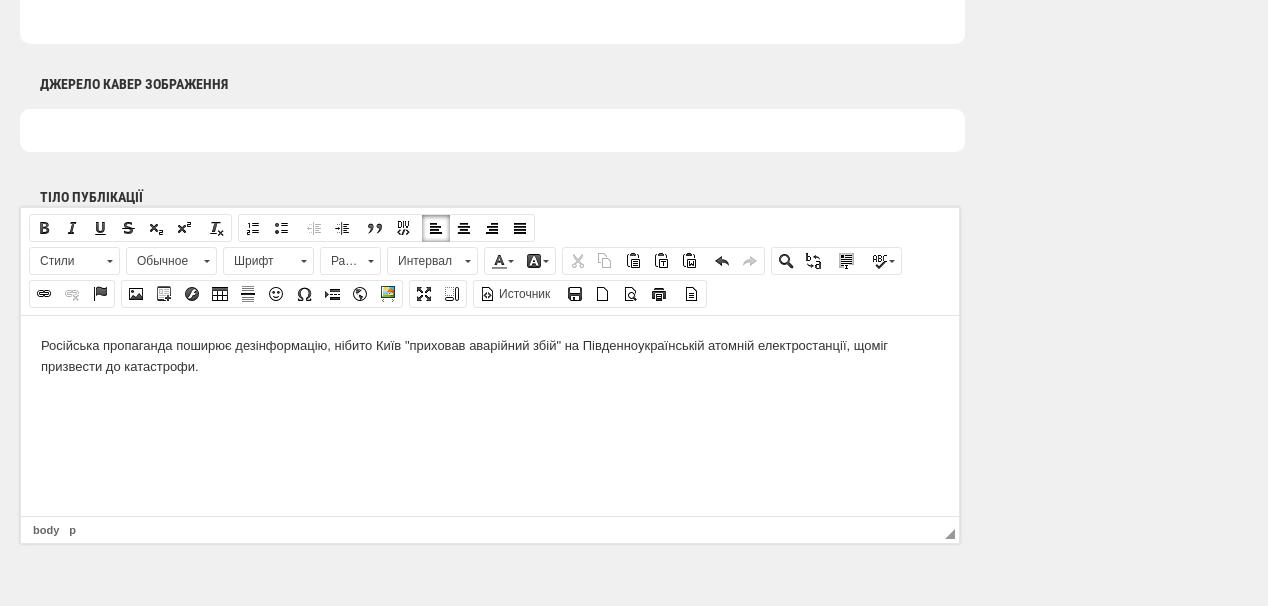 click on "Російська пропаганда поширює дезінформацію, нібито Київ "приховав аварійний збій" на Південноукраїнській атомній електростанції, що  міг призвести до катастрофи." at bounding box center [490, 356] 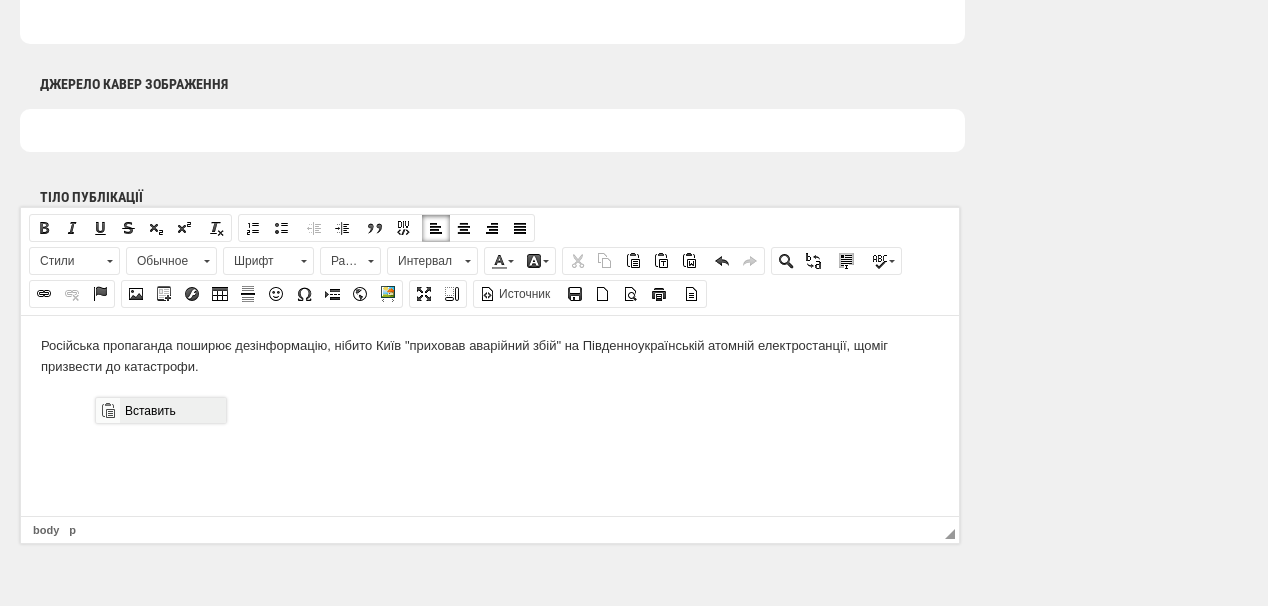 click on "Вставить" at bounding box center [172, 410] 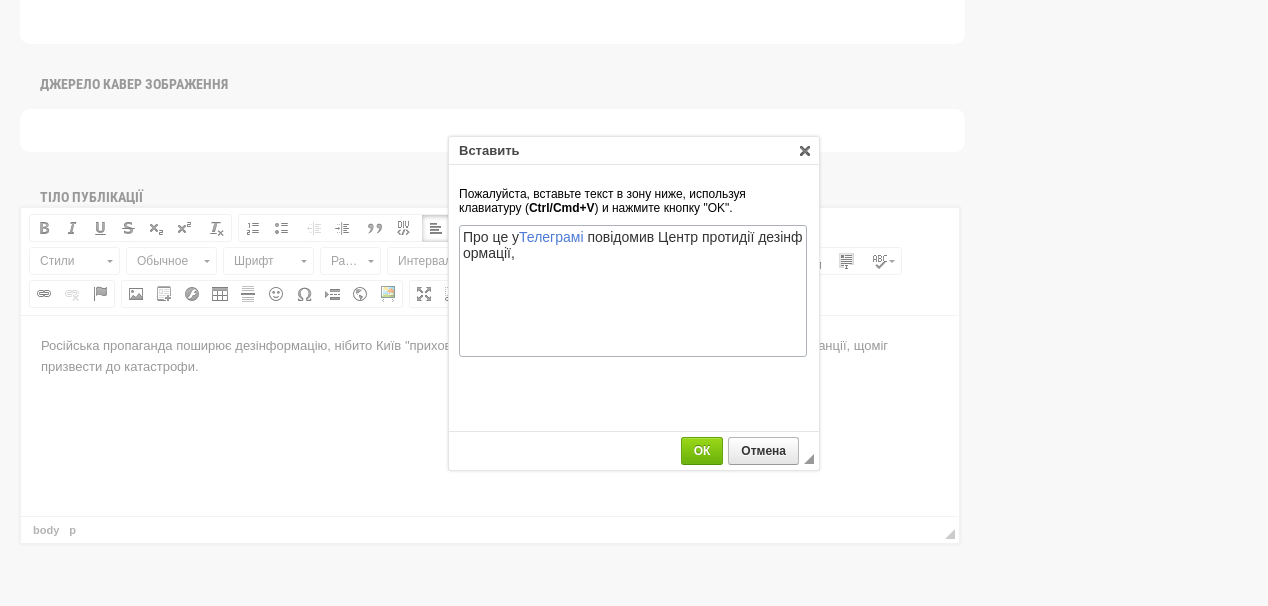 scroll, scrollTop: 0, scrollLeft: 0, axis: both 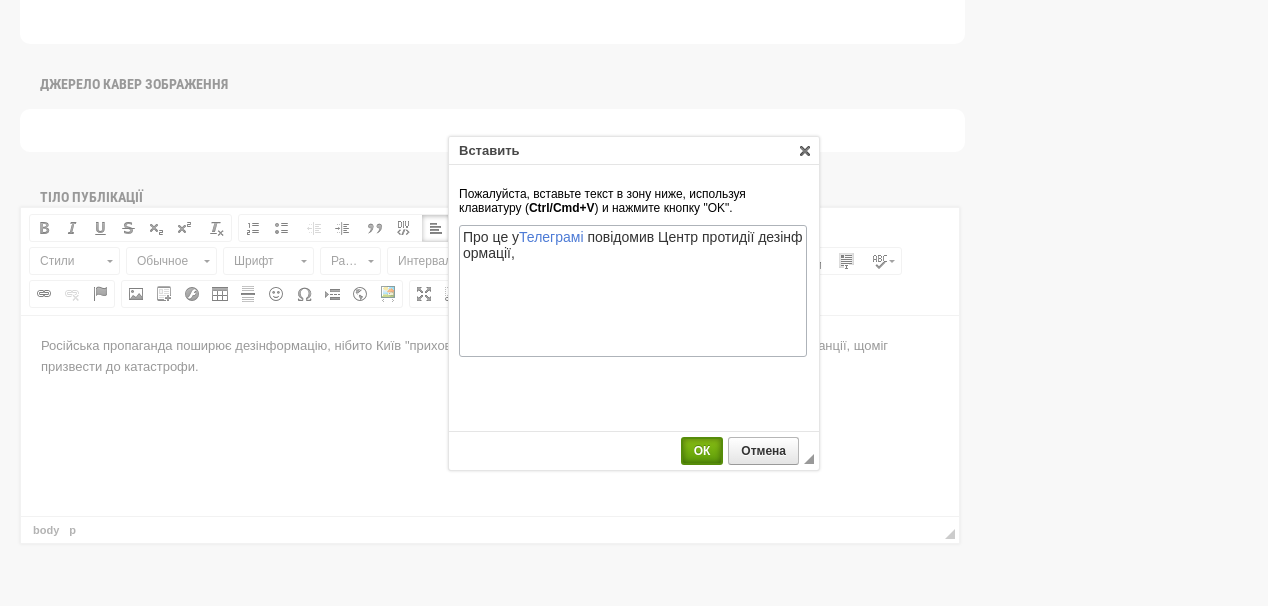 click on "ОК" at bounding box center (702, 451) 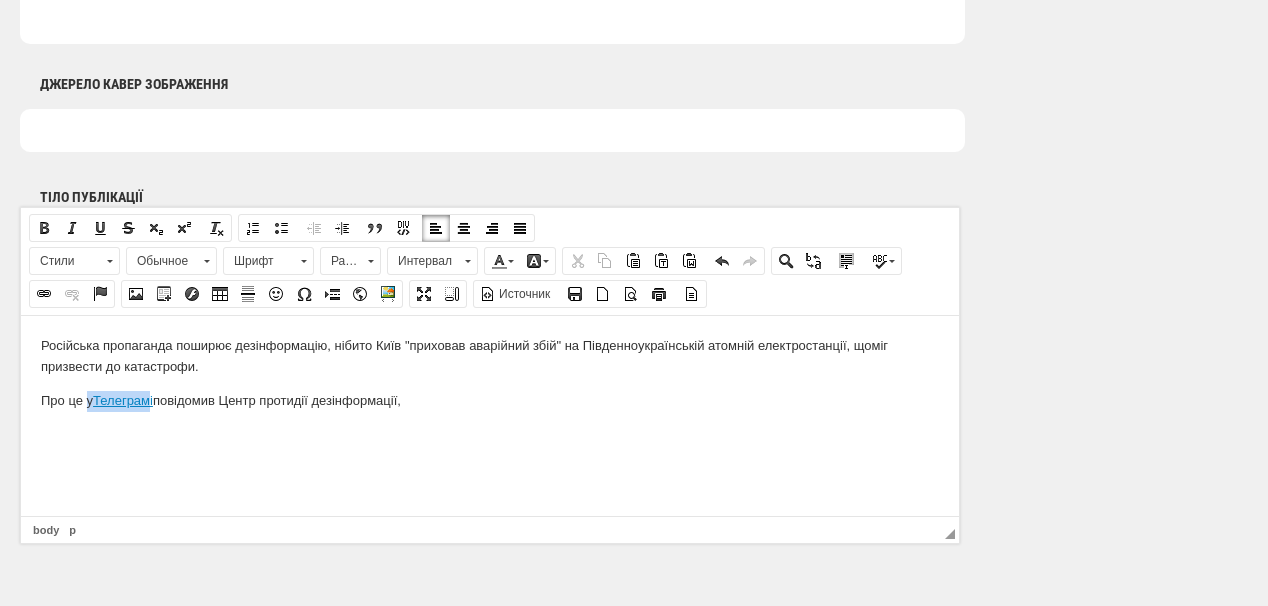 drag, startPoint x: 86, startPoint y: 397, endPoint x: 158, endPoint y: 389, distance: 72.443085 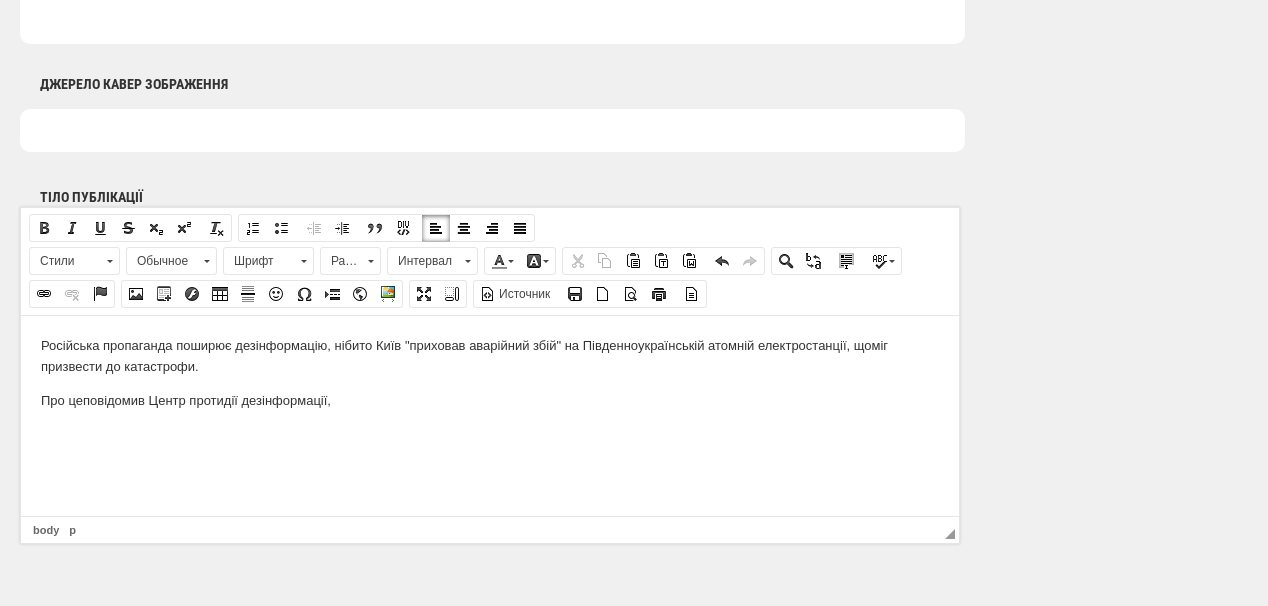 click on "Про це  повідомив Центр протидії дезінформації," at bounding box center (490, 400) 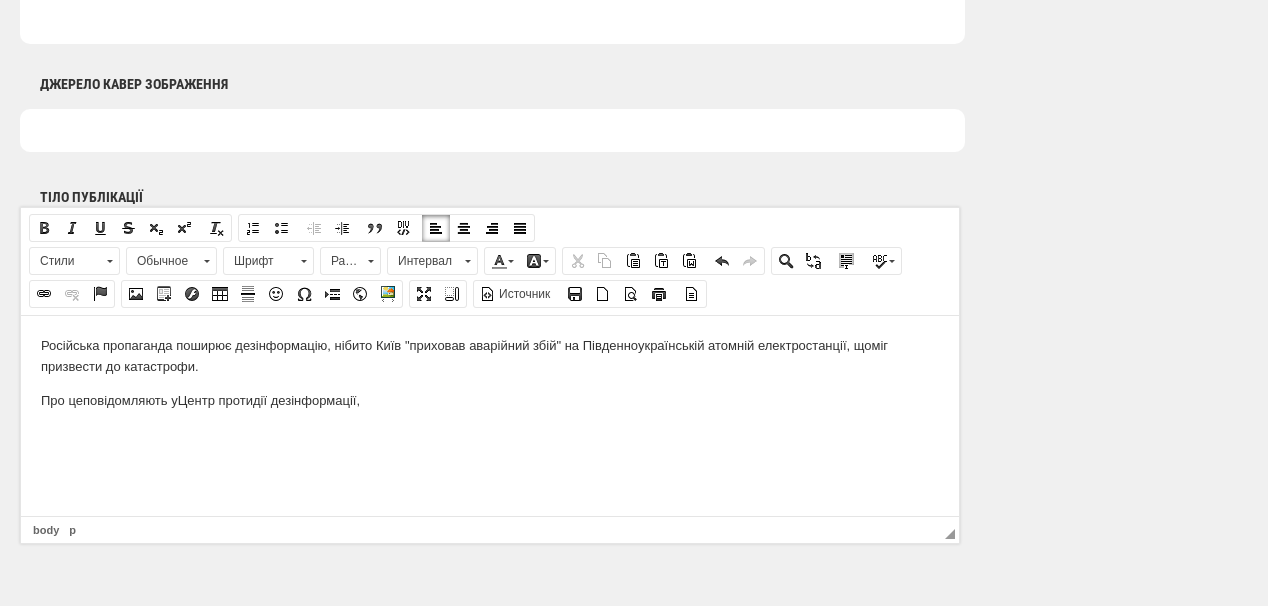 click on "Про це  повідомляють у  Центр протидії дезінформації," at bounding box center [490, 400] 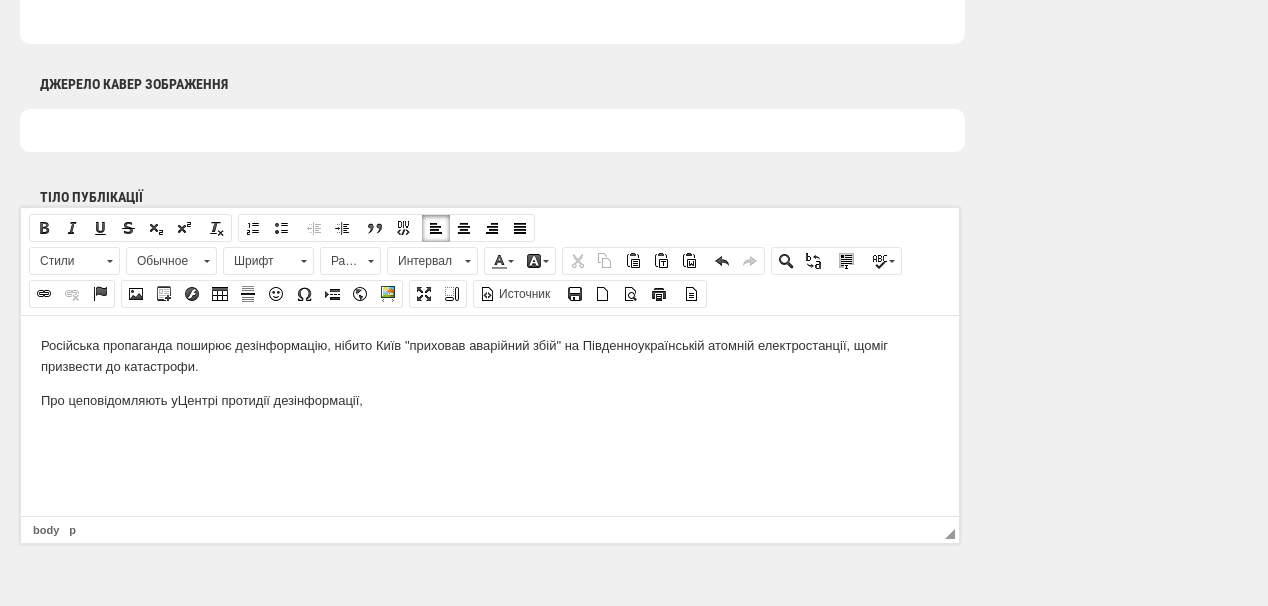 click on "Про це  повідомляють у  Центрі протидії дезінформації," at bounding box center (490, 400) 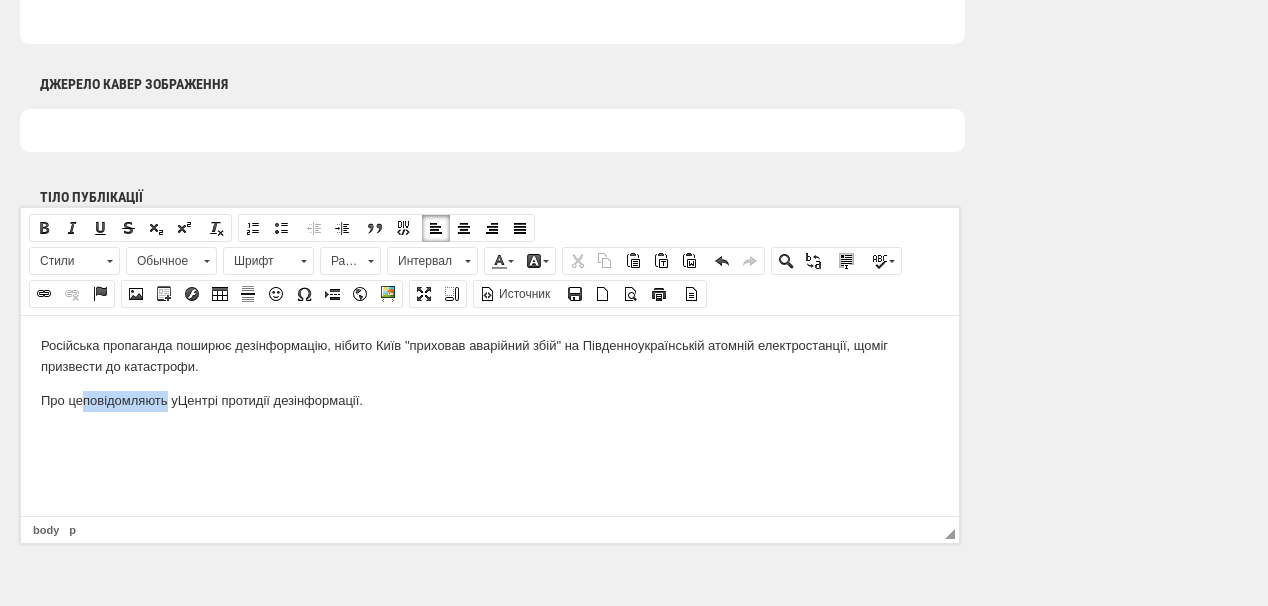 drag, startPoint x: 87, startPoint y: 403, endPoint x: 171, endPoint y: 406, distance: 84.05355 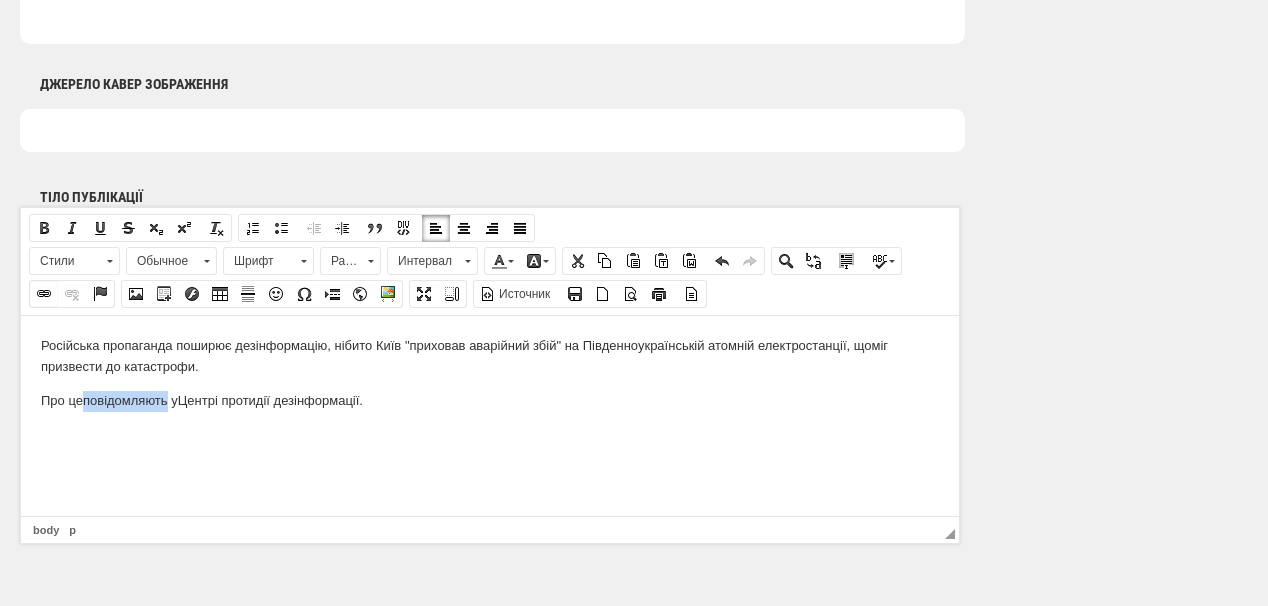 click at bounding box center (44, 294) 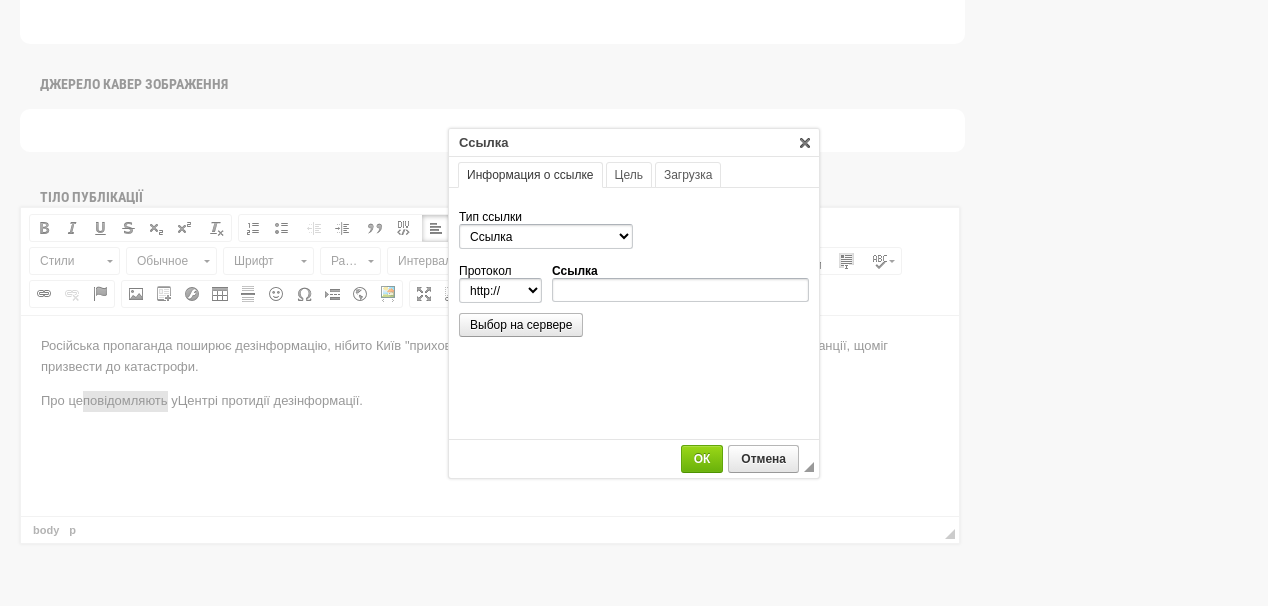 scroll, scrollTop: 0, scrollLeft: 0, axis: both 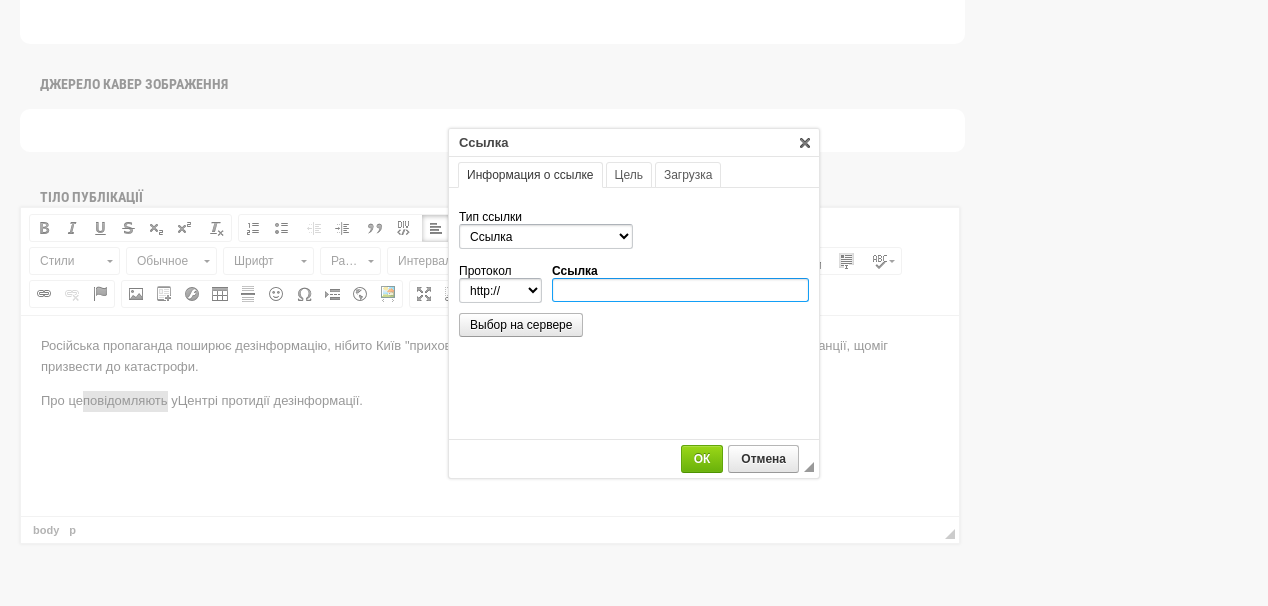 click on "Ссылка" at bounding box center [680, 290] 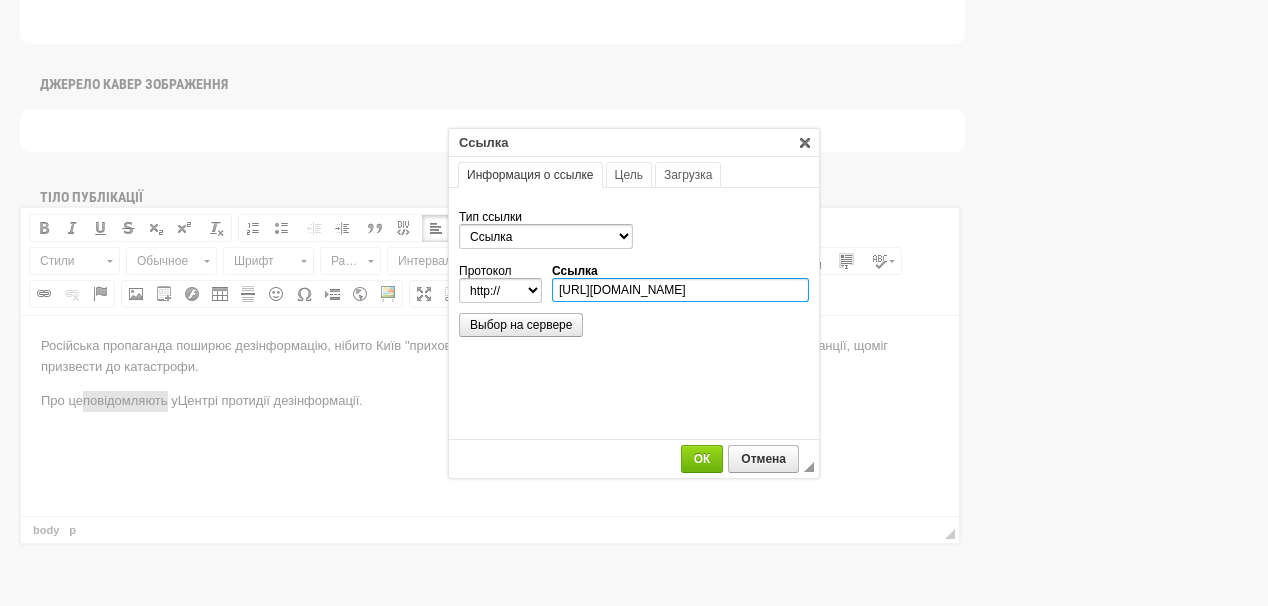 scroll, scrollTop: 0, scrollLeft: 26, axis: horizontal 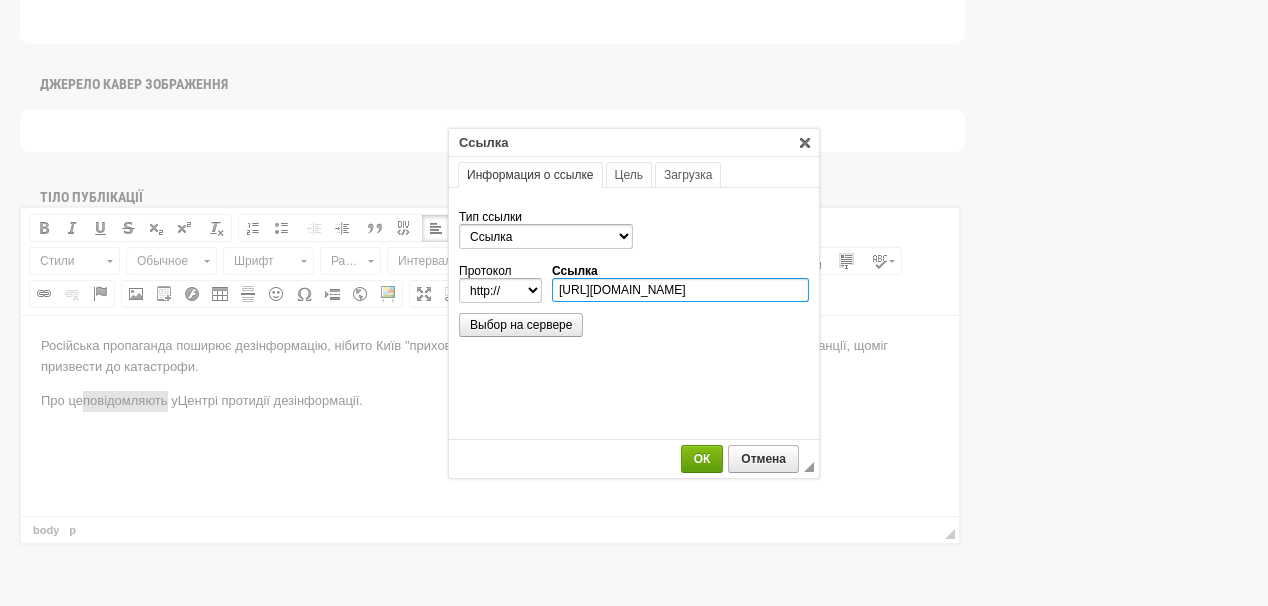 type on "https://t.me/CenterCounteringDisinformation/14859" 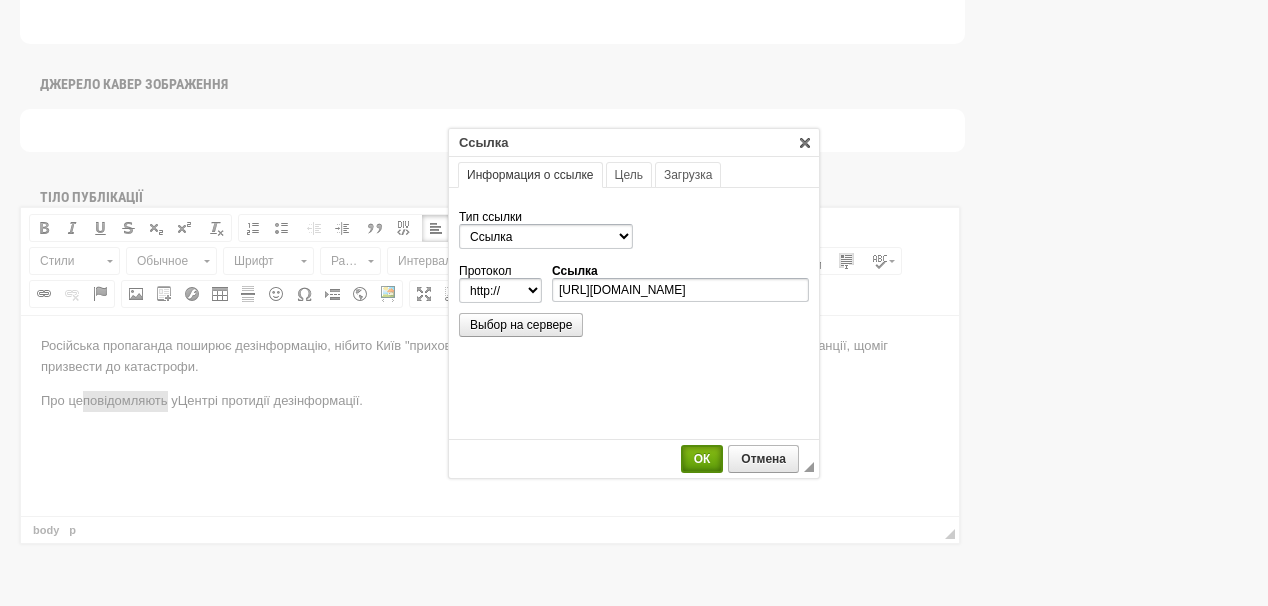 select on "https://" 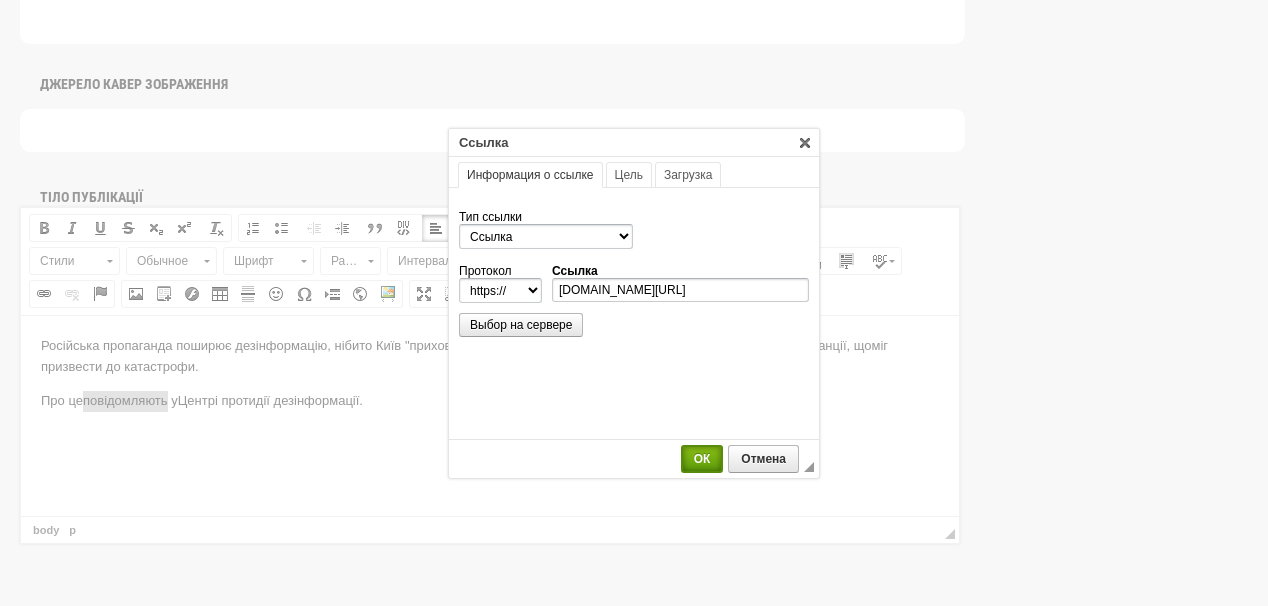 scroll, scrollTop: 0, scrollLeft: 0, axis: both 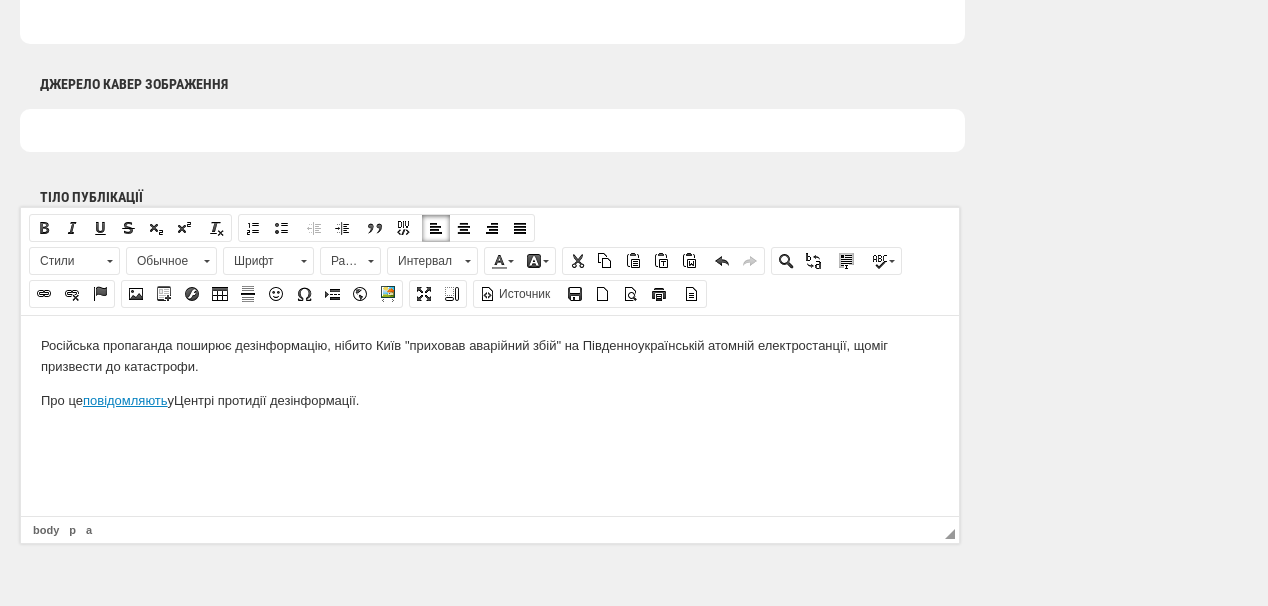 click on "Російська пропаганда поширює дезінформацію, нібито Київ "приховав аварійний збій" на Південноукраїнській атомній електростанції, що  міг призвести до катастрофи. Про це  повідомляють  у  Центрі протидії дезінформації." at bounding box center [490, 372] 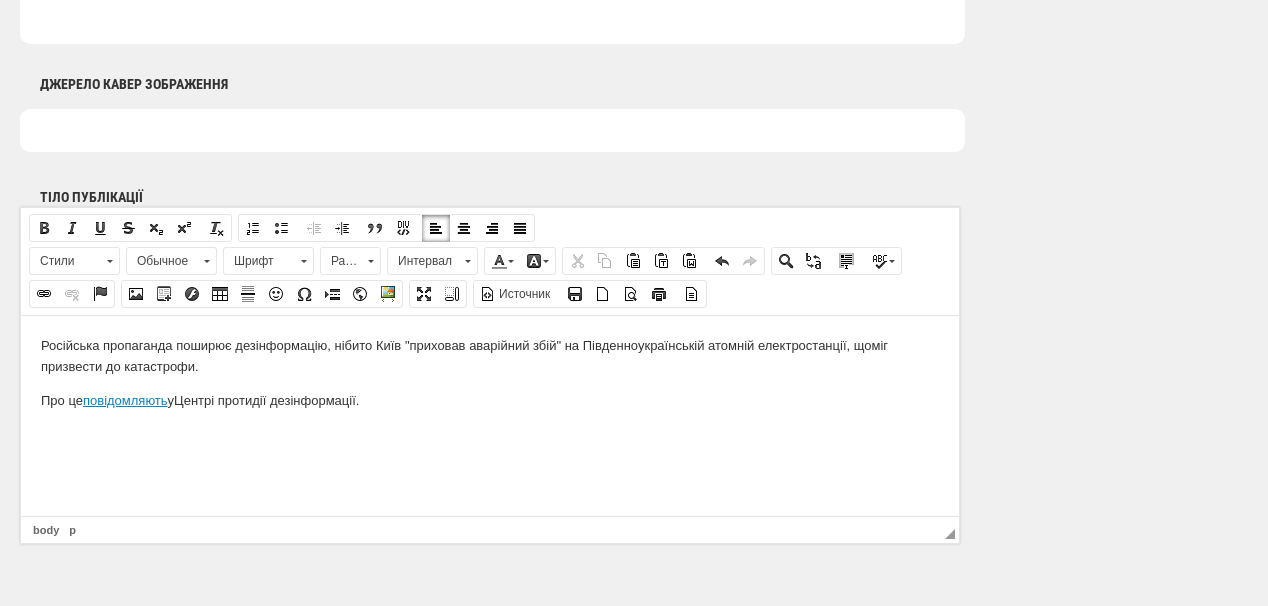 click on "Російська пропаганда поширює дезінформацію, нібито Київ "приховав аварійний збій" на Південноукраїнській атомній електростанції, що  міг призвести до катастрофи. Про це  повідомляють  у  Центрі протидії дезінформації." at bounding box center [490, 372] 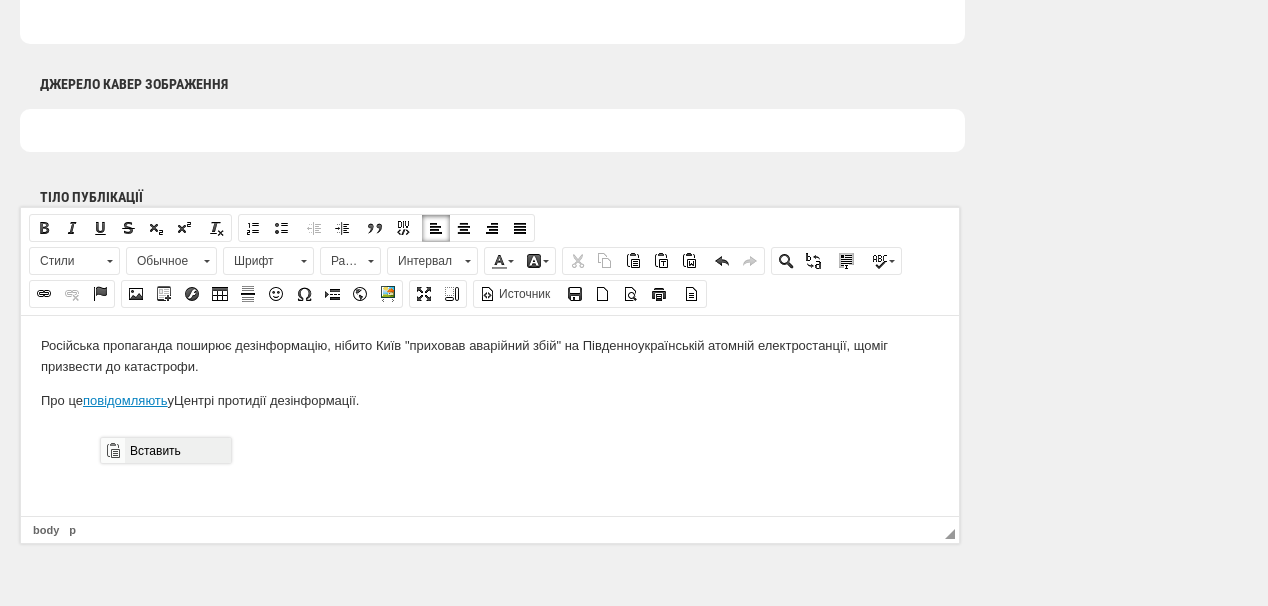 click on "Вставить" at bounding box center (177, 450) 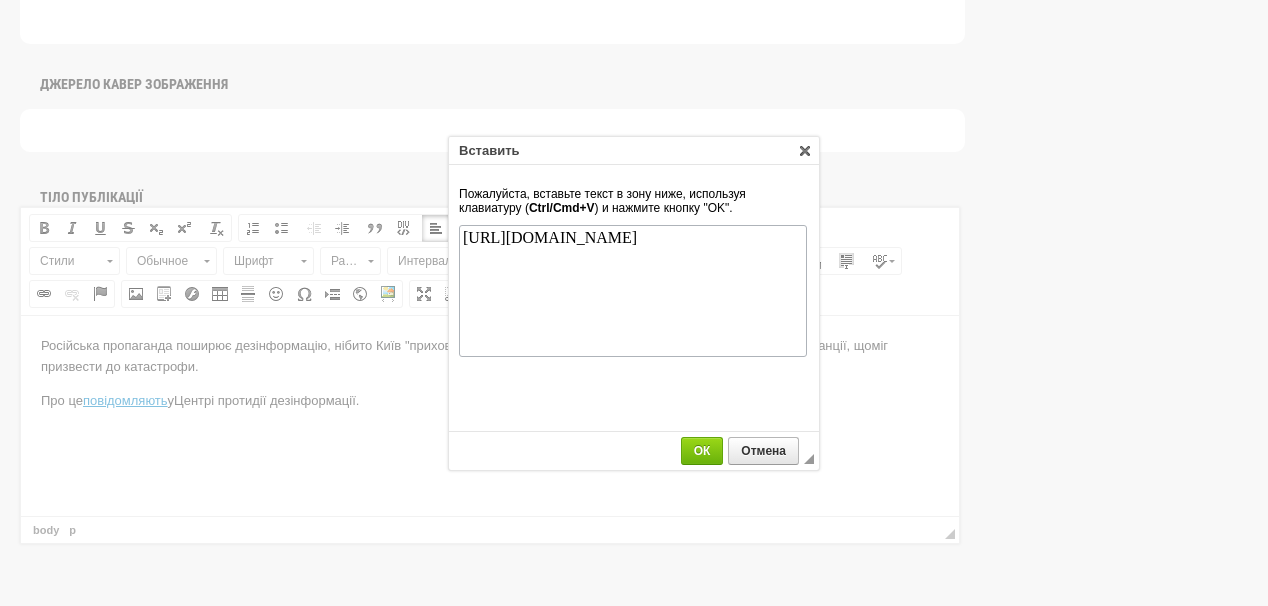scroll, scrollTop: 0, scrollLeft: 0, axis: both 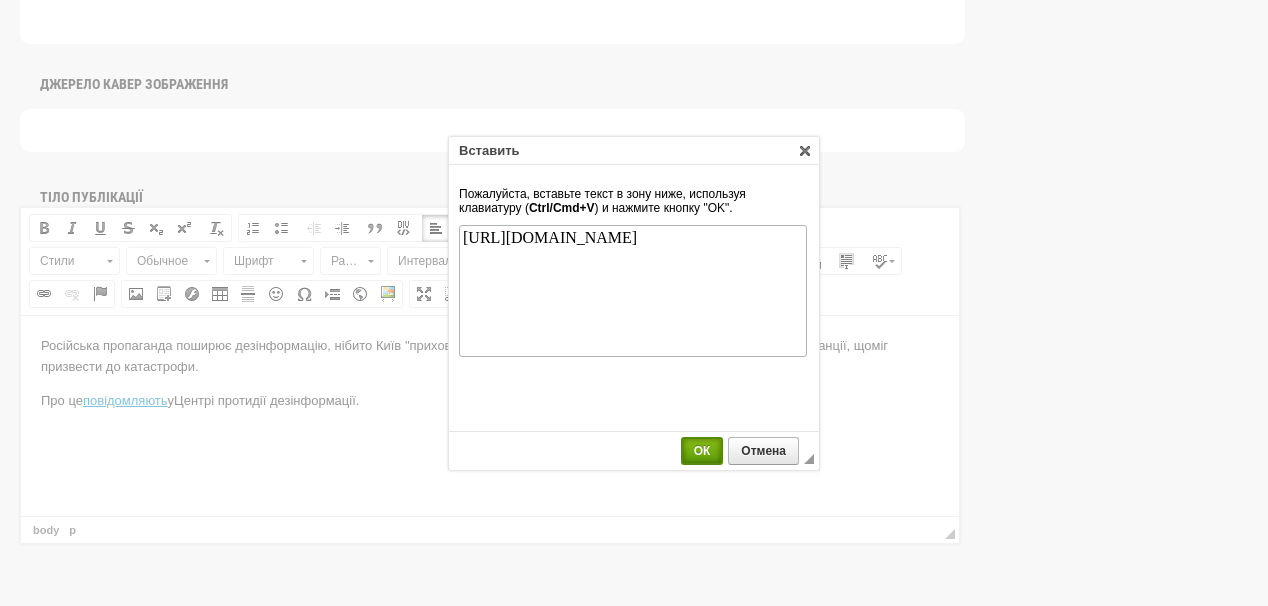 click on "ОК" at bounding box center (702, 451) 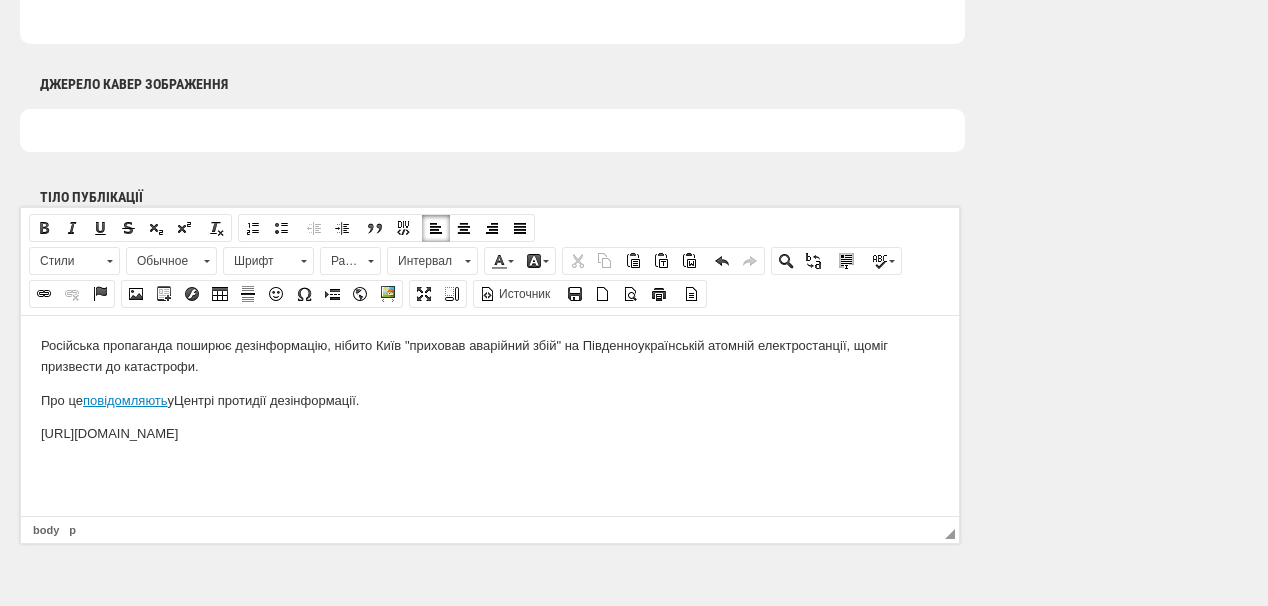 drag, startPoint x: 305, startPoint y: 439, endPoint x: 6, endPoint y: 430, distance: 299.1354 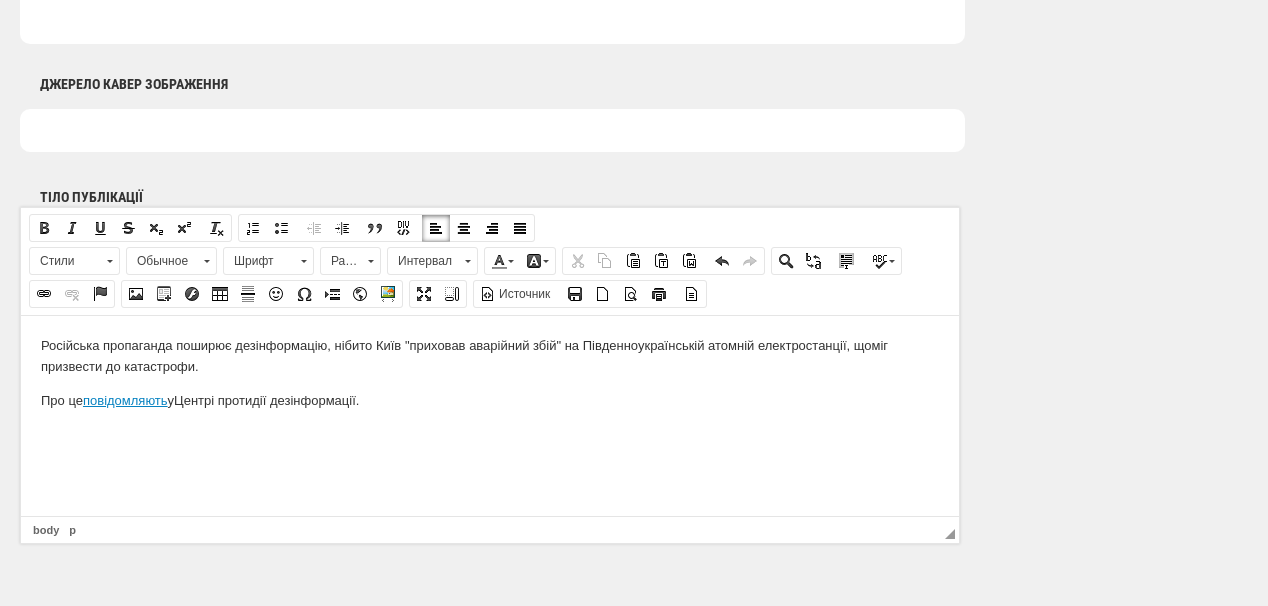 click at bounding box center [490, 433] 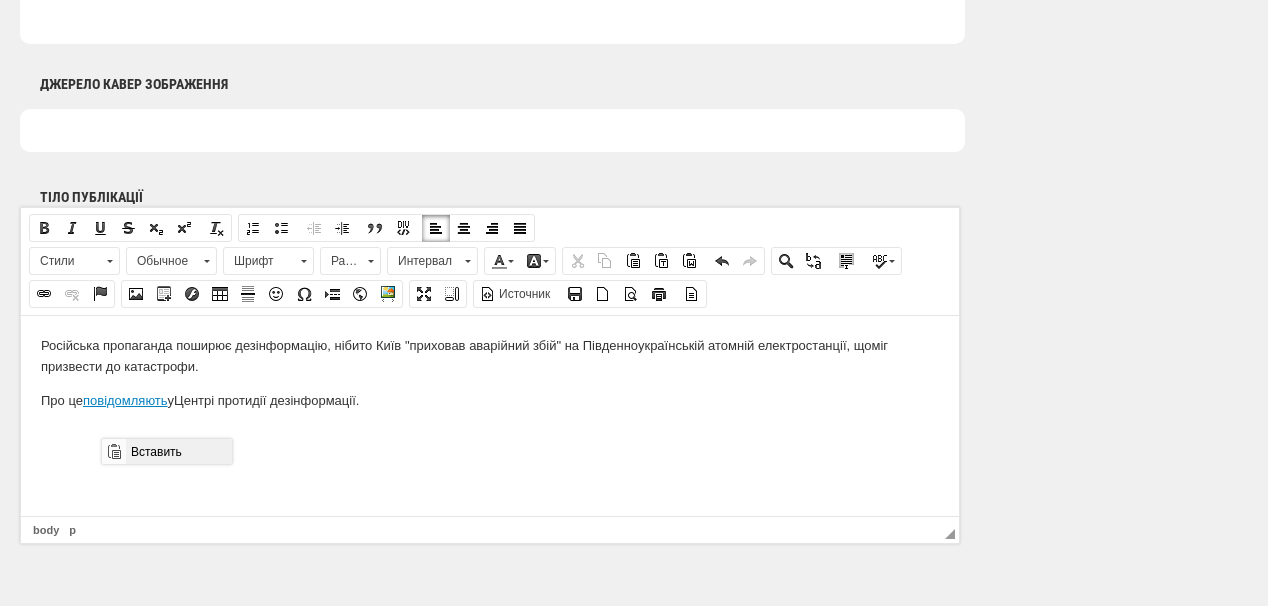 click on "Вставить" at bounding box center [178, 451] 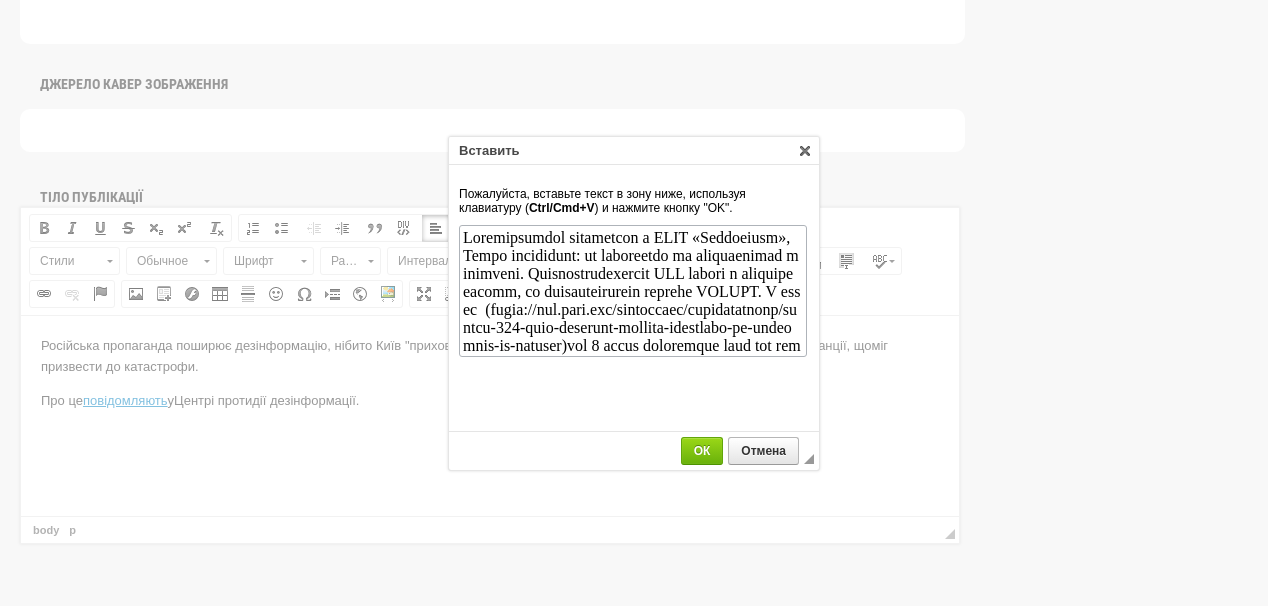 scroll, scrollTop: 316, scrollLeft: 0, axis: vertical 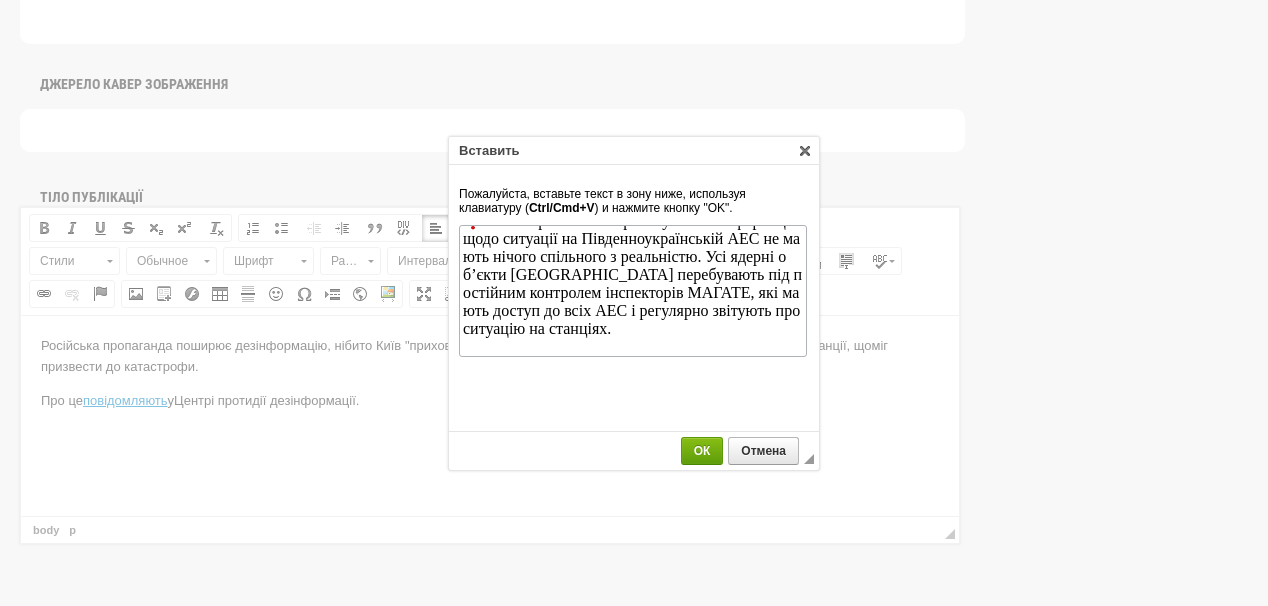 click on "ОК" at bounding box center (702, 451) 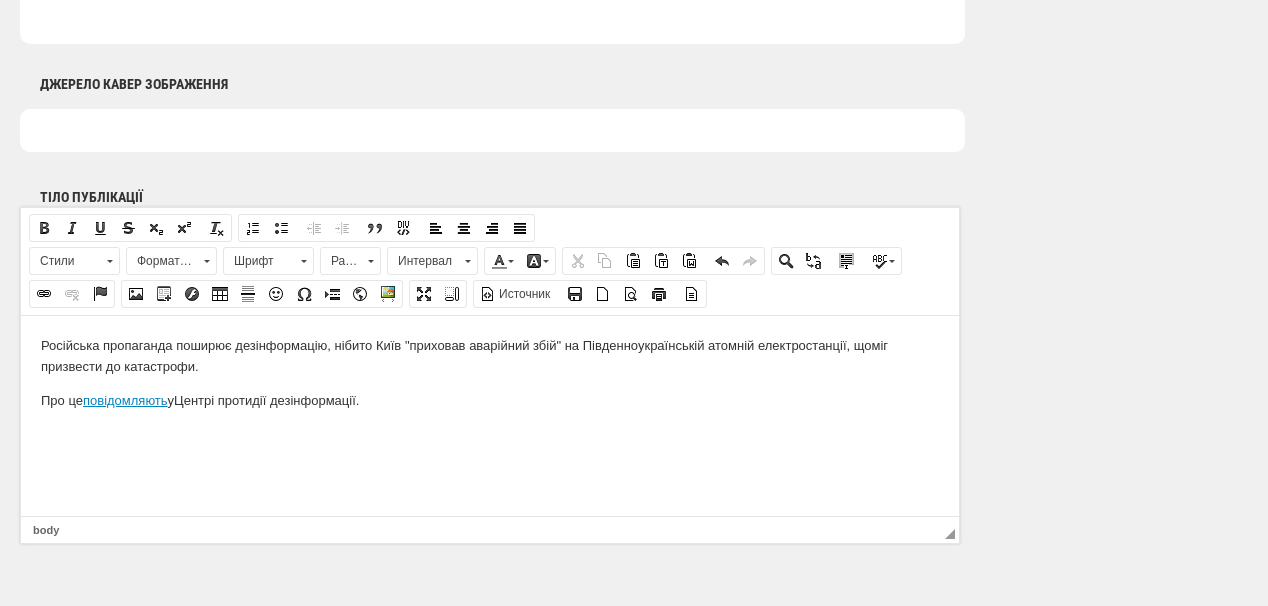 scroll, scrollTop: 0, scrollLeft: 0, axis: both 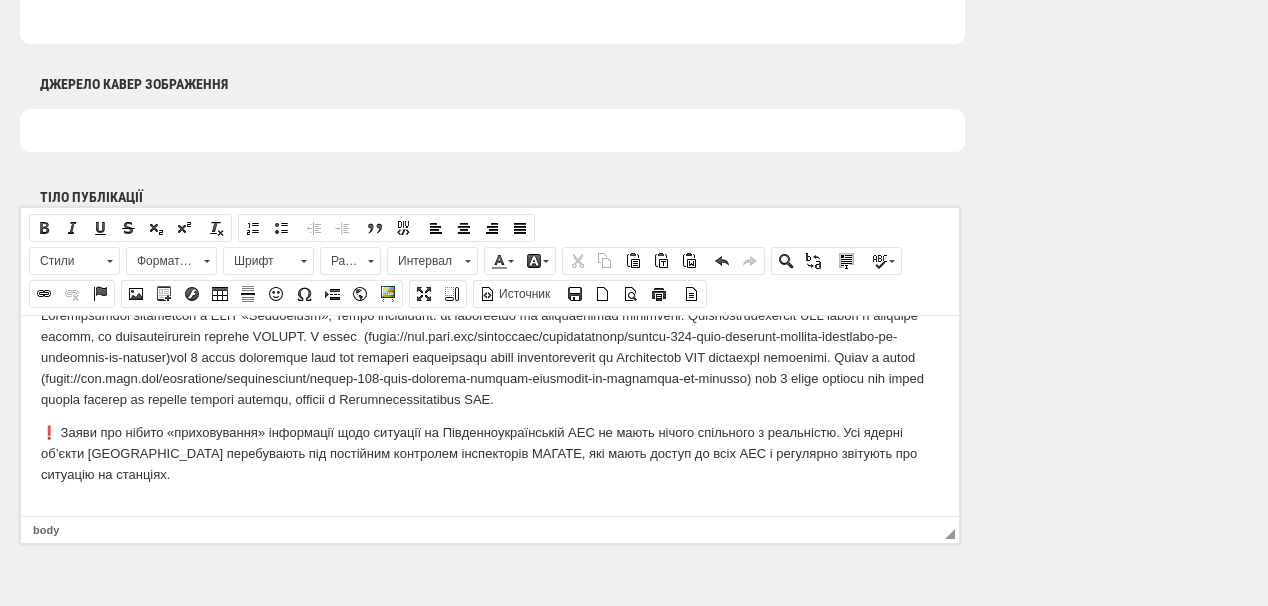 click on "❗️ Заяви про нібито «приховування» інформації щодо ситуації на Південноукраїнській АЕС не мають нічого спільного з реальністю. Усі ядерні об’єкти України перебувають під постійним контролем інспекторів МАГАТЕ, які мають доступ до всіх АЕС і регулярно звітують про ситуацію на станціях." at bounding box center (490, 453) 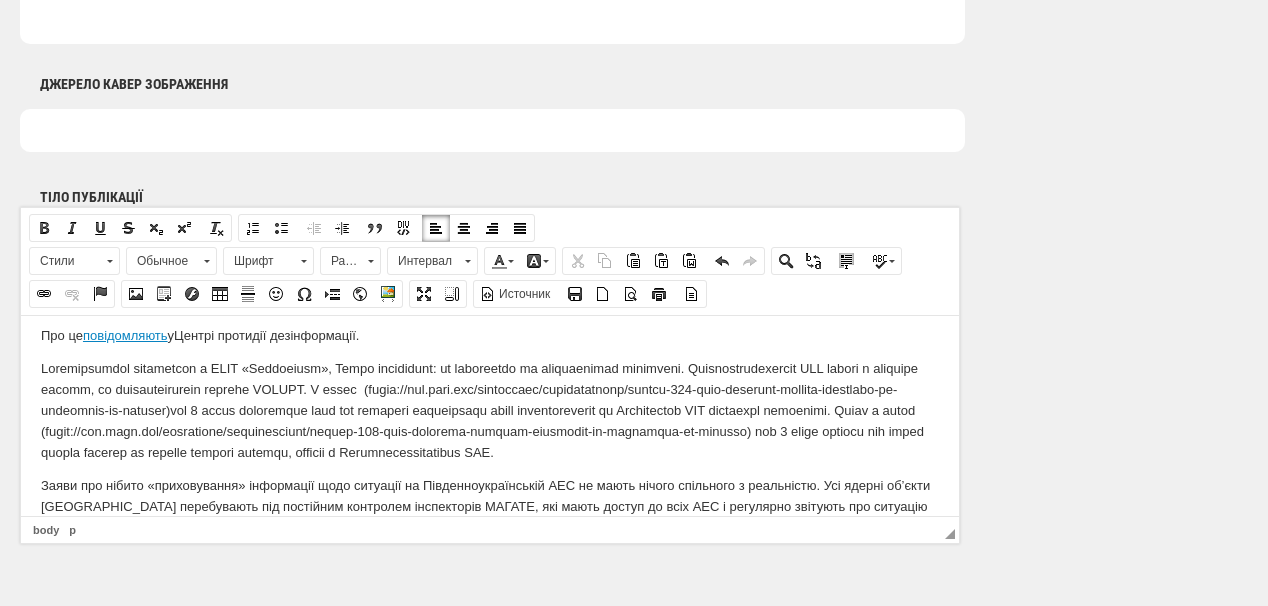 scroll, scrollTop: 28, scrollLeft: 0, axis: vertical 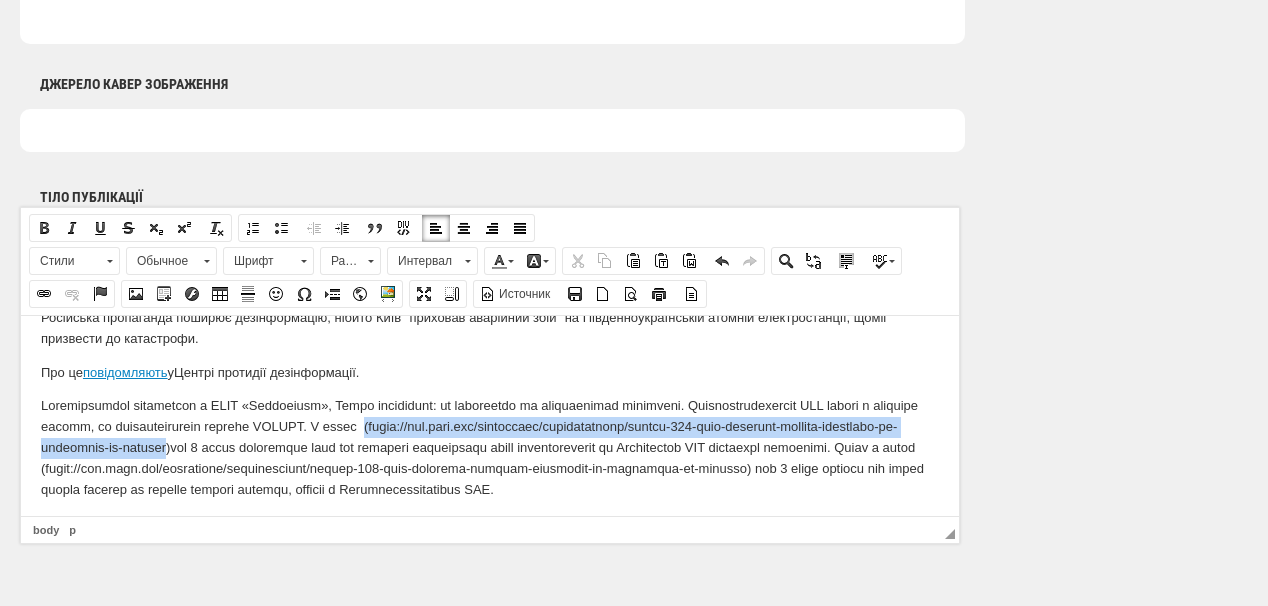 drag, startPoint x: 437, startPoint y: 427, endPoint x: 233, endPoint y: 439, distance: 204.35263 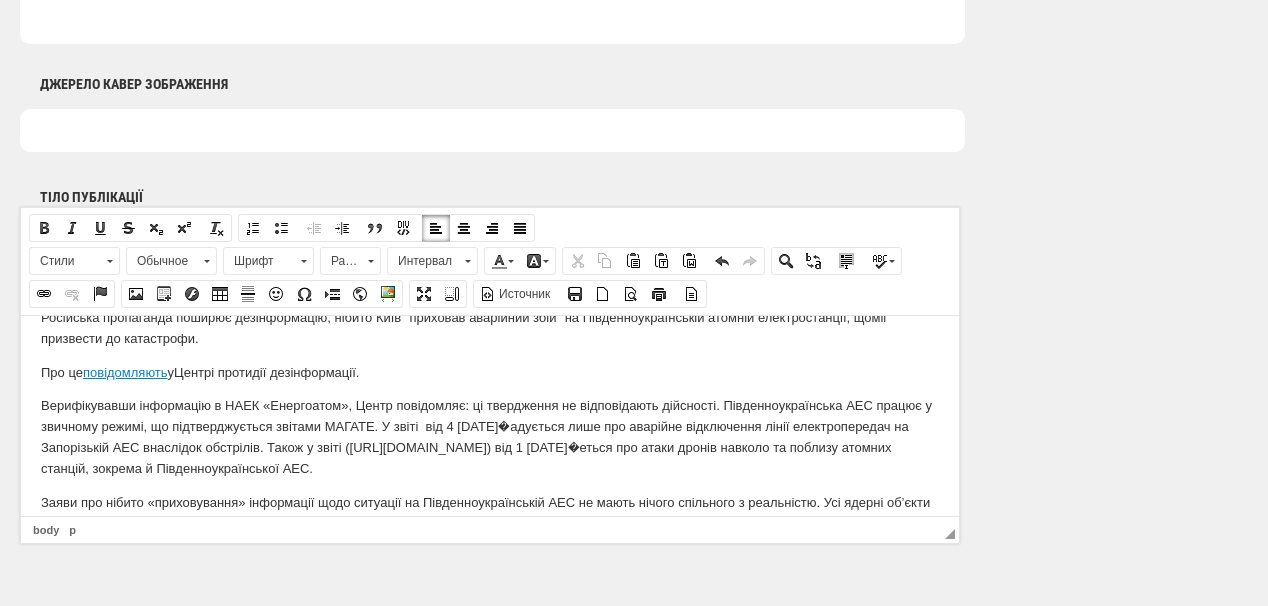 click on "Верифікувавши інформацію в НАЕК «Енергоатом», Центр повідомляє: ці твердження не відповідають дійсності. Південноукраїнська АЕС працює у звичному режимі, що підтверджується звітами МАГАТЕ. У звіті  в ід 4 липня згадується лише про аварійне відключення лінії електропередач на Запорізькій АЕС внаслідок обстрілів. Також у звіті (https://www.iaea.org/newscenter/pressreleases/update-299-iaea-director-general-statement-on-situation-in-ukraine) від 1 липня йдеться про атаки дронів навколо та поблизу атомних станцій, зокрема й Південноукраїнської АЕС." at bounding box center [490, 436] 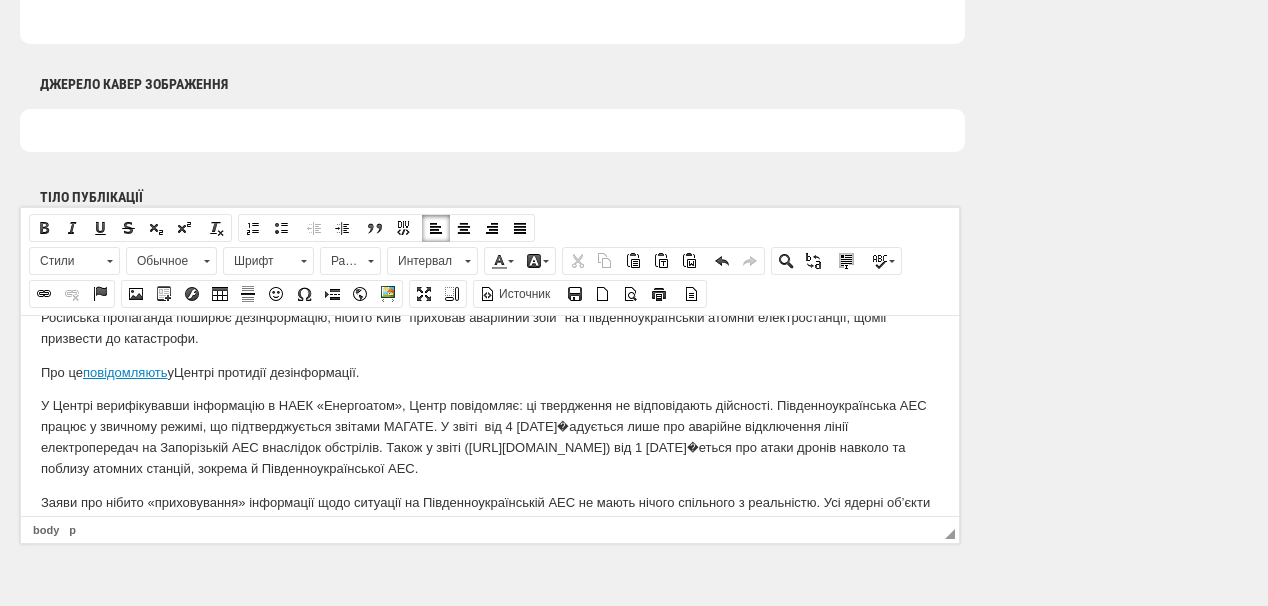 click on "У Центрі ве рифікувавши інформацію в НАЕК «Енергоатом», Центр повідомляє: ці твердження не відповідають дійсності. Південноукраїнська АЕС працює у звичному режимі, що підтверджується звітами МАГАТЕ. У звіті  в ід 4 липня згадується лише про аварійне відключення лінії електропередач на Запорізькій АЕС внаслідок обстрілів. Також у звіті (https://www.iaea.org/newscenter/pressreleases/update-299-iaea-director-general-statement-on-situation-in-ukraine) від 1 липня йдеться про атаки дронів навколо та поблизу атомних станцій, зокрема й Південноукраїнської АЕС." at bounding box center (490, 436) 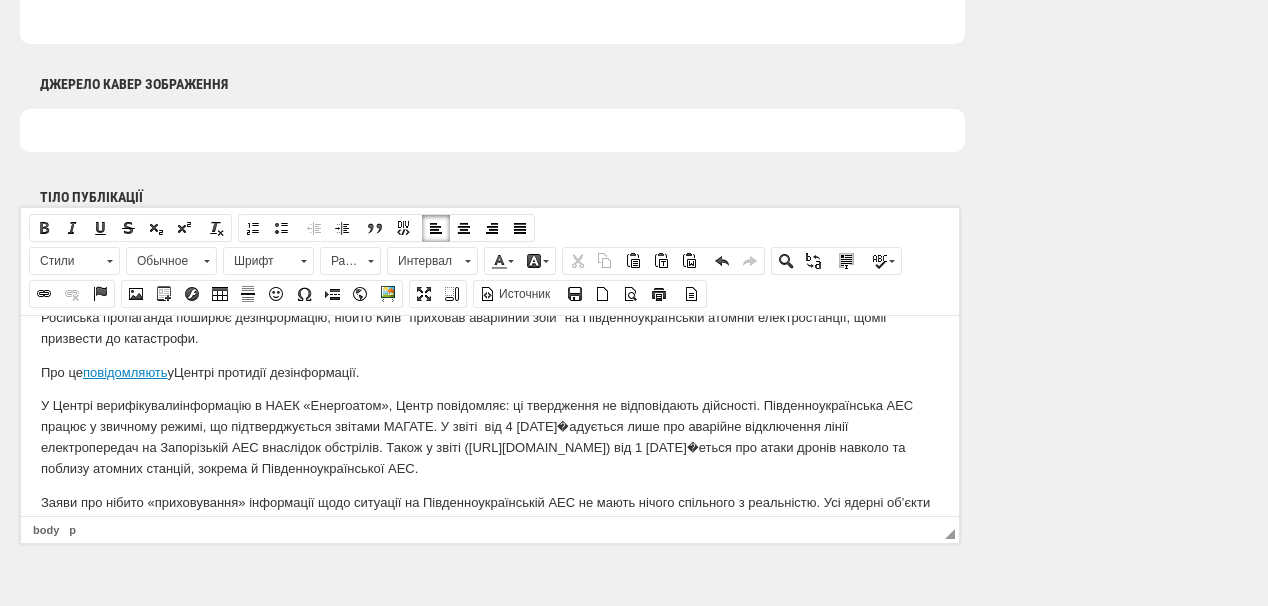 click on "У Центрі ве рифікували  інформацію в НАЕК «Енергоатом», Центр повідомляє: ці твердження не відповідають дійсності. Південноукраїнська АЕС працює у звичному режимі, що підтверджується звітами МАГАТЕ. У звіті  в ід 4 липня згадується лише про аварійне відключення лінії електропередач на Запорізькій АЕС внаслідок обстрілів. Також у звіті (https://www.iaea.org/newscenter/pressreleases/update-299-iaea-director-general-statement-on-situation-in-ukraine) від 1 липня йдеться про атаки дронів навколо та поблизу атомних станцій, зокрема й Південноукраїнської АЕС." at bounding box center [490, 436] 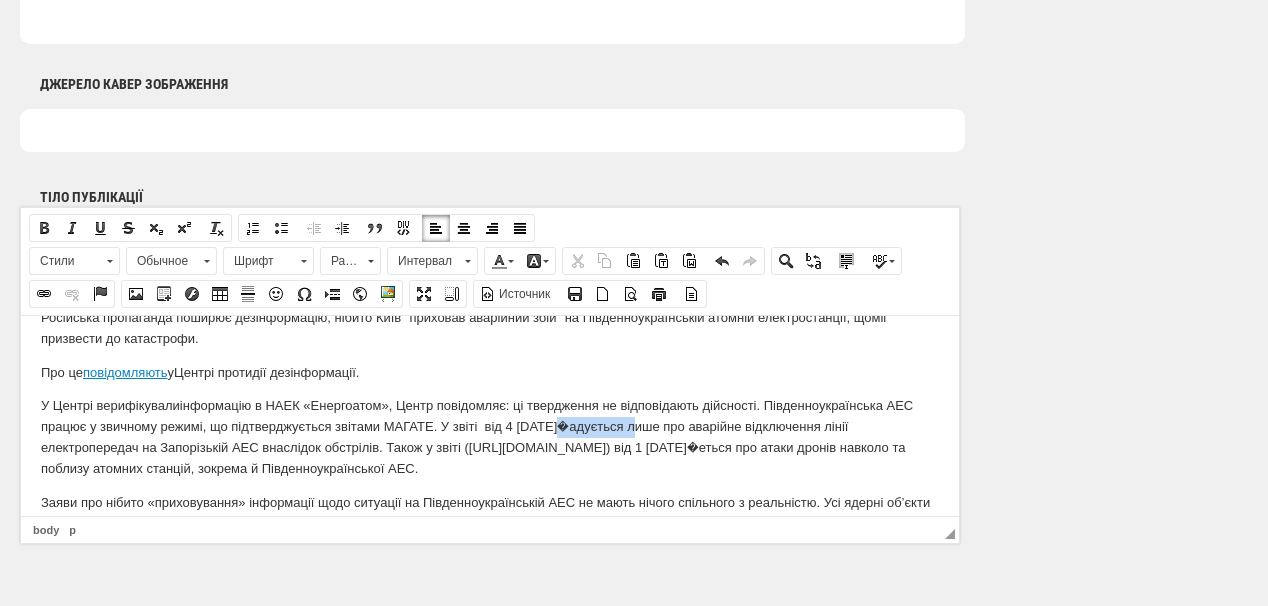 drag, startPoint x: 556, startPoint y: 422, endPoint x: 623, endPoint y: 427, distance: 67.18631 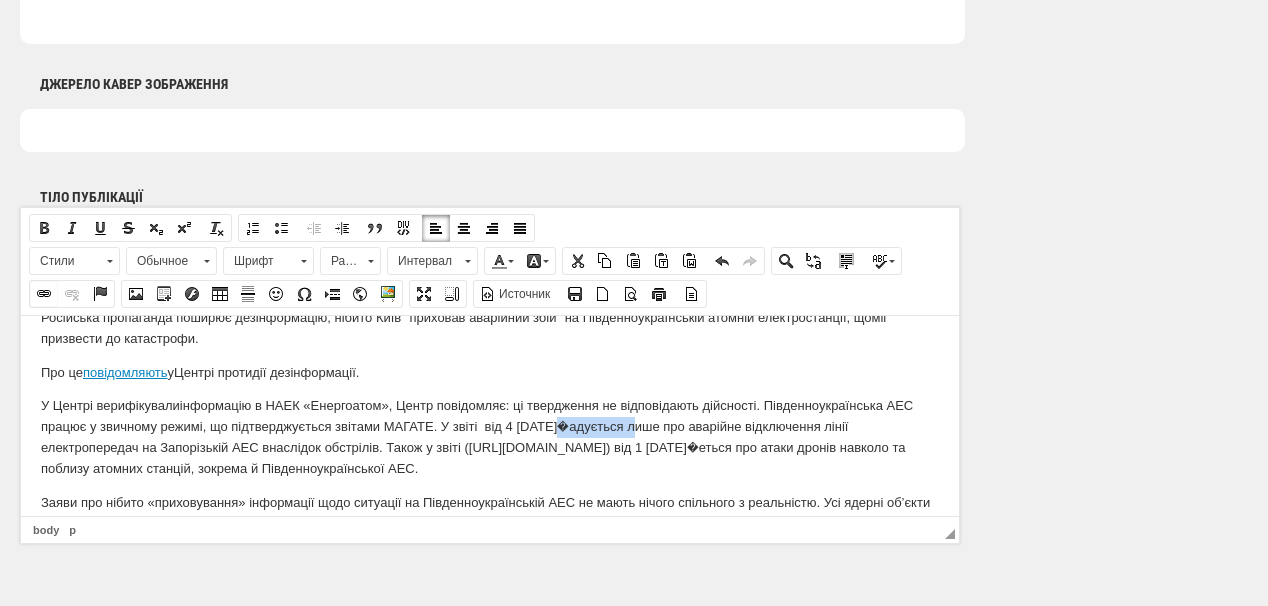click at bounding box center [44, 294] 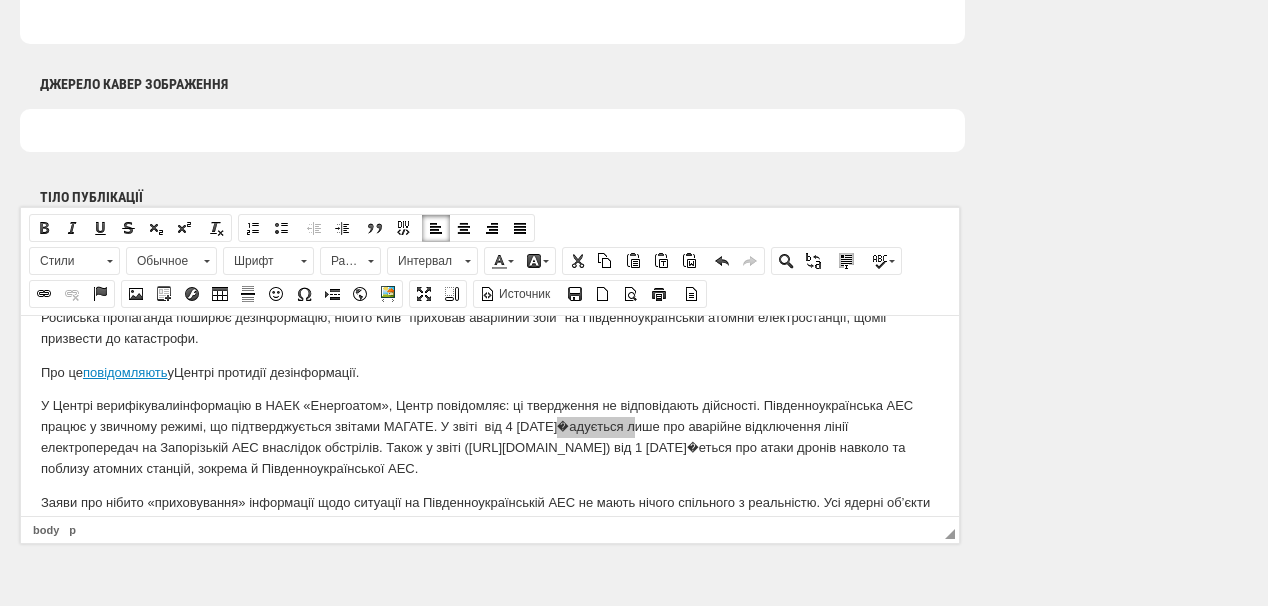 select on "http://" 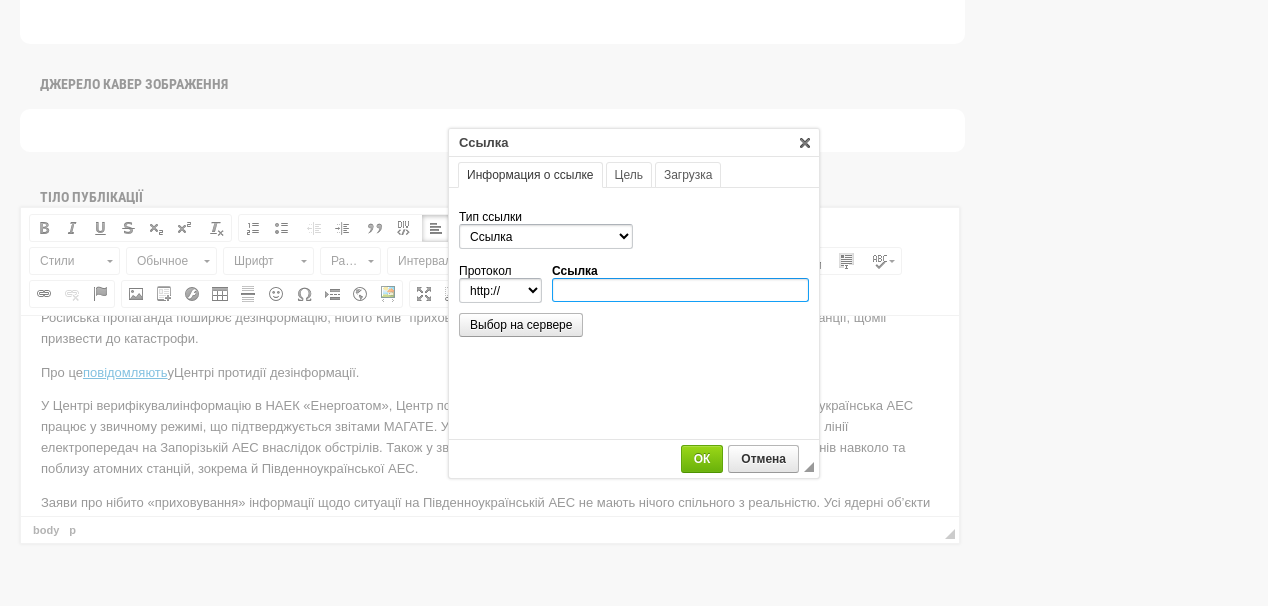 click on "Ссылка" at bounding box center (680, 290) 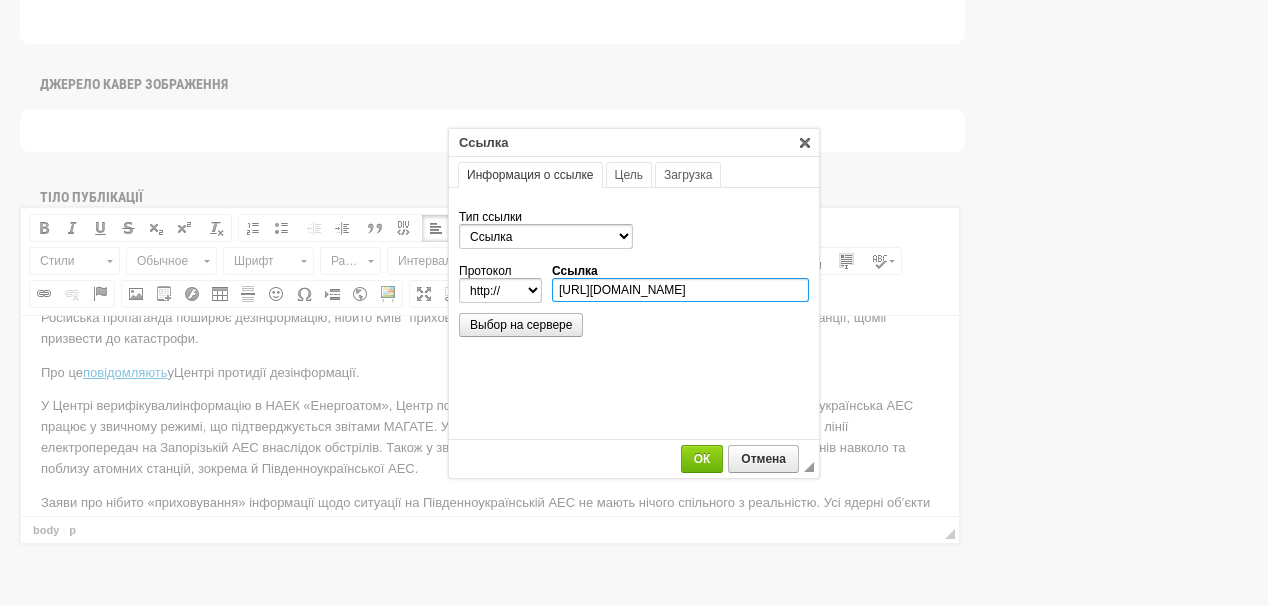 scroll, scrollTop: 0, scrollLeft: 364, axis: horizontal 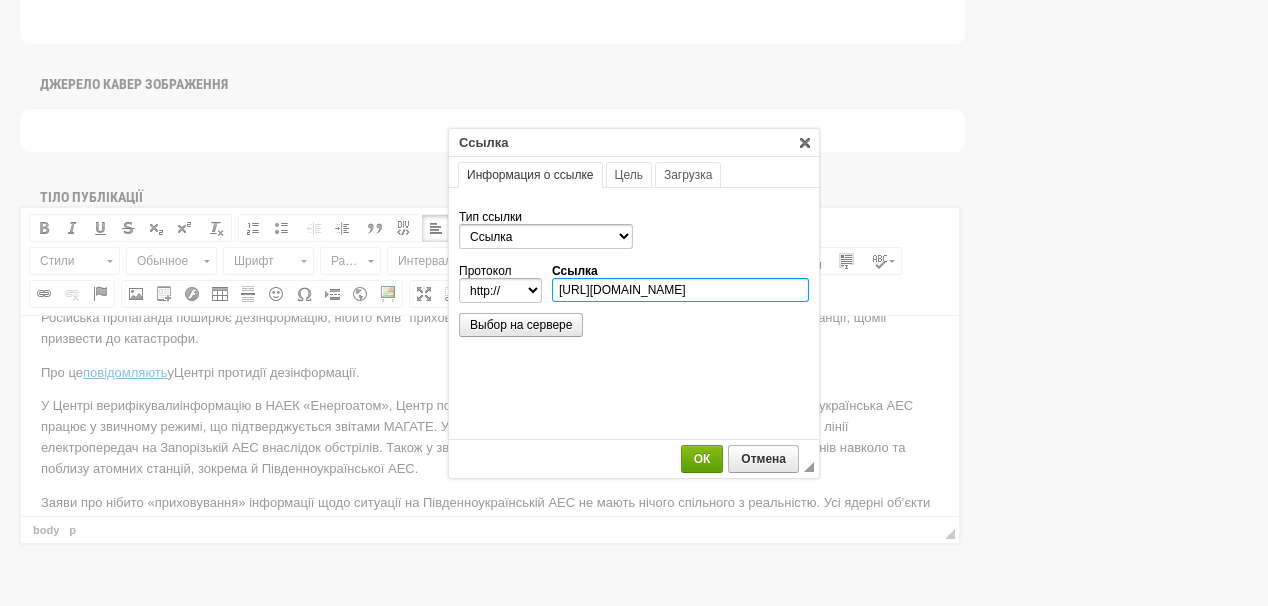 type on "https://www.iaea.org/newscenter/pressreleases/update-300-iaea-director-general-statement-on-situation-in-ukraine" 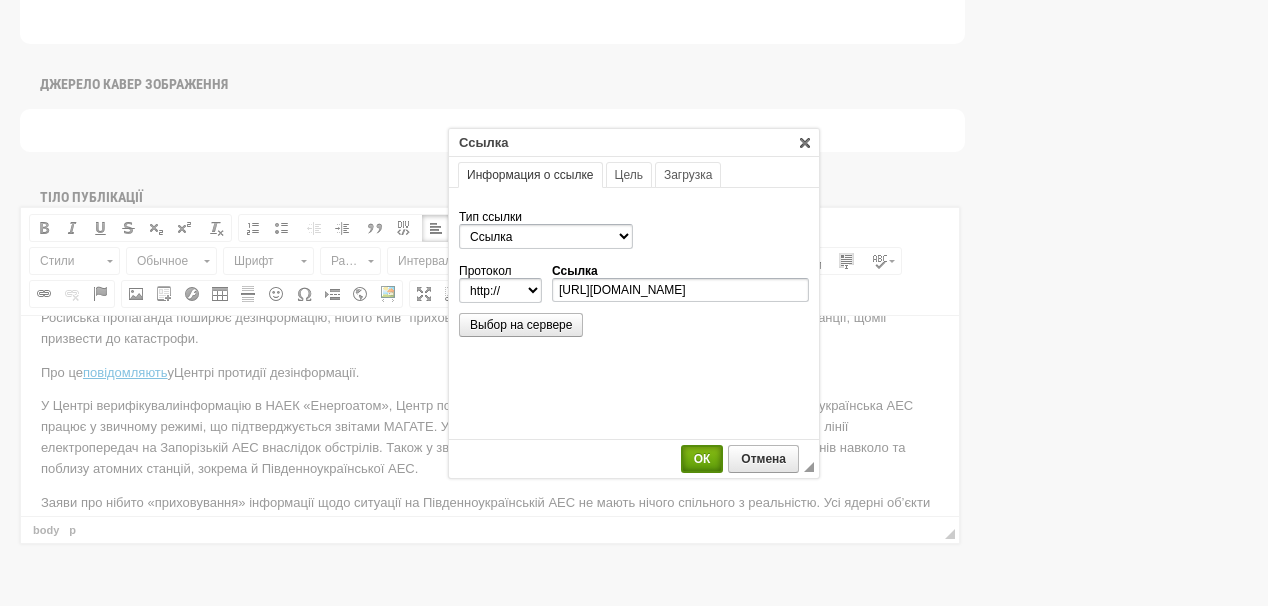 select on "https://" 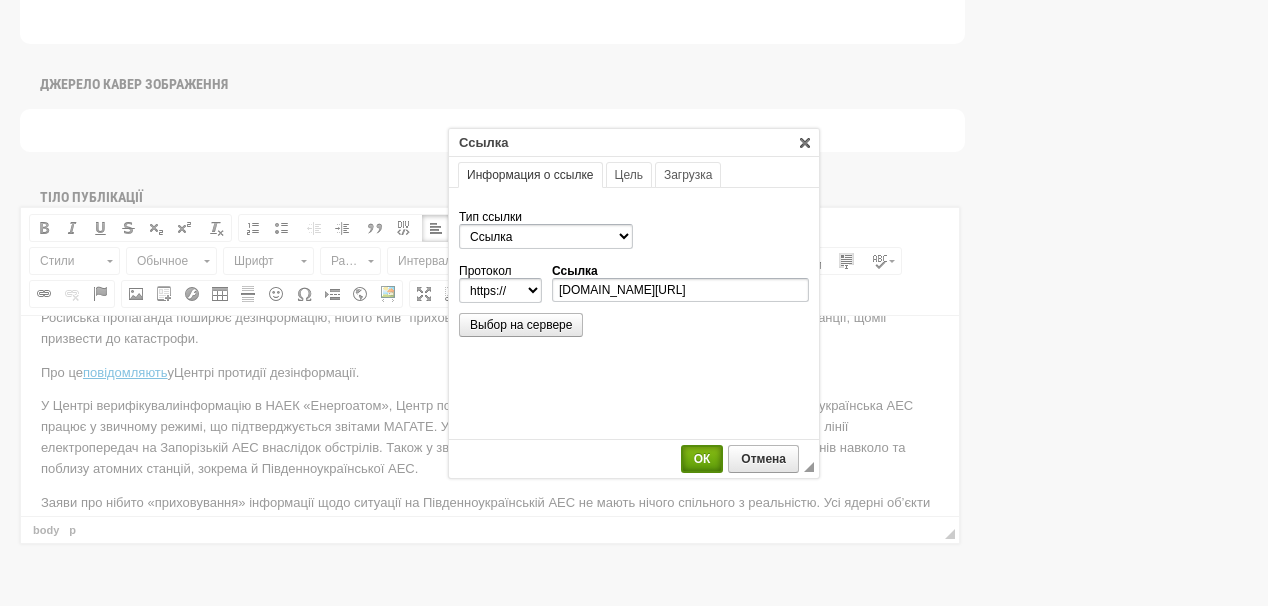 click on "ОК" at bounding box center [702, 459] 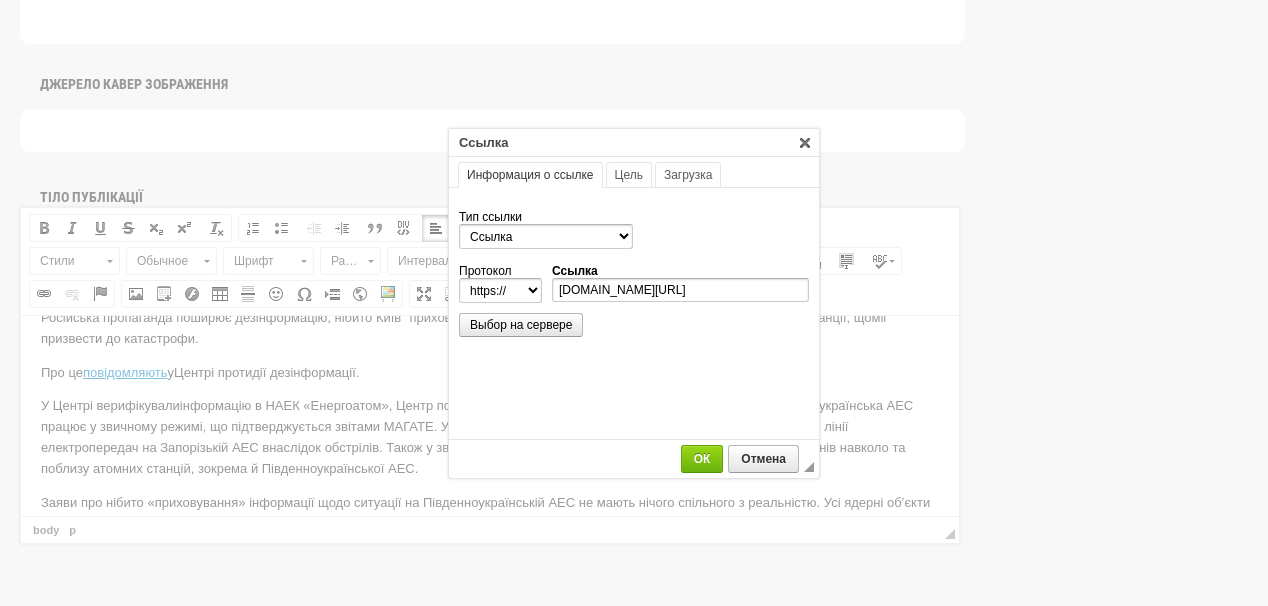scroll, scrollTop: 0, scrollLeft: 0, axis: both 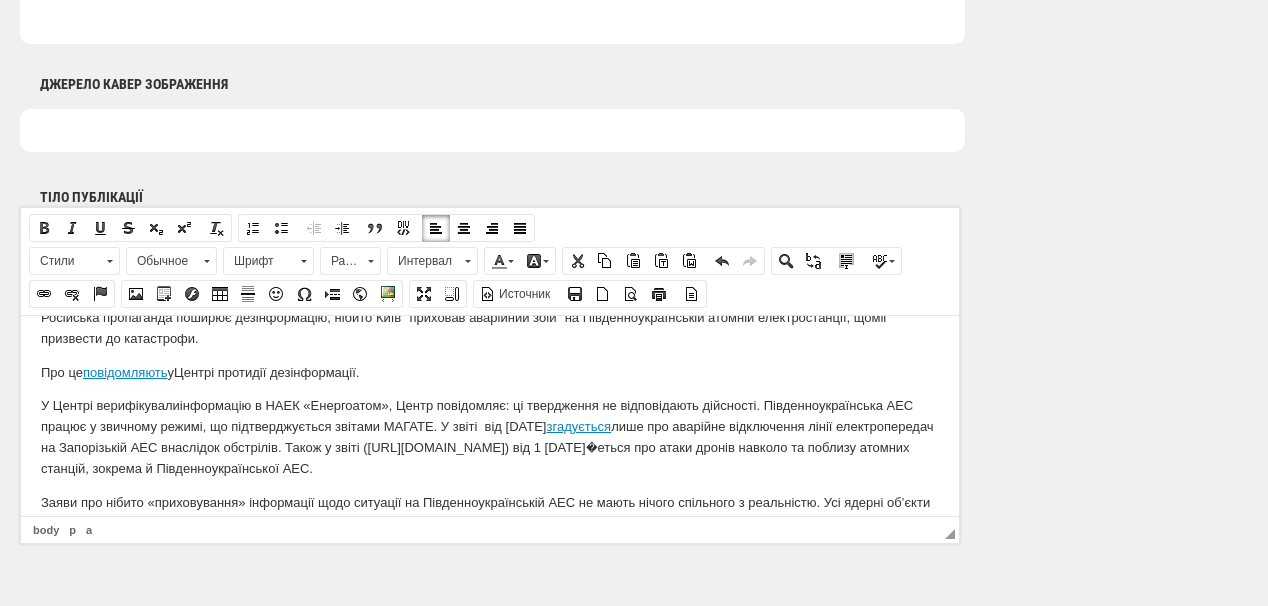 click on "У Центрі ве рифікували  інформацію в НАЕК «Енергоатом», Центр повідомляє: ці твердження не відповідають дійсності. Південноукраїнська АЕС працює у звичному режимі, що підтверджується звітами МАГАТЕ. У звіті  в ід 4 липня  згадується  лише про аварійне відключення лінії електропередач на Запорізькій АЕС внаслідок обстрілів. Також у звіті (https://www.iaea.org/newscenter/pressreleases/update-299-iaea-director-general-statement-on-situation-in-ukraine) від 1 липня йдеться про атаки дронів навколо та поблизу атомних станцій, зокрема й Південноукраїнської АЕС." at bounding box center (490, 436) 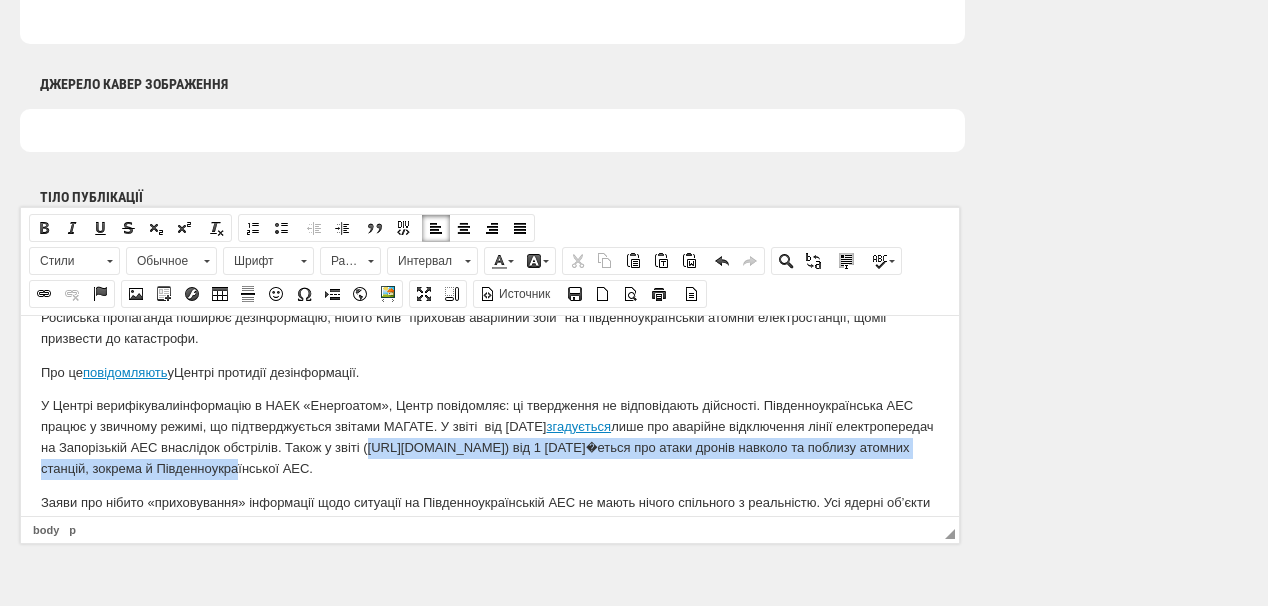 drag, startPoint x: 472, startPoint y: 447, endPoint x: 285, endPoint y: 473, distance: 188.79883 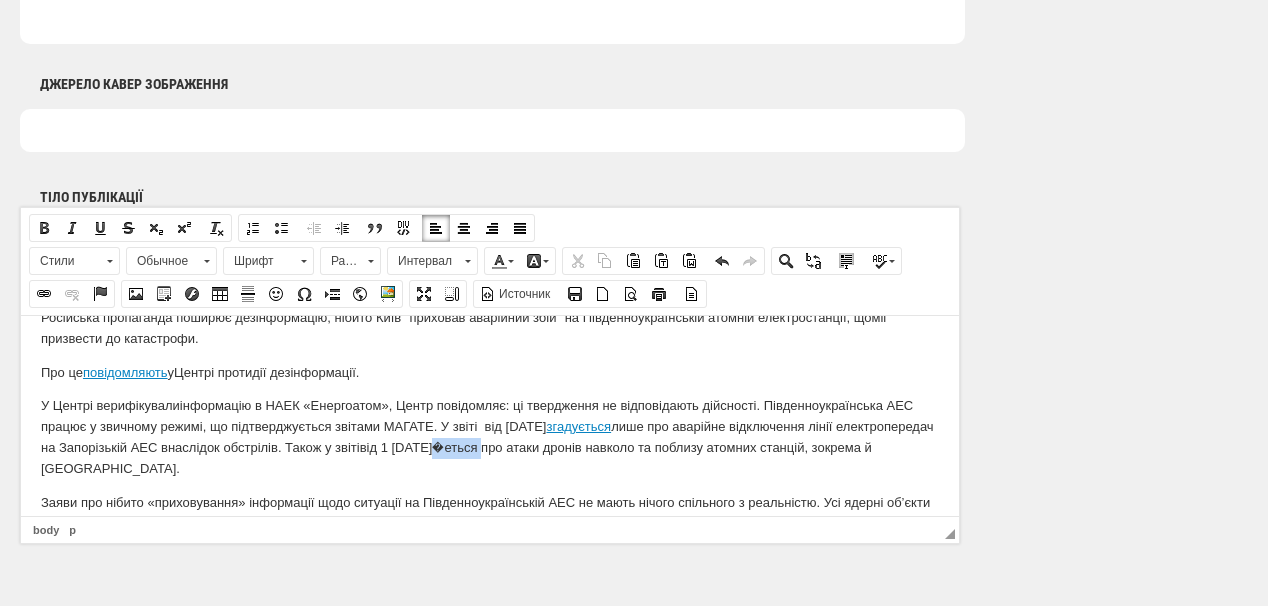 drag, startPoint x: 535, startPoint y: 449, endPoint x: 583, endPoint y: 449, distance: 48 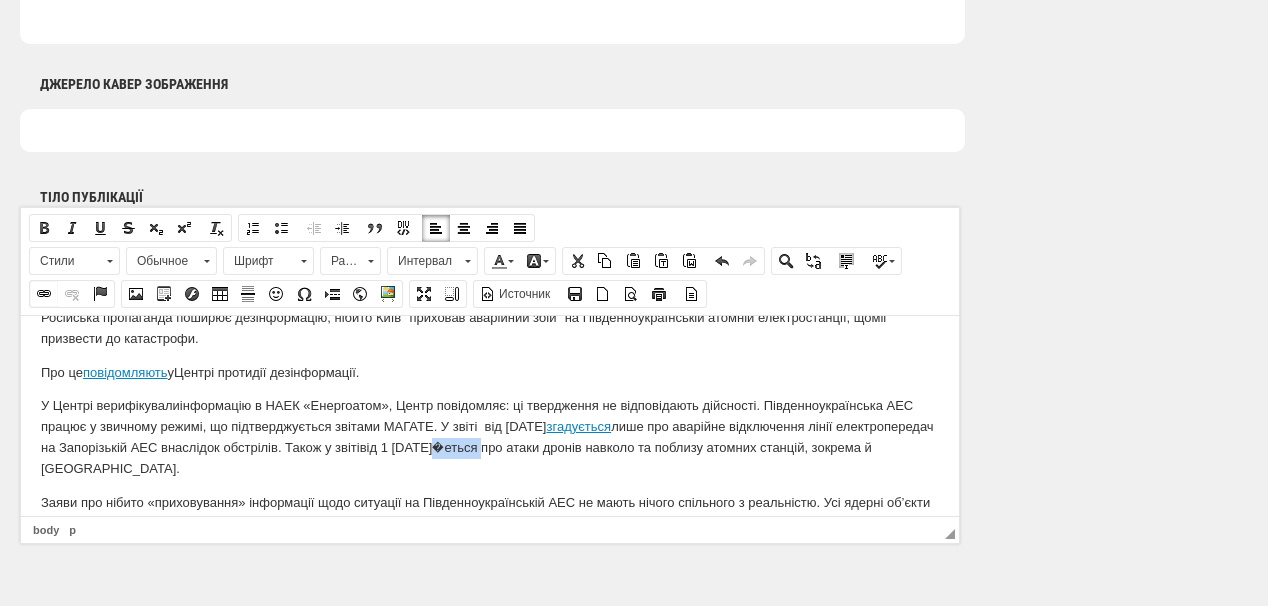 click at bounding box center (44, 294) 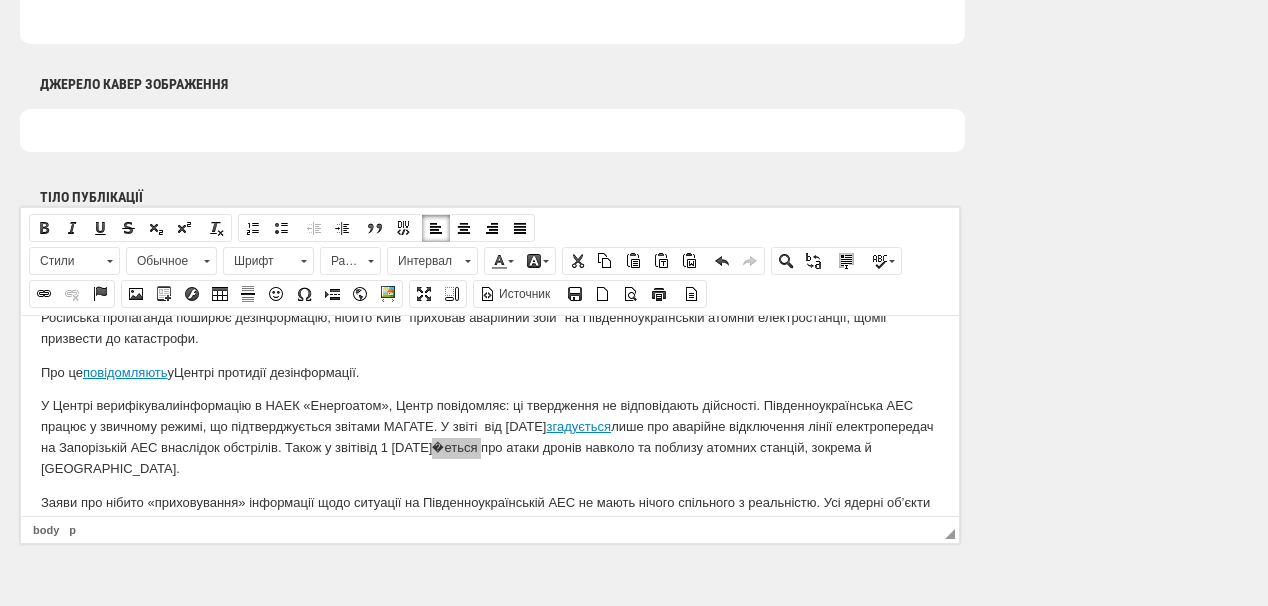 select on "http://" 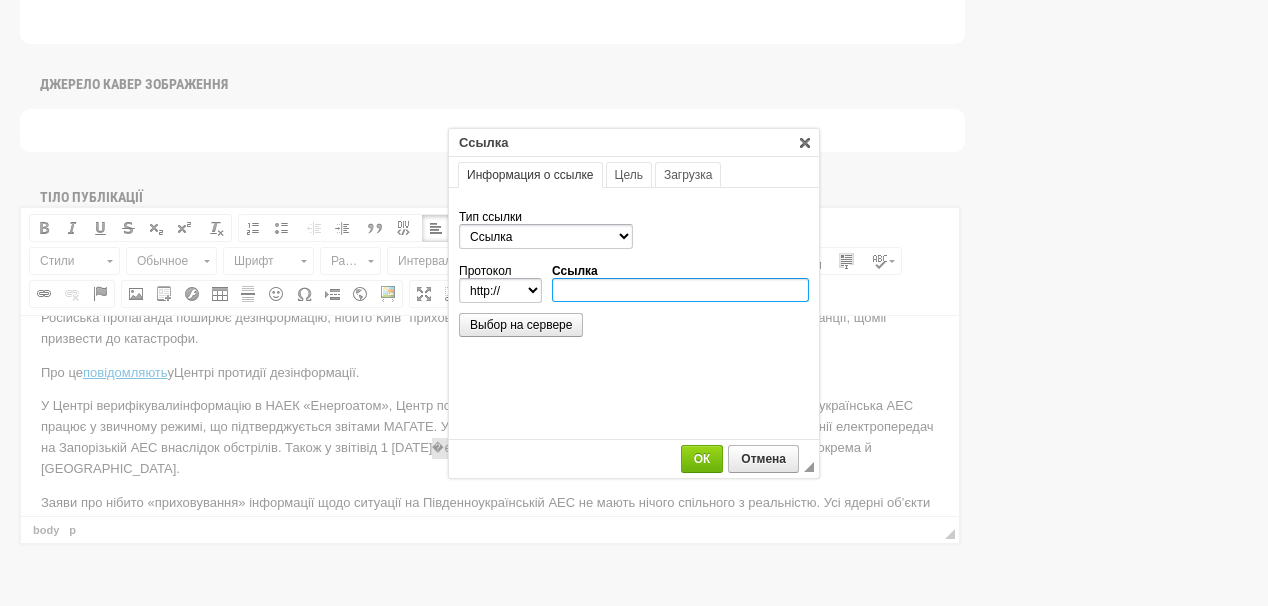 click on "Ссылка" at bounding box center [680, 290] 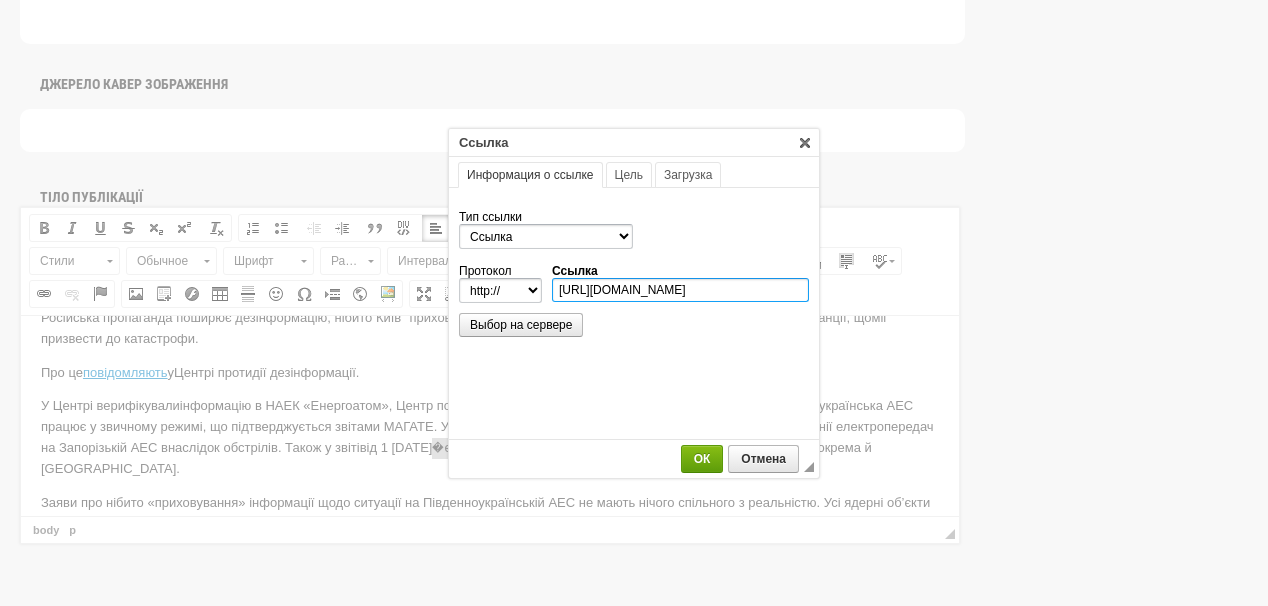 scroll, scrollTop: 0, scrollLeft: 364, axis: horizontal 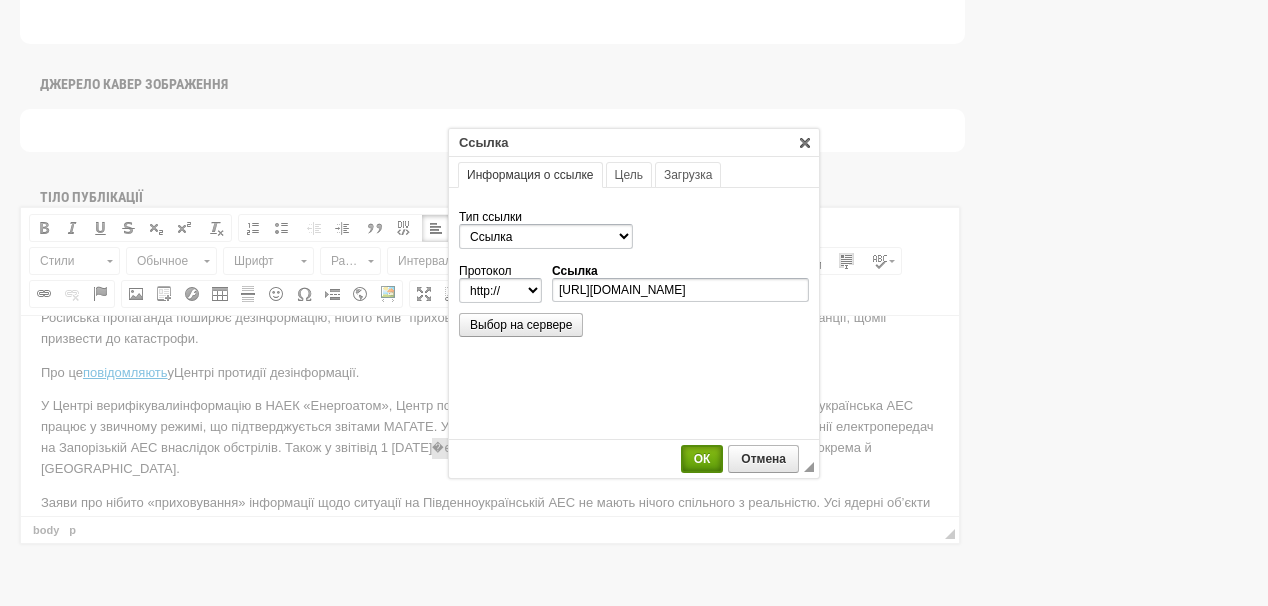 select on "https://" 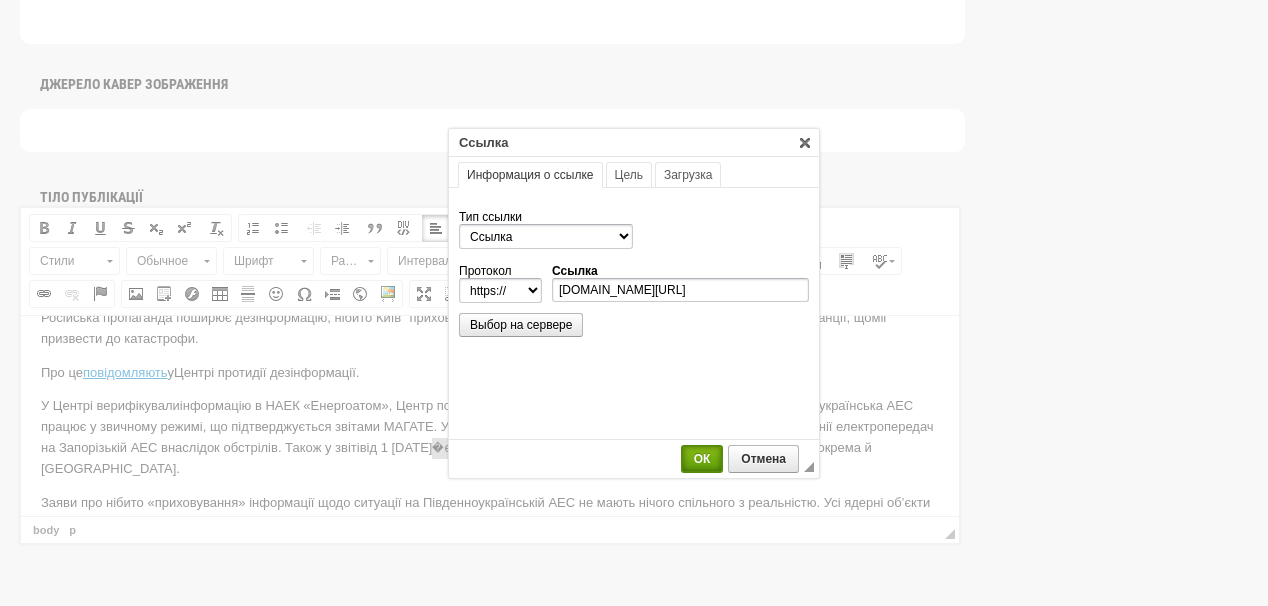scroll, scrollTop: 0, scrollLeft: 0, axis: both 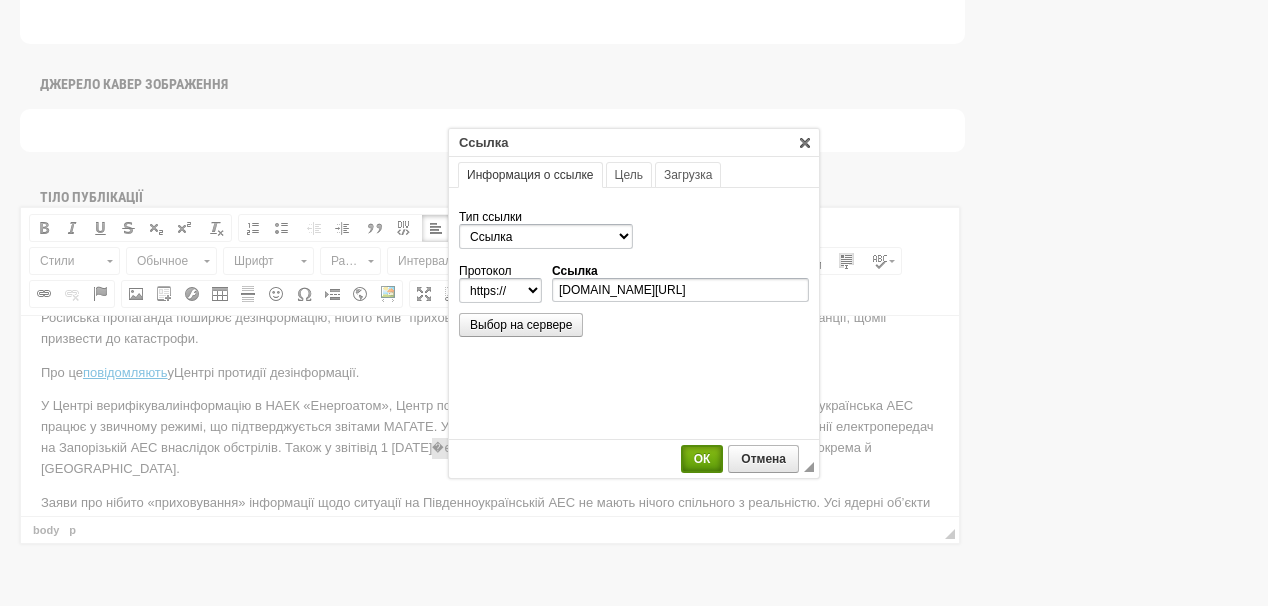 click on "ОК" at bounding box center [702, 459] 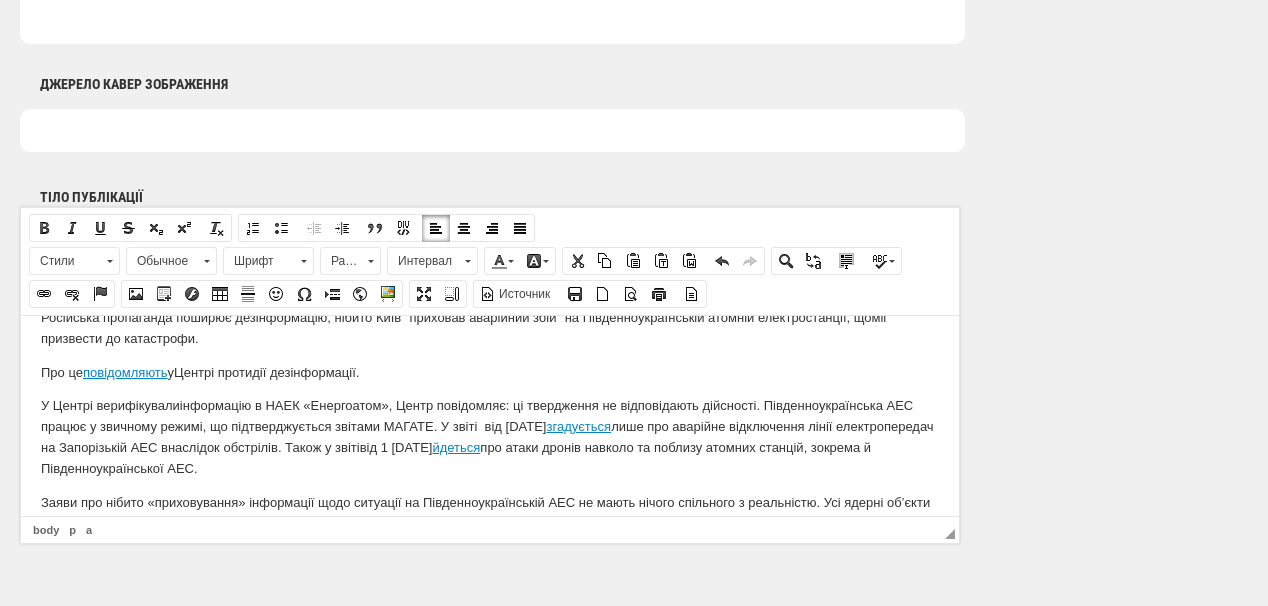 click on "ЗАГОЛОВОК Центр протидії дезінформації спростовує кремлівський фейк про збій на ПАЕС 74 /75 ЛІД Усі ядерні об’єкти України перебувають під постійним контролем інспекторів МАГАТЕ, які мають доступ до всіх АЕС і регулярно звітують про ситуацію на станціях 158 /200 Джерело кавер зображення Тіло публікації Визуальный текстовый редактор, post_translations_attributes_1_text Панели инструментов редактора Простые стили   Полужирный   Курсив   Подчеркнутый   Зачеркнутый   Подстрочный индекс   Надстрочный индекс   Убрать форматирование Абзац       Уменьшить отступ     Цитата     p" at bounding box center (650, 129) 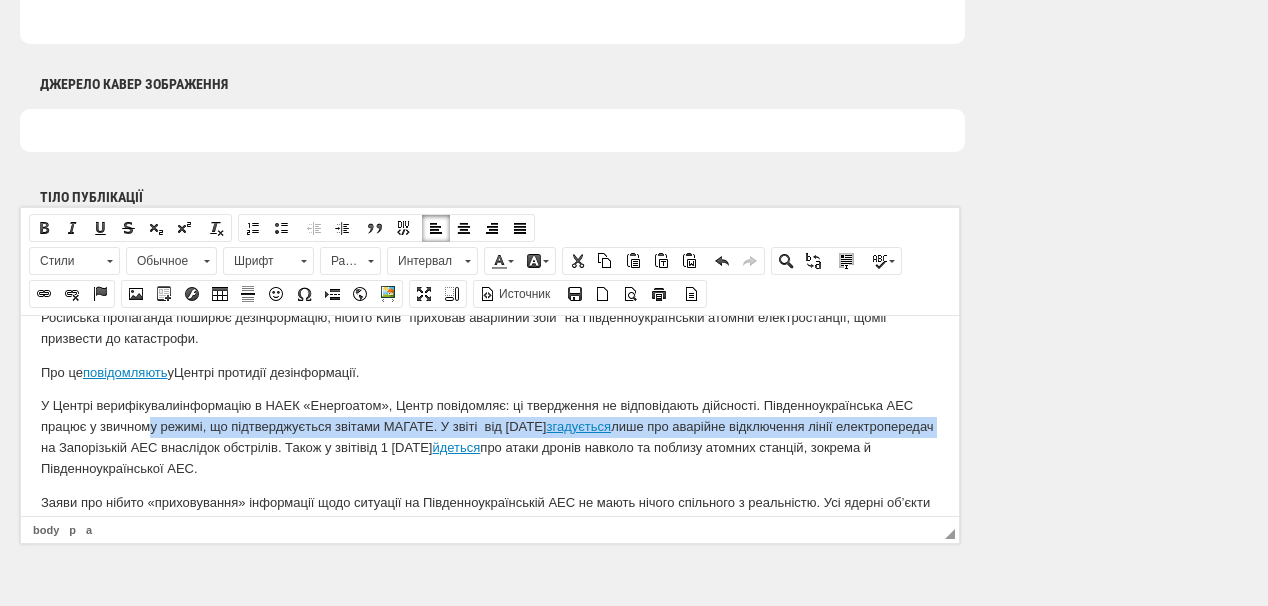 click on "У Центрі ве рифікували  інформацію в НАЕК «Енергоатом», Центр повідомляє: ці твердження не відповідають дійсності. Південноукраїнська АЕС працює у звичному режимі, що підтверджується звітами МАГАТЕ. У звіті  в ід 4 липня  згадується  лише про аварійне відключення лінії електропередач на Запорізькій АЕС внаслідок обстрілів. Також у звіті  від 1 липня  йдеться  про атаки дронів навколо та поблизу атомних станцій, зокрема й Південноукраїнської АЕС." at bounding box center (490, 436) 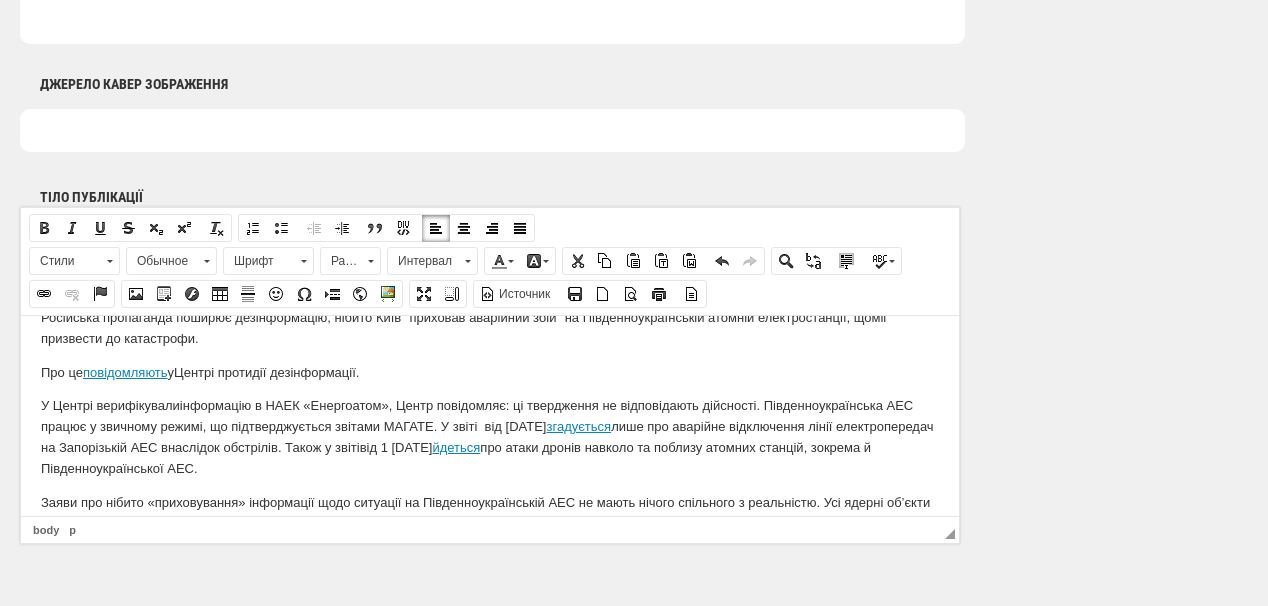 click on "У Центрі ве рифікували  інформацію в НАЕК «Енергоатом», Центр повідомляє: ці твердження не відповідають дійсності. Південноукраїнська АЕС працює у звичному режимі, що підтверджується звітами МАГАТЕ. У звіті  в ід 4 липня  згадується  лише про аварійне відключення лінії електропередач на Запорізькій АЕС внаслідок обстрілів. Також у звіті  від 1 липня  йдеться  про атаки дронів навколо та поблизу атомних станцій, зокрема й Південноукраїнської АЕС." at bounding box center [490, 436] 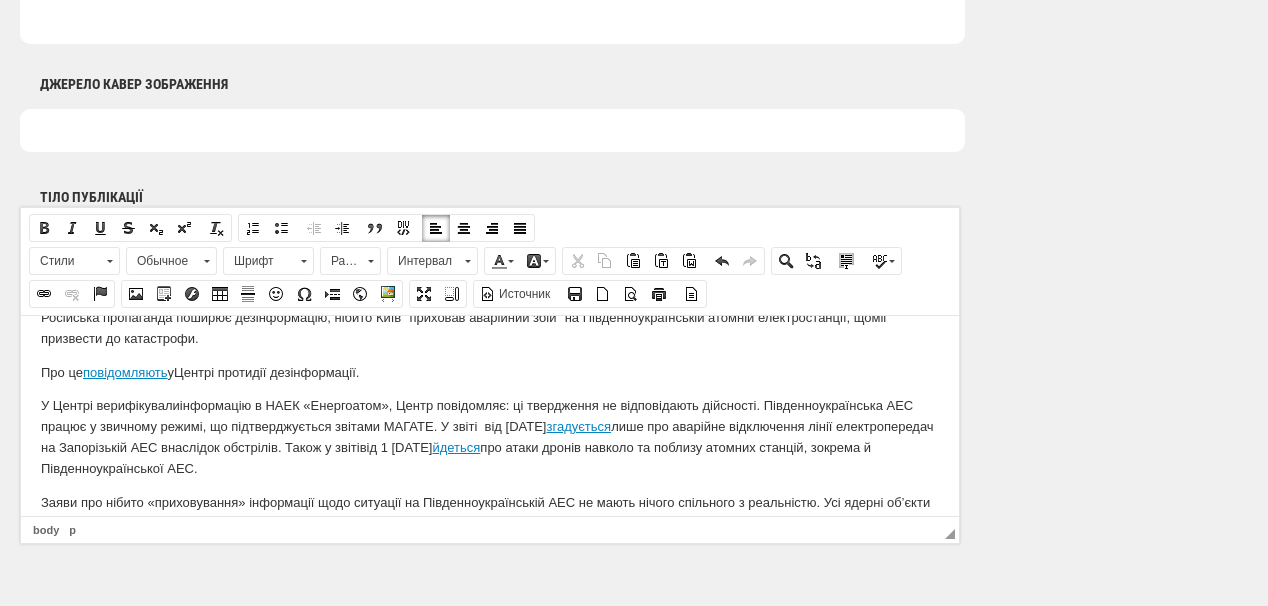 click on "У Центрі ве рифікували  інформацію в НАЕК «Енергоатом», Центр повідомляє: ці твердження не відповідають дійсності. Південноукраїнська АЕС працює у звичному режимі, що підтверджується звітами МАГАТЕ. У звіті  в ід 4 липня  згадується  лише про аварійне відключення лінії електропередач на Запорізькій АЕС внаслідок обстрілів. Також у звіті  від 1 липня  йдеться  про атаки дронів навколо та поблизу атомних станцій, зокрема й Південноукраїнської АЕС." at bounding box center [490, 436] 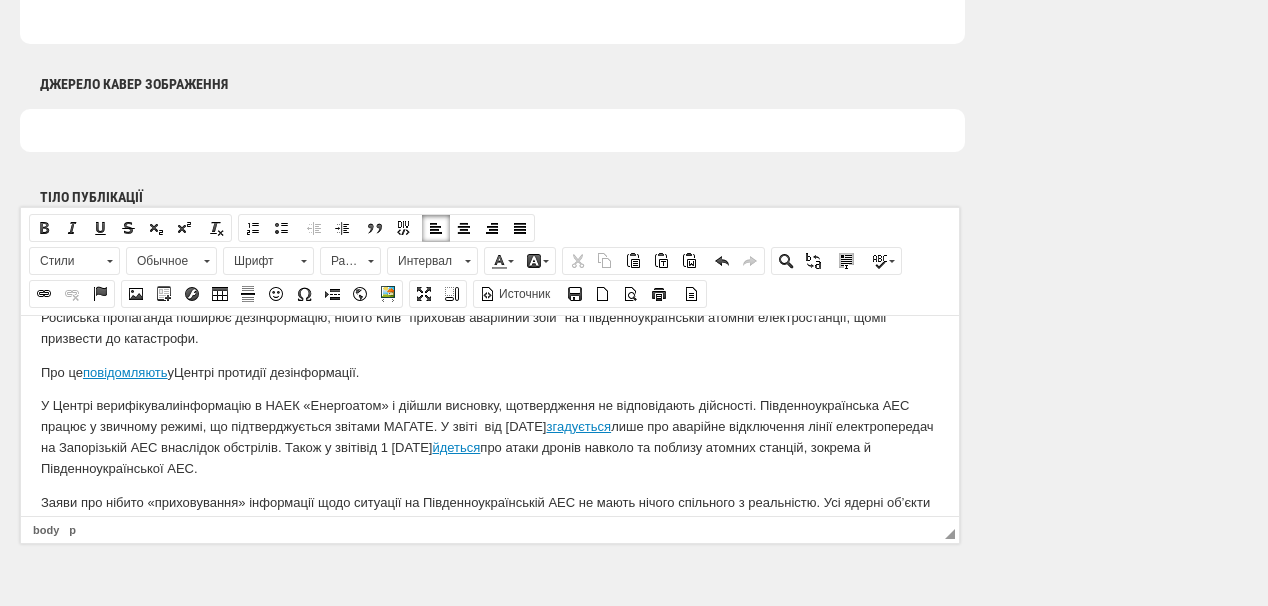 click on "У Центрі ве рифікували  інформацію в НАЕК «Енергоатом» і дійшли висновку, що  твердження не відповідають дійсності. Південноукраїнська АЕС працює у звичному режимі, що підтверджується звітами МАГАТЕ. У звіті  в ід 4 липня  згадується  лише про аварійне відключення лінії електропередач на Запорізькій АЕС внаслідок обстрілів. Також у звіті  від 1 липня  йдеться  про атаки дронів навколо та поблизу атомних станцій, зокрема й Південноукраїнської АЕС." at bounding box center [490, 436] 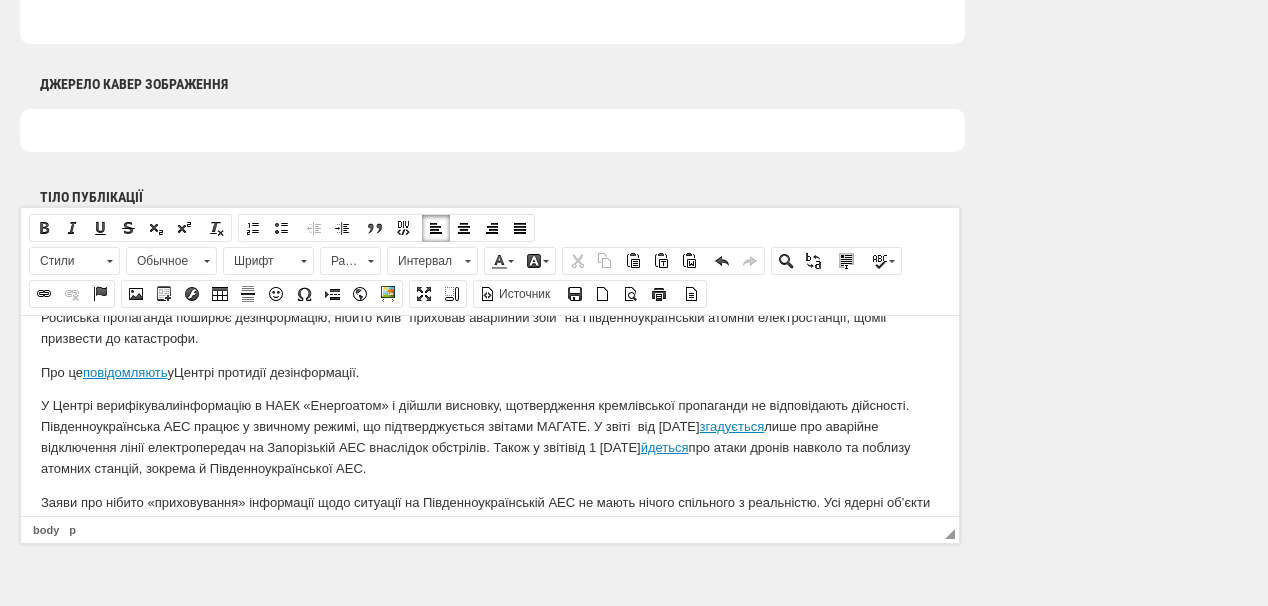 click on "Російська пропаганда поширює дезінформацію, нібито Київ "приховав аварійний збій" на Південноукраїнській атомній електростанції, що  міг призвести до катастрофи. Про це  повідомляють  у  Центрі протидії дезінформації. У Центрі ве рифікували  інформацію в НАЕК «Енергоатом» і дійшли висновку, що  твердження кремлівської пропаганди не відповідають дійсності. Південноукраїнська АЕС працює у звичному режимі, що підтверджується звітами МАГАТЕ. У звіті  в ід 4 липня  згадується  від 1 липня  йдеться" at bounding box center (490, 430) 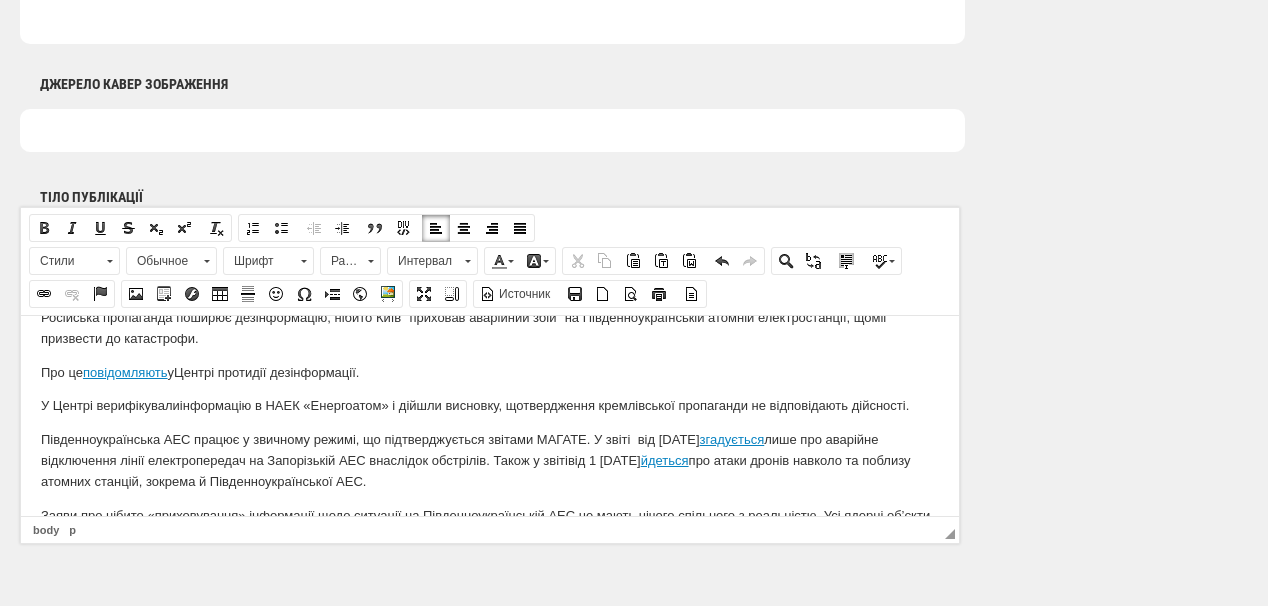 click on "У Центрі ве рифікували  інформацію в НАЕК «Енергоатом» і дійшли висновку, що  твердження кремлівської пропаганди не відповідають дійсності." at bounding box center (490, 405) 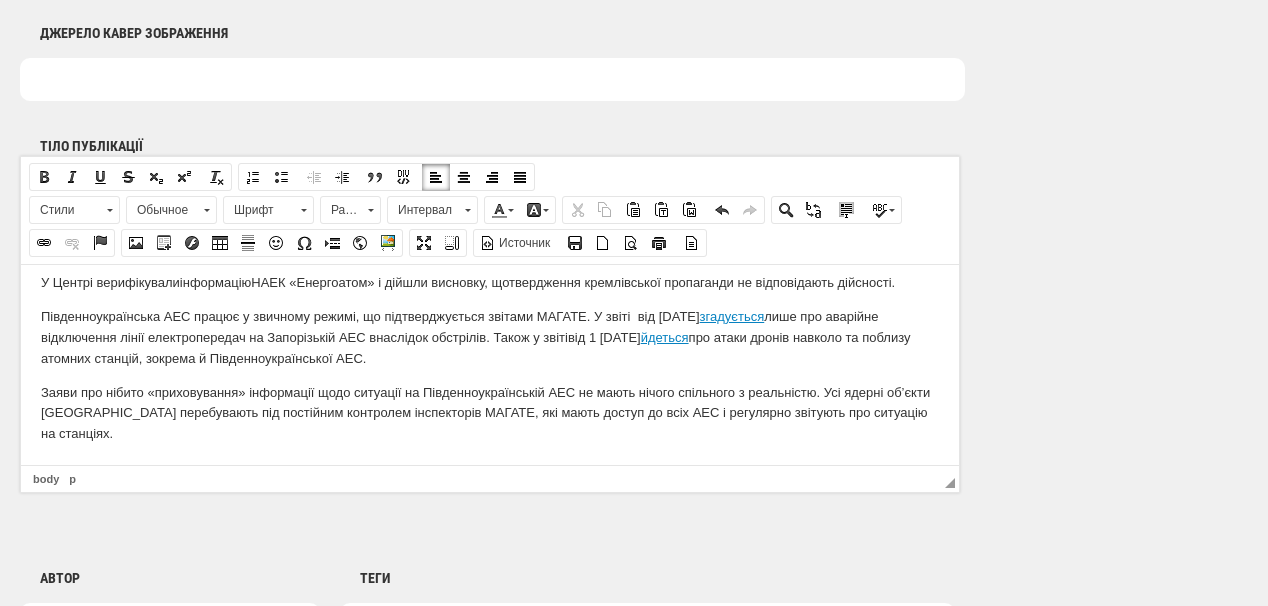 scroll, scrollTop: 1200, scrollLeft: 0, axis: vertical 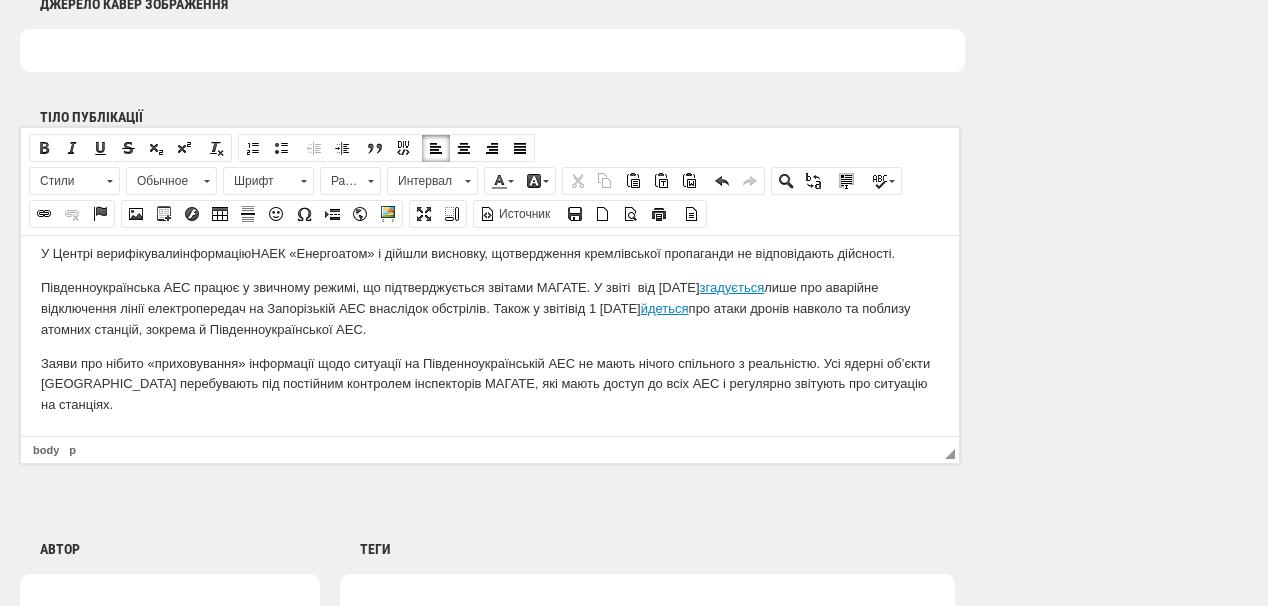 click on "Заяви про нібито «приховування» інформації щодо ситуації на Південноукраїнській АЕС не мають нічого спільного з реальністю. Усі ядерні об’єкти України перебувають під постійним контролем інспекторів МАГАТЕ, які мають доступ до всіх АЕС і регулярно звітують про ситуацію на станціях." at bounding box center [490, 384] 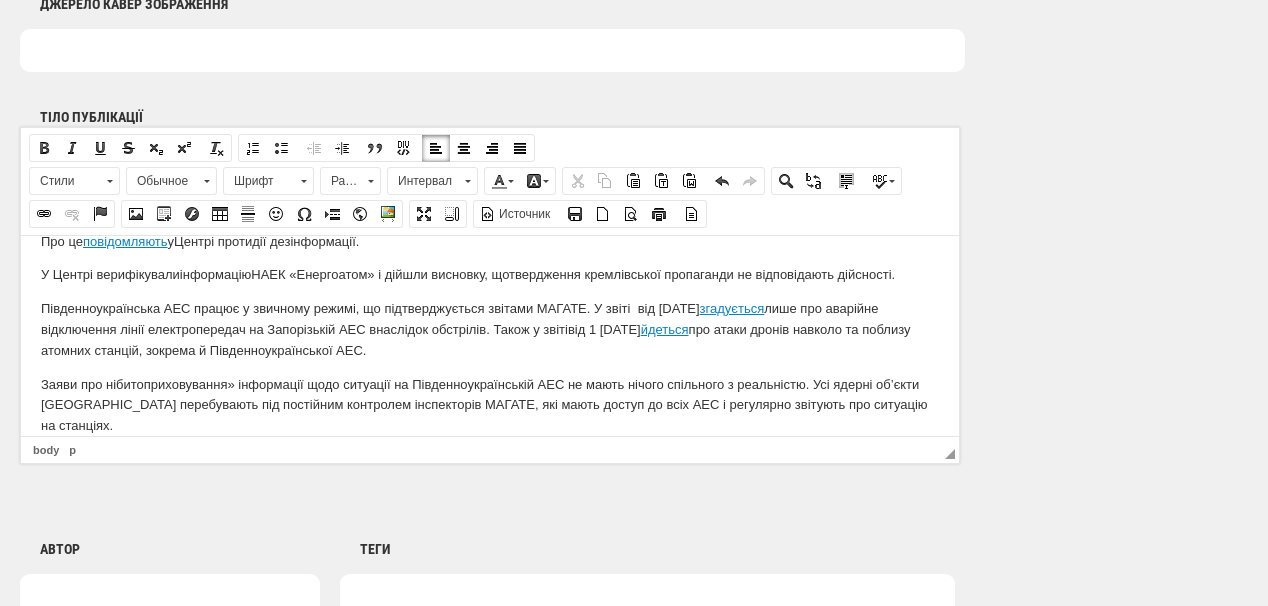 scroll, scrollTop: 100, scrollLeft: 0, axis: vertical 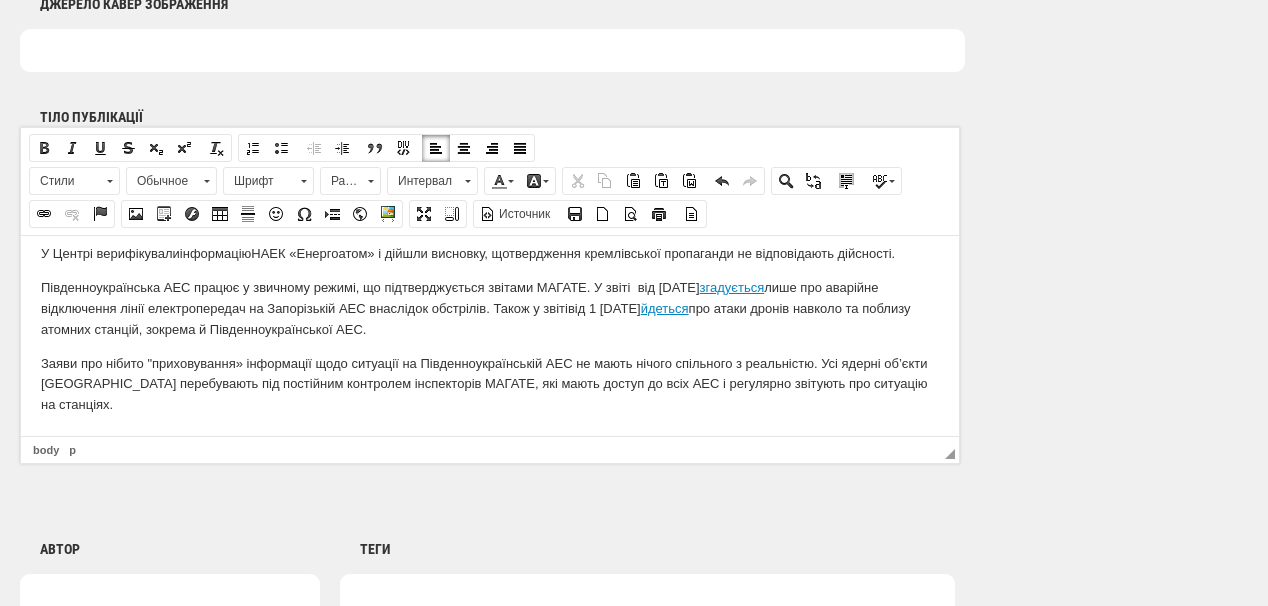 click on "Заяви про нібито " приховування» інформації щодо ситуації на Південноукраїнській АЕС не мають нічого спільного з реальністю. Усі ядерні об’єкти України перебувають під постійним контролем інспекторів МАГАТЕ, які мають доступ до всіх АЕС і регулярно звітують про ситуацію на станціях." at bounding box center (490, 384) 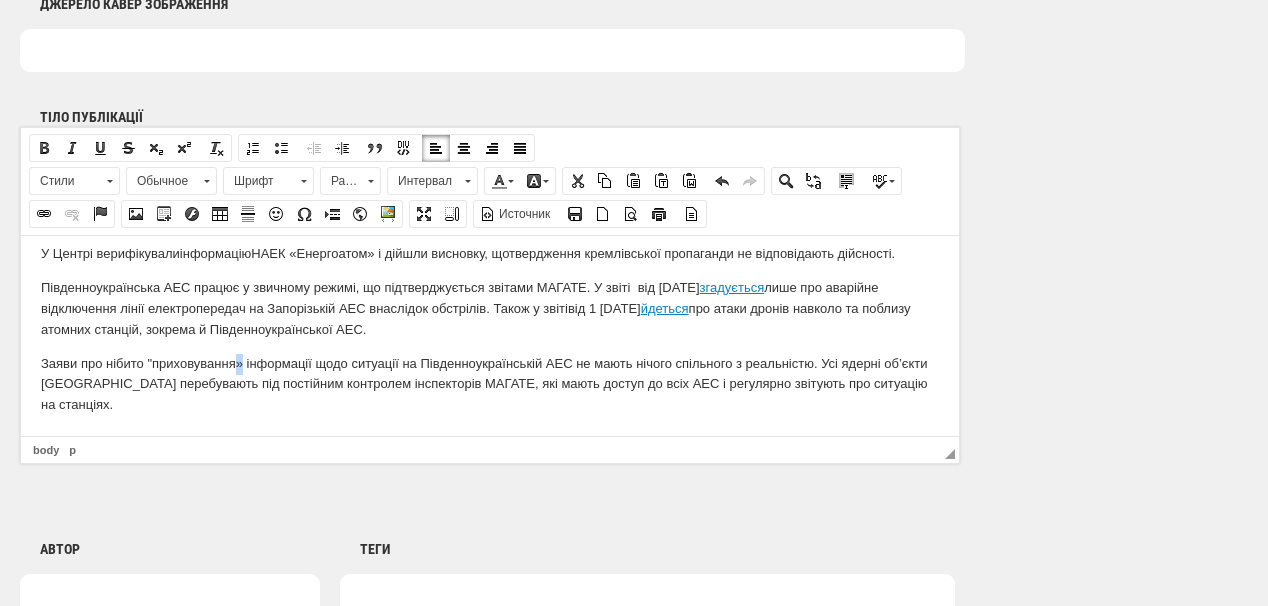 scroll, scrollTop: 79, scrollLeft: 0, axis: vertical 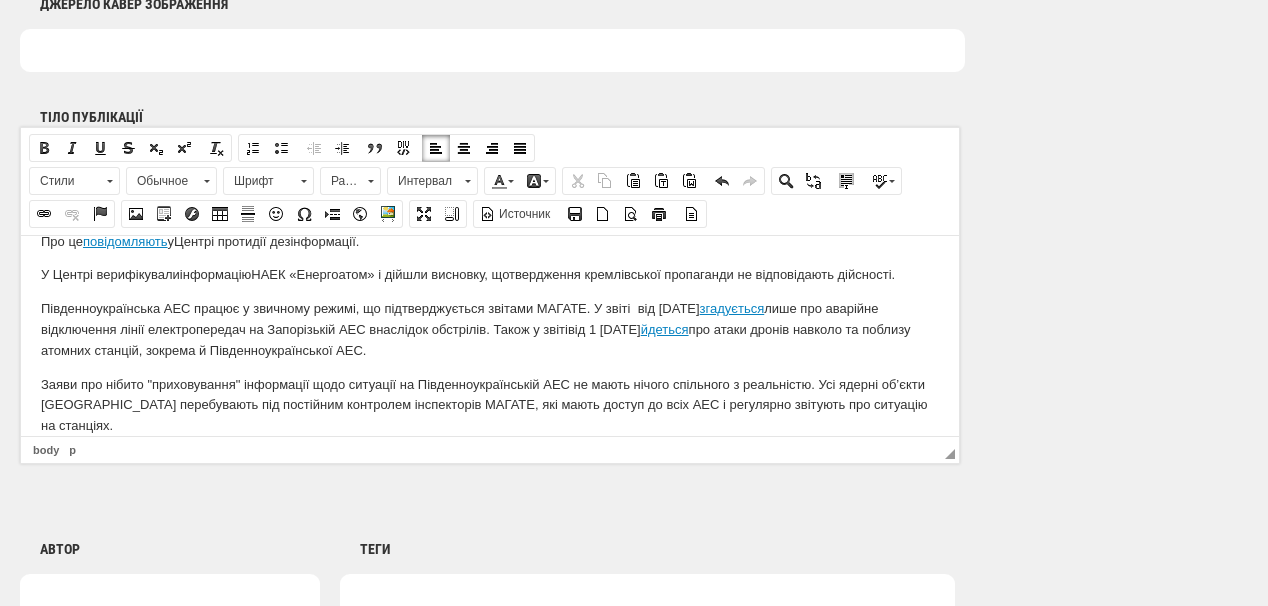 click on "Російська пропаганда поширює дезінформацію, нібито Київ "приховав аварійний збій" на Південноукраїнській атомній електростанції, що  міг призвести до катастрофи. Про це  повідомляють  у  Центрі протидії дезінформації. У Центрі ве рифікували  інформацію  НАЕК «Енергоатом» і дійшли висновку, що  твердження кремлівської пропаганди не відповідають дійсності.  Південноукраїнська АЕС працює у звичному режимі, що підтверджується звітами МАГАТЕ. У звіті  в ід 4 липня  згадується  від 1 липня  йдеться Заяви про нібито "" at bounding box center [490, 306] 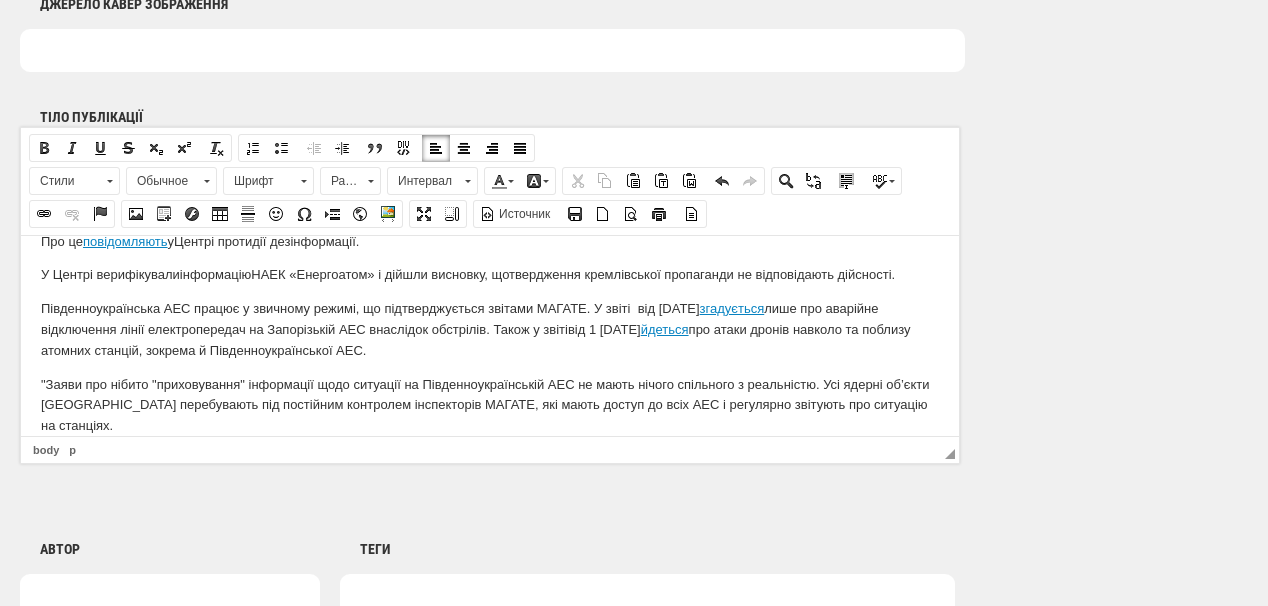 click on ""Заяви про нібито " приховування" інформації щодо ситуації на Південноукраїнській АЕС не мають нічого спільного з реальністю. Усі ядерні об’єкти України перебувають під постійним контролем інспекторів МАГАТЕ, які мають доступ до всіх АЕС і регулярно звітують про ситуацію на станціях." at bounding box center (490, 405) 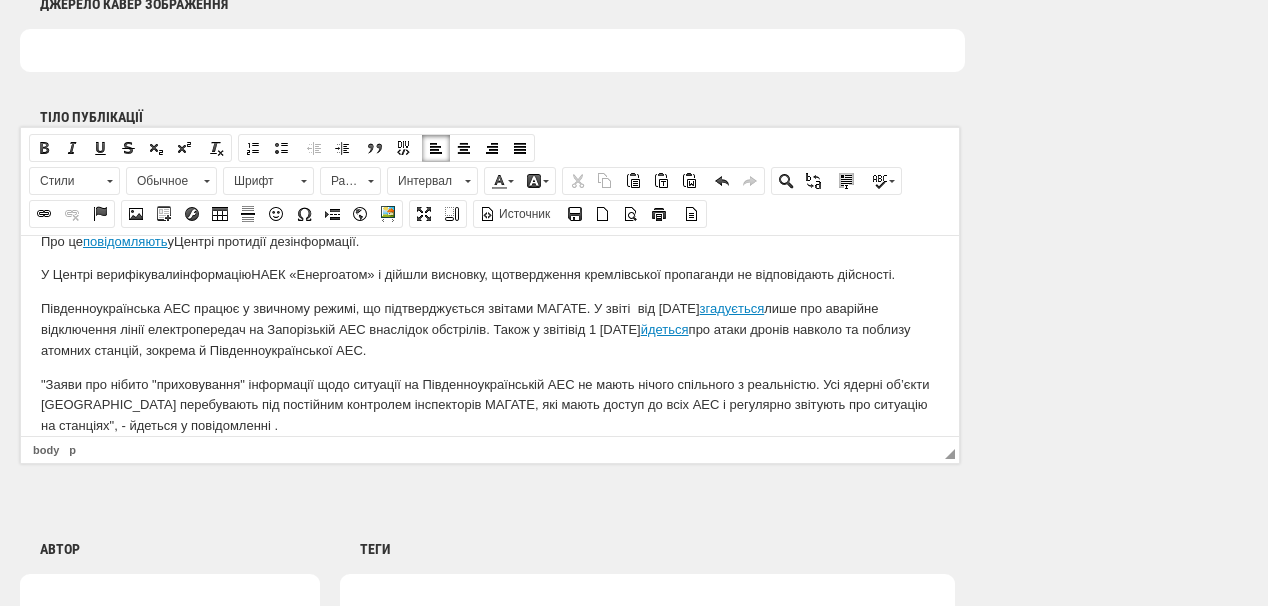click on ""Заяви про нібито " приховування" інформації щодо ситуації на Південноукраїнській АЕС не мають нічого спільного з реальністю. Усі ядерні об’єкти України перебувають під постійним контролем інспекторів МАГАТЕ, які мають доступ до всіх АЕС і регулярно звітують про ситуацію на станціях", - йдеться у повідомленні ." at bounding box center [490, 405] 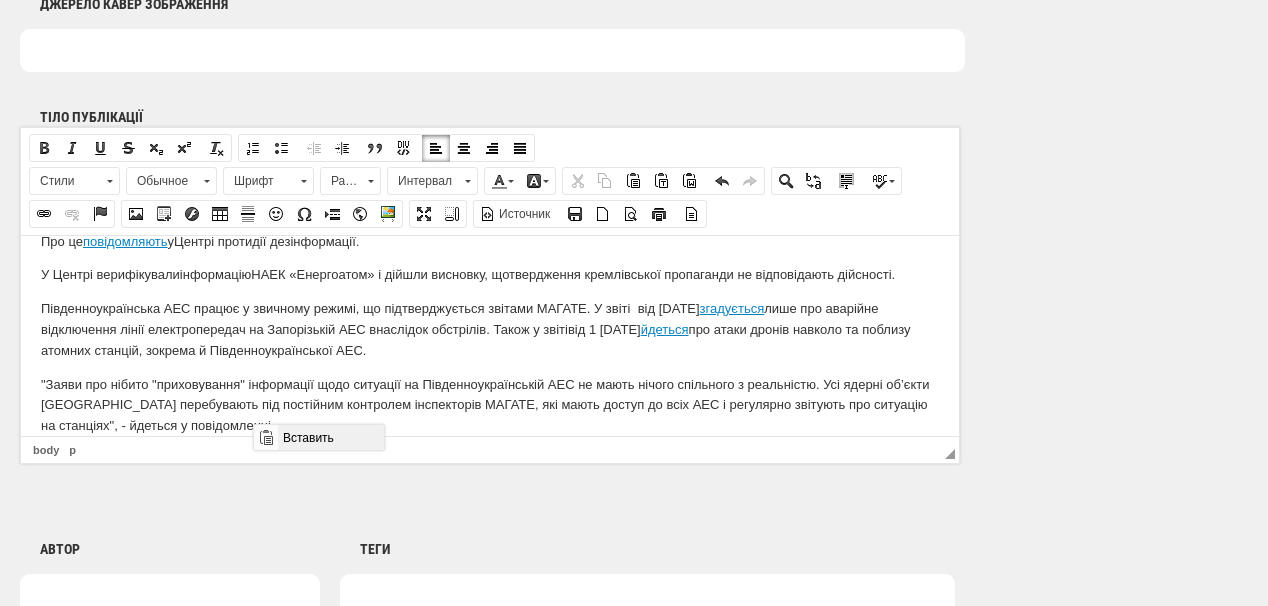 drag, startPoint x: 554, startPoint y: 866, endPoint x: 299, endPoint y: 441, distance: 495.63092 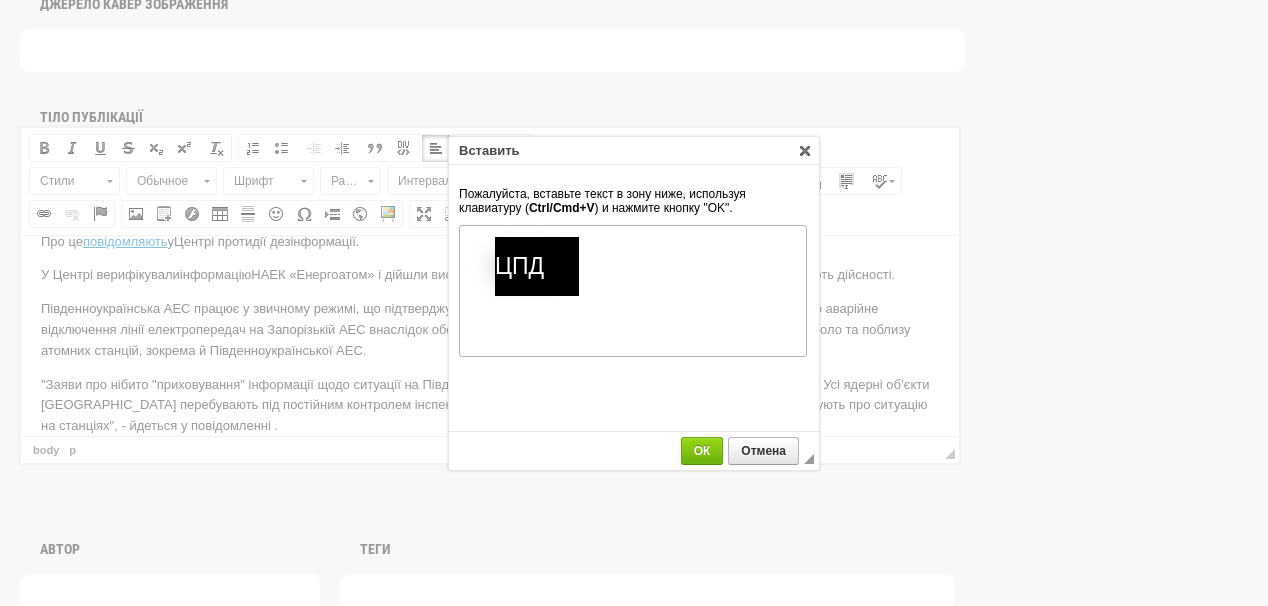scroll, scrollTop: 0, scrollLeft: 0, axis: both 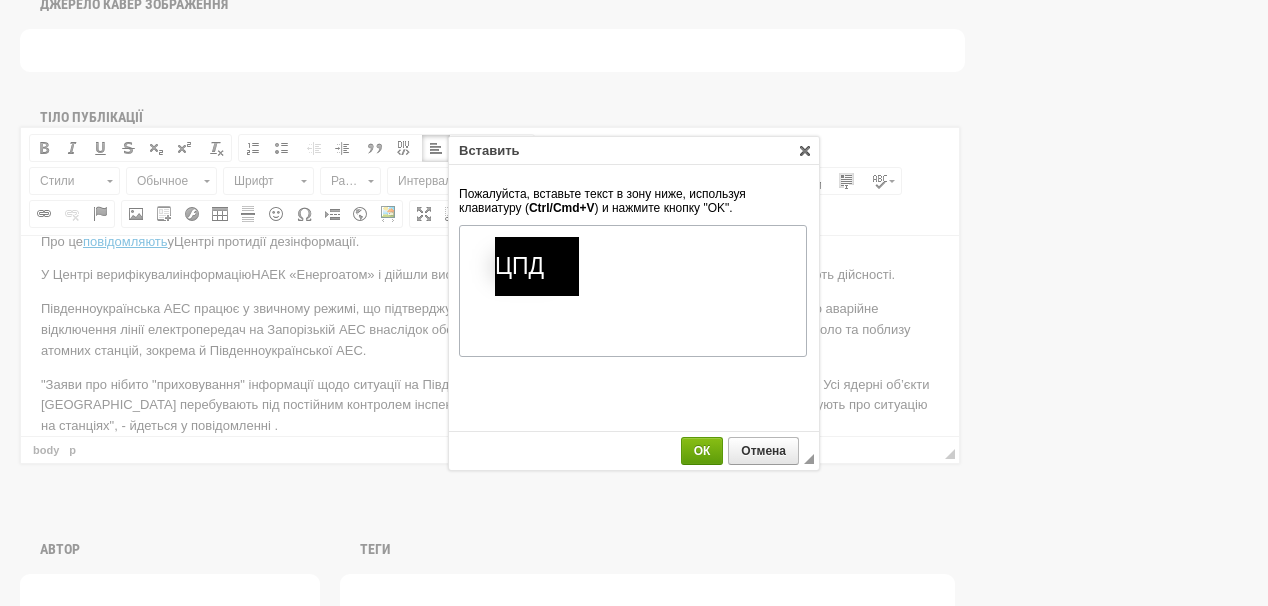 click on "ОК" at bounding box center [702, 451] 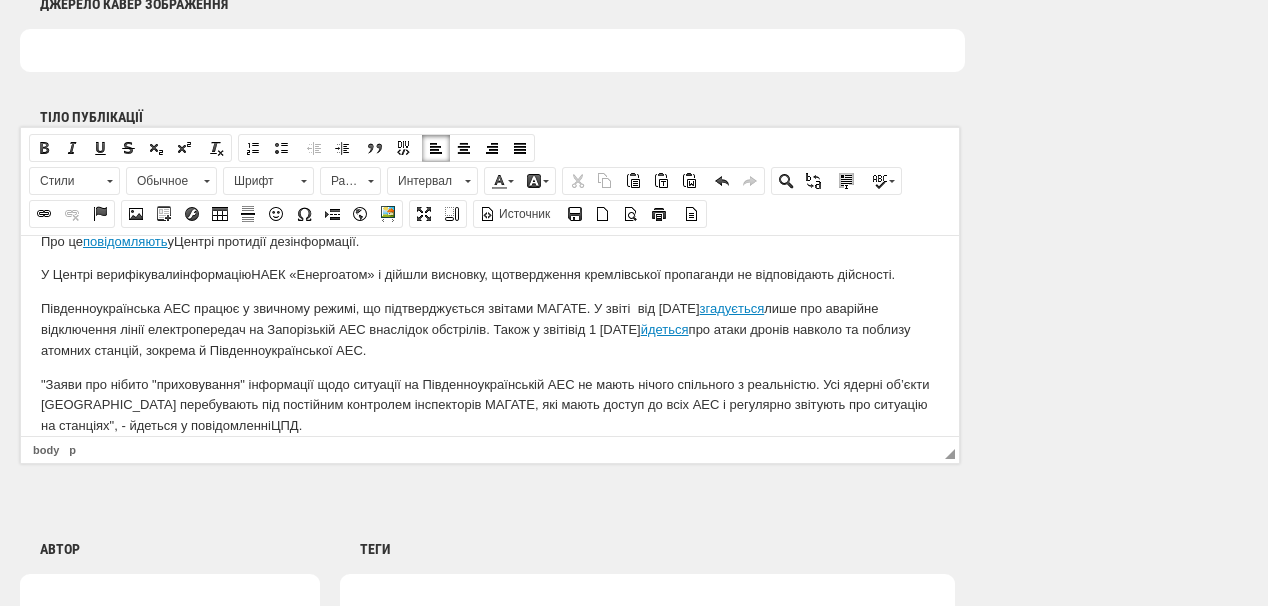 click on ""Заяви про нібито " приховування" інформації щодо ситуації на Південноукраїнській АЕС не мають нічого спільного з реальністю. Усі ядерні об’єкти України перебувають під постійним контролем інспекторів МАГАТЕ, які мають доступ до всіх АЕС і регулярно звітують про ситуацію на станціях", - йдеться у повідомленні ЦПД  ." at bounding box center (490, 405) 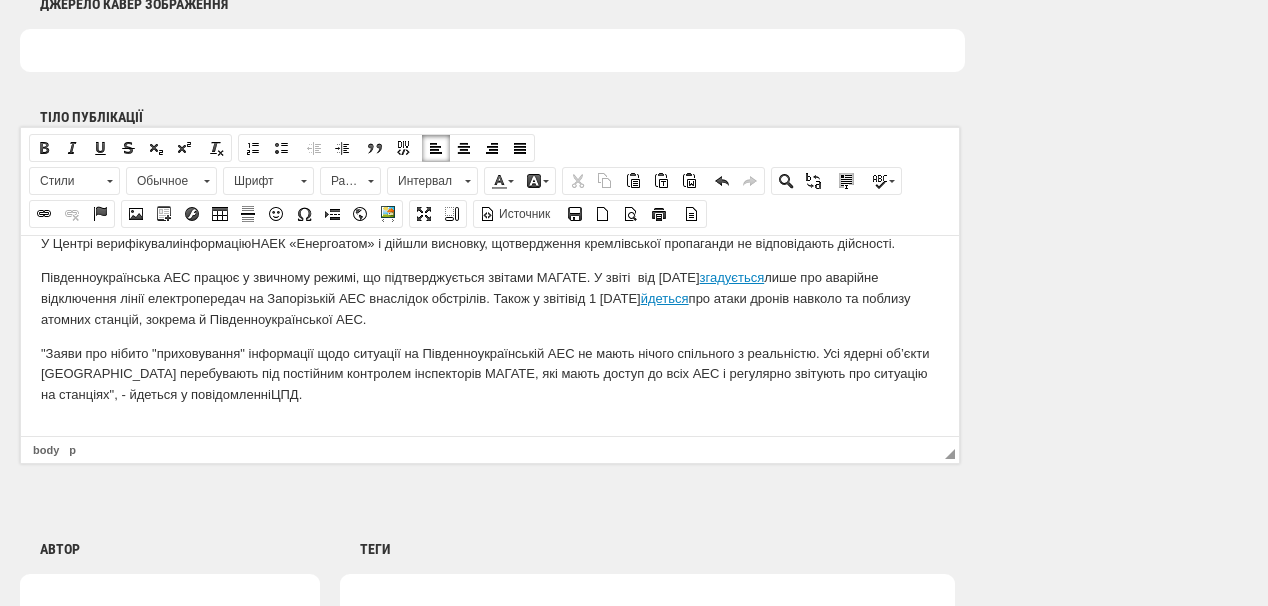click at bounding box center [170, 595] 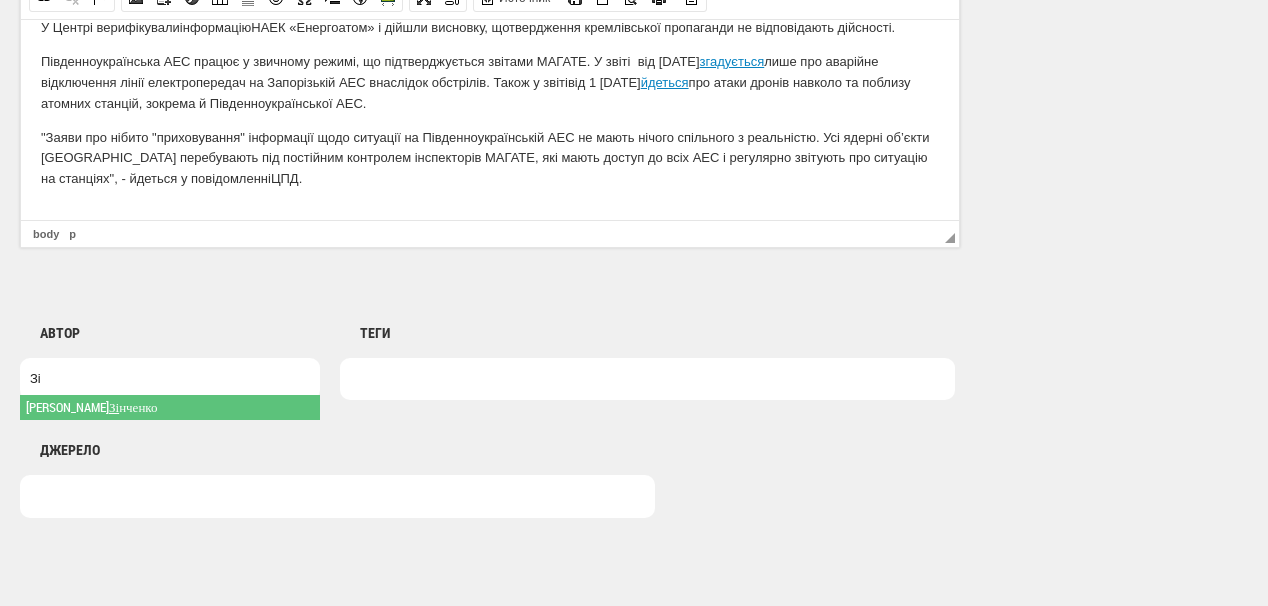 scroll, scrollTop: 1440, scrollLeft: 0, axis: vertical 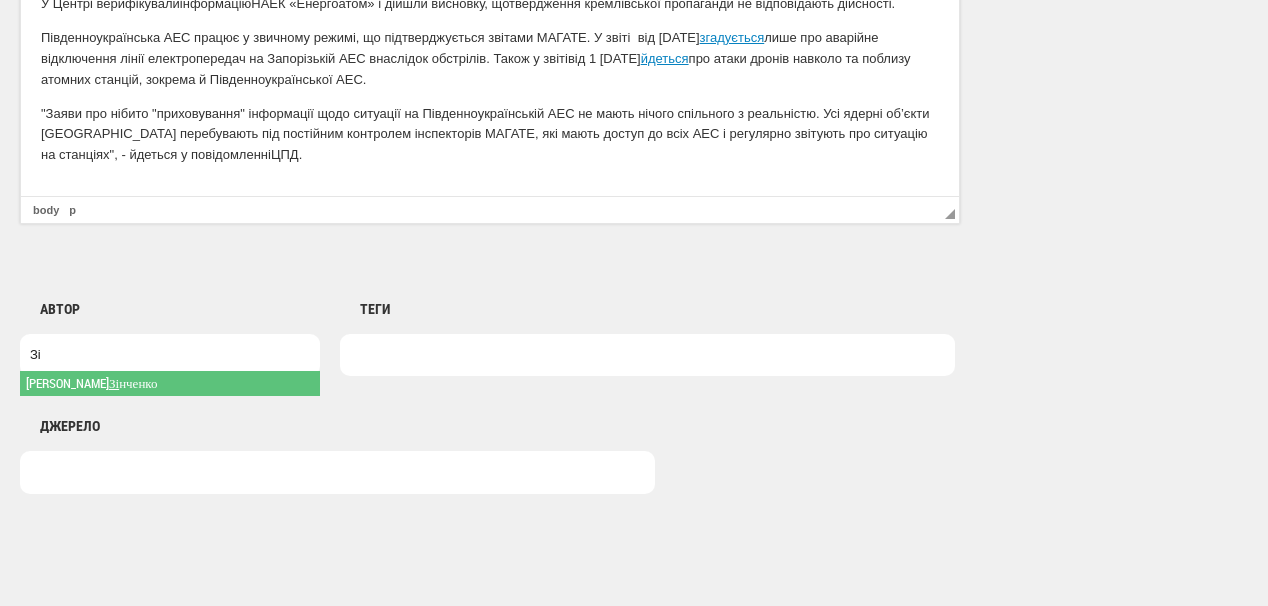 type on "Зі" 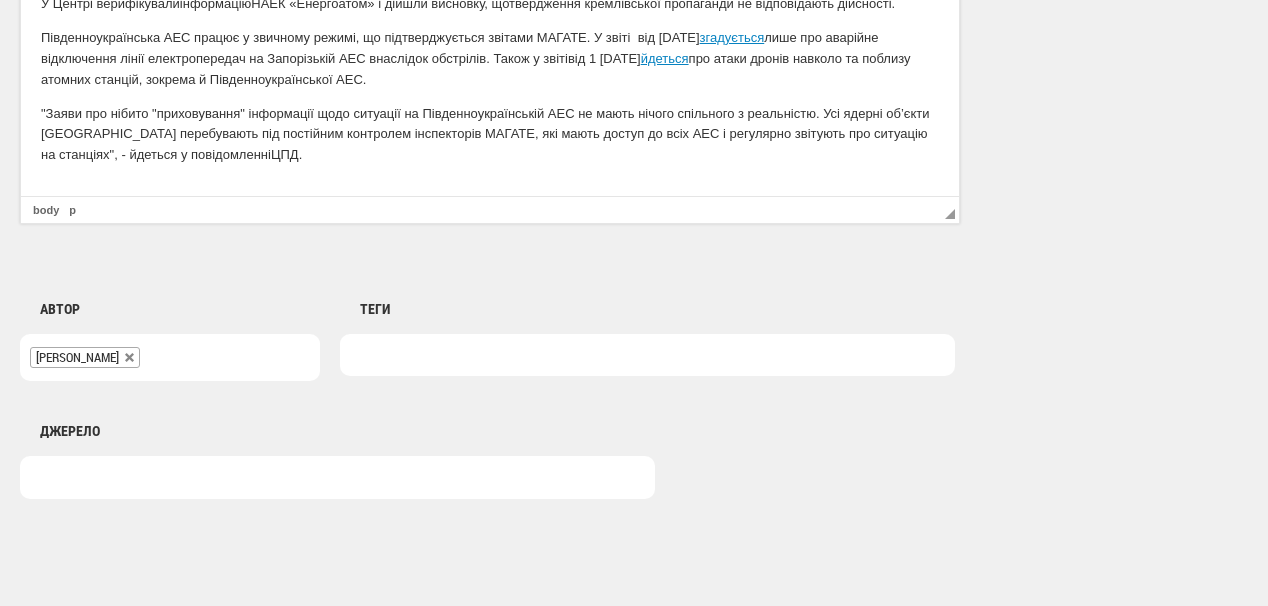 click at bounding box center (647, 355) 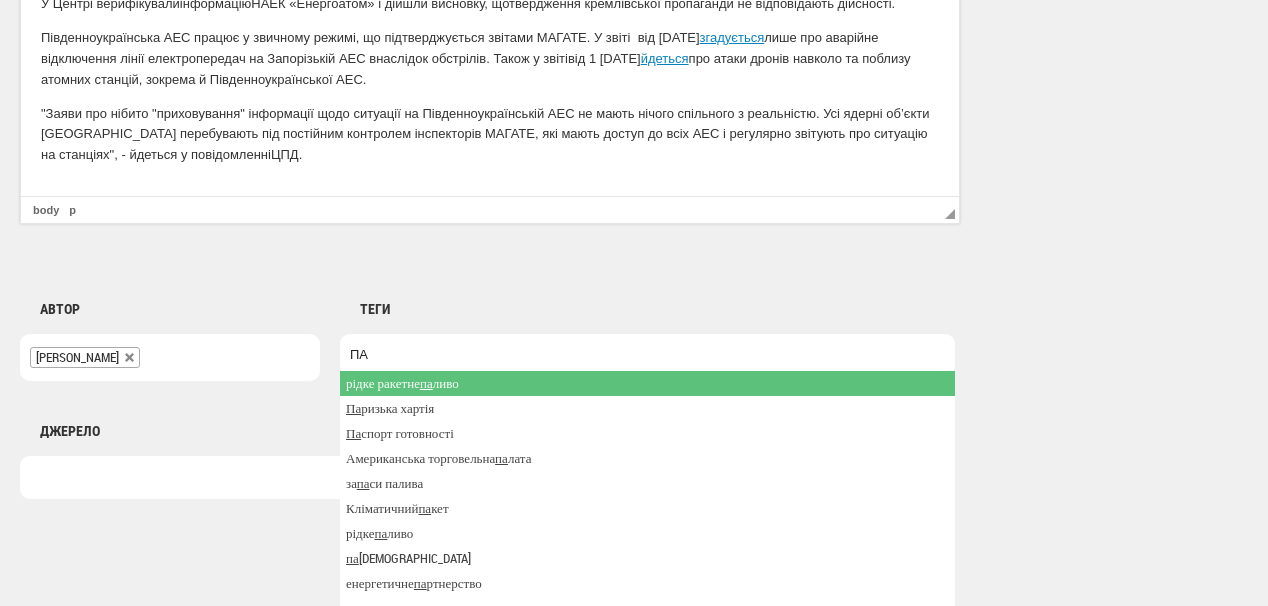 type on "П" 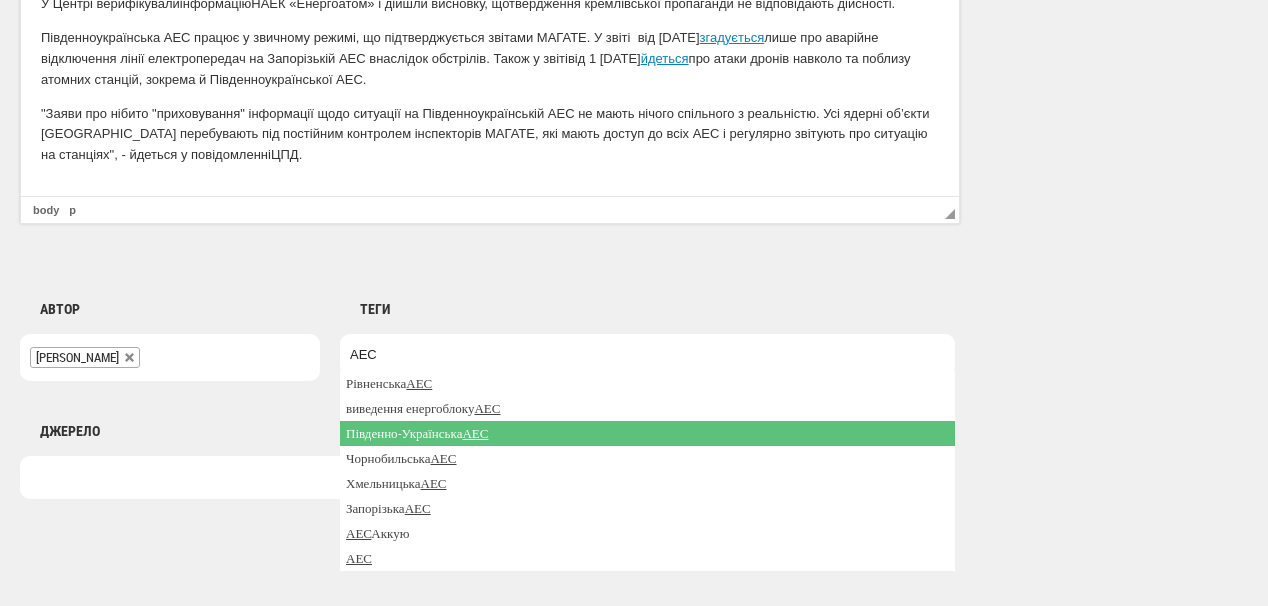 type on "АЕС" 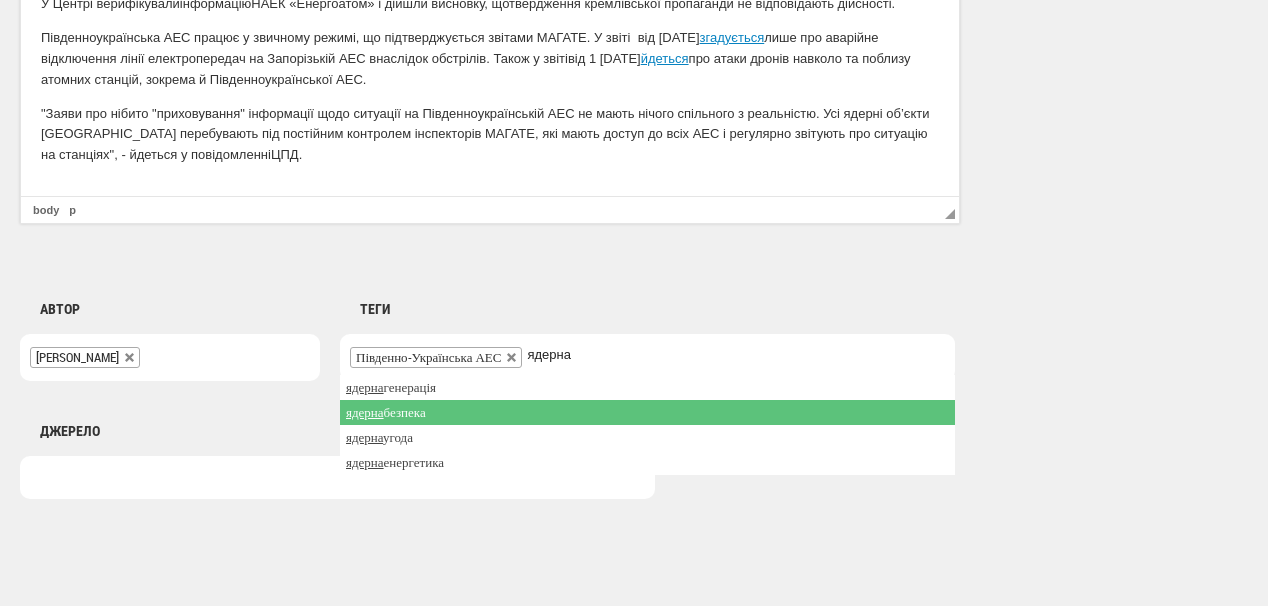 type on "ядерна" 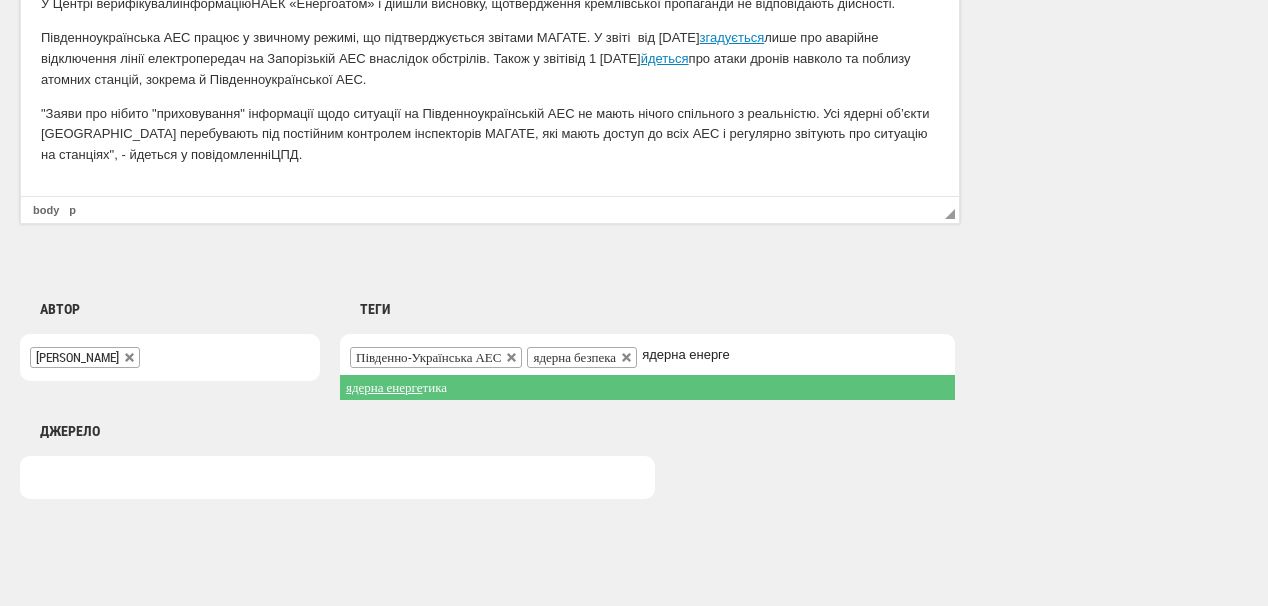 type on "ядерна енерге" 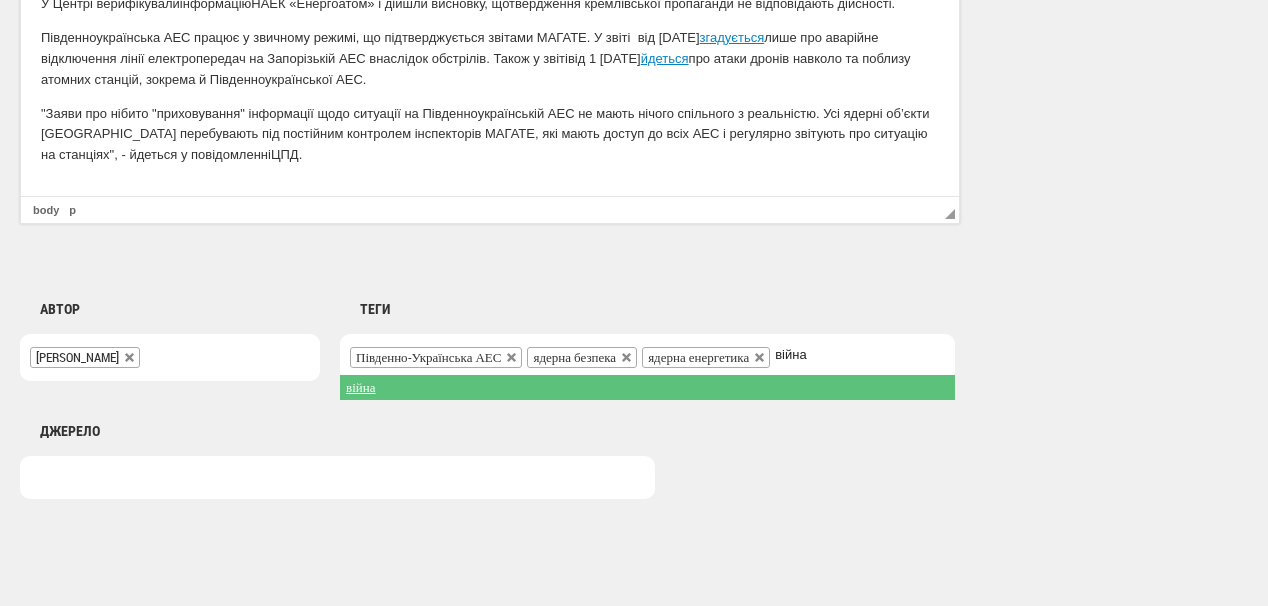 type on "війна" 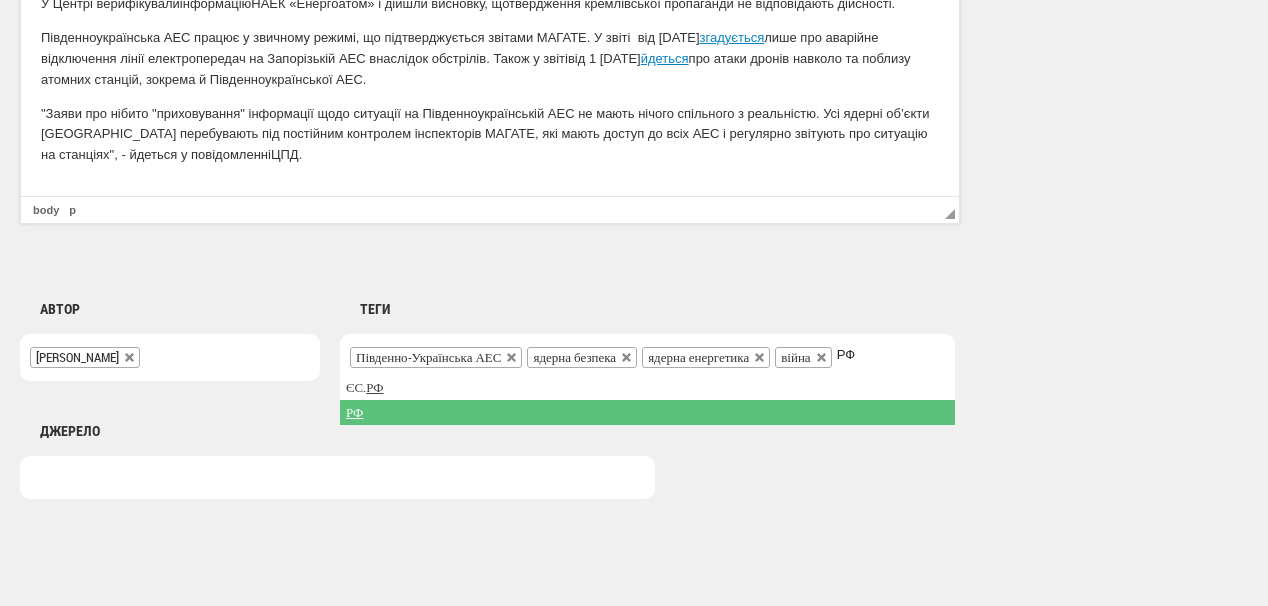 type on "РФ" 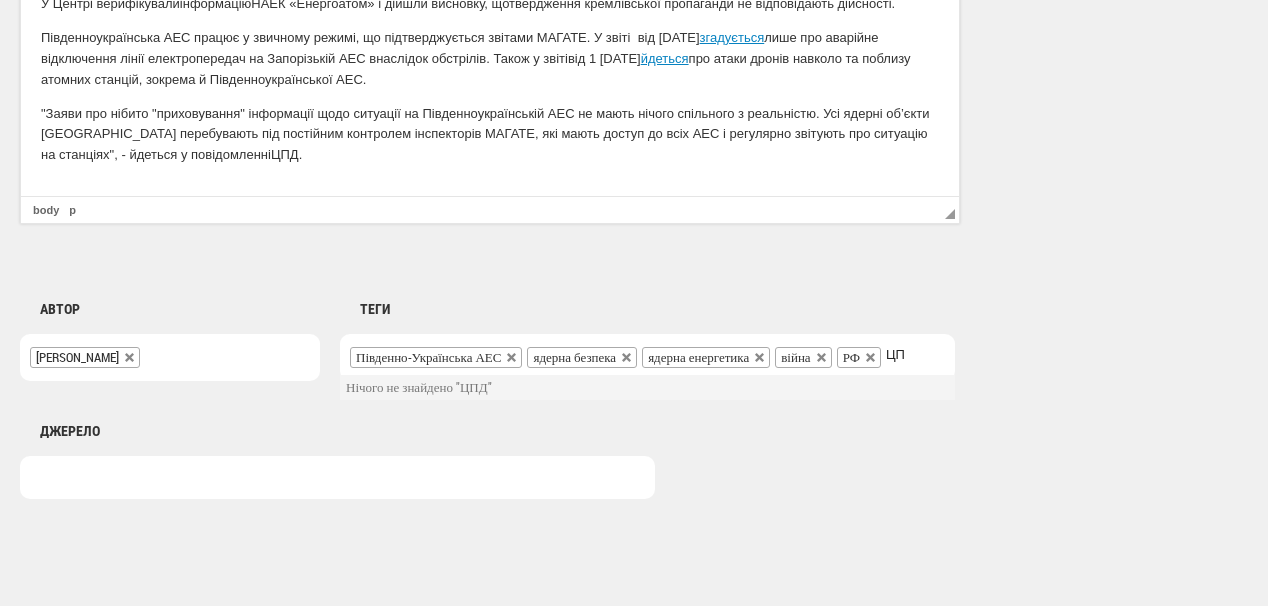 type on "Ц" 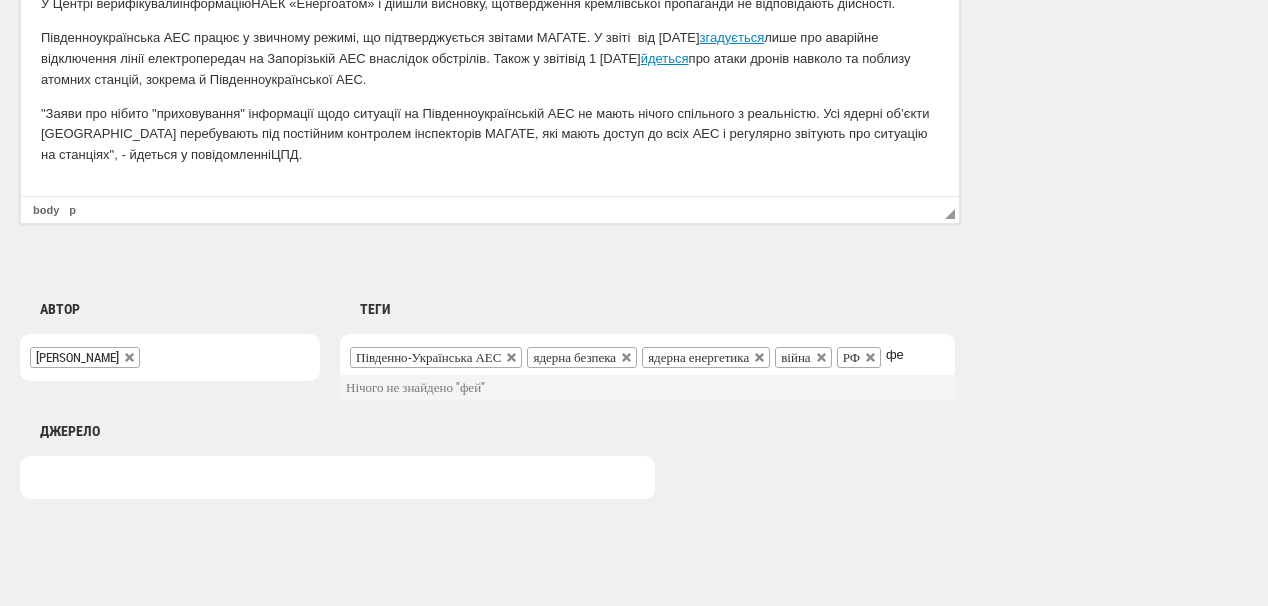 type on "ф" 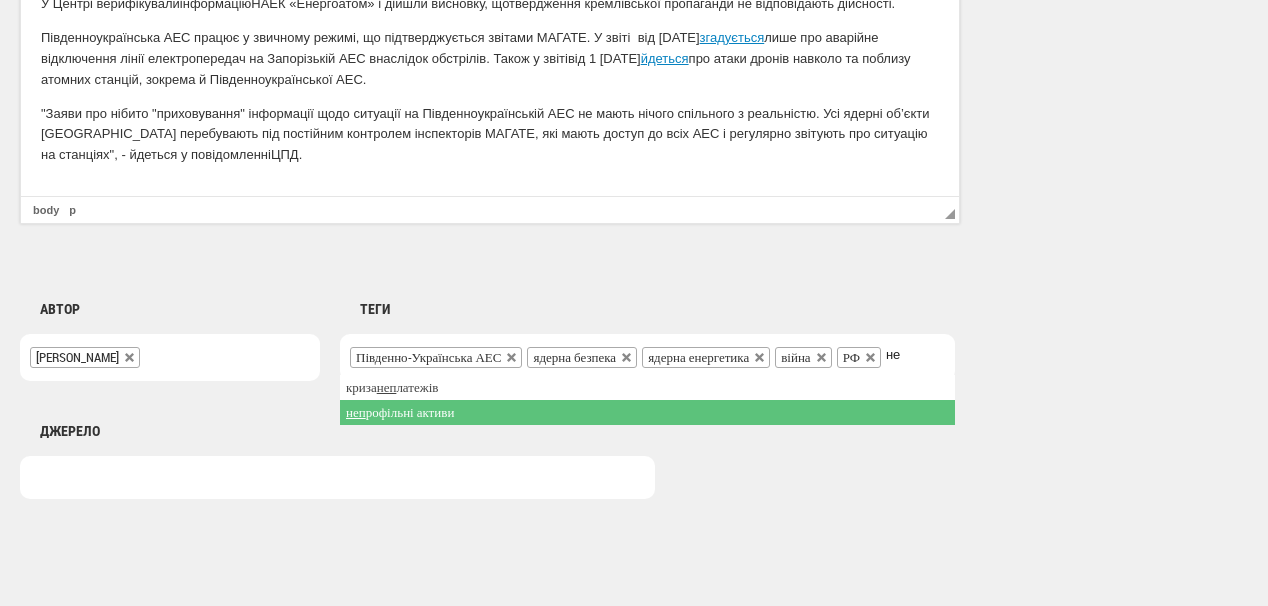type on "н" 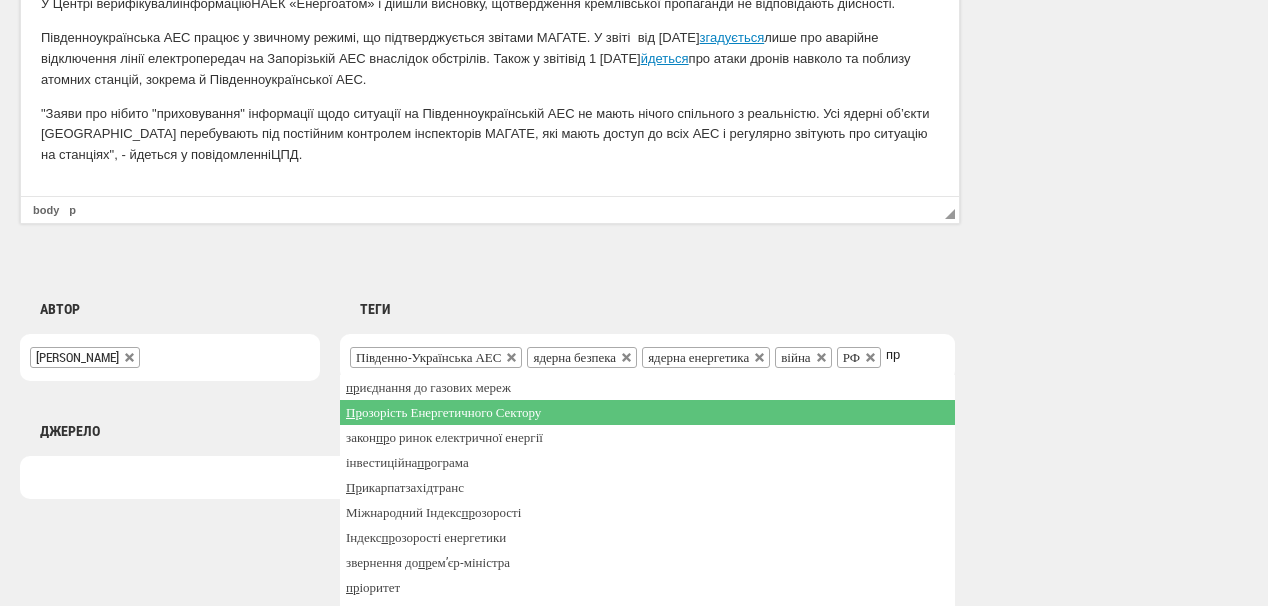 type on "п" 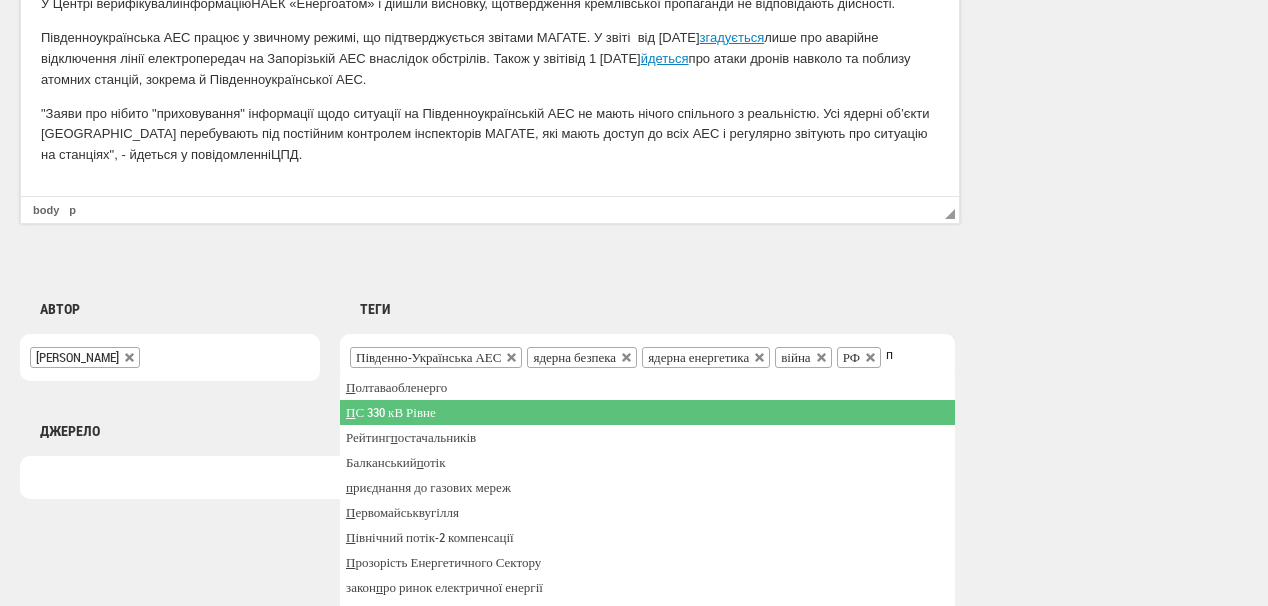 type 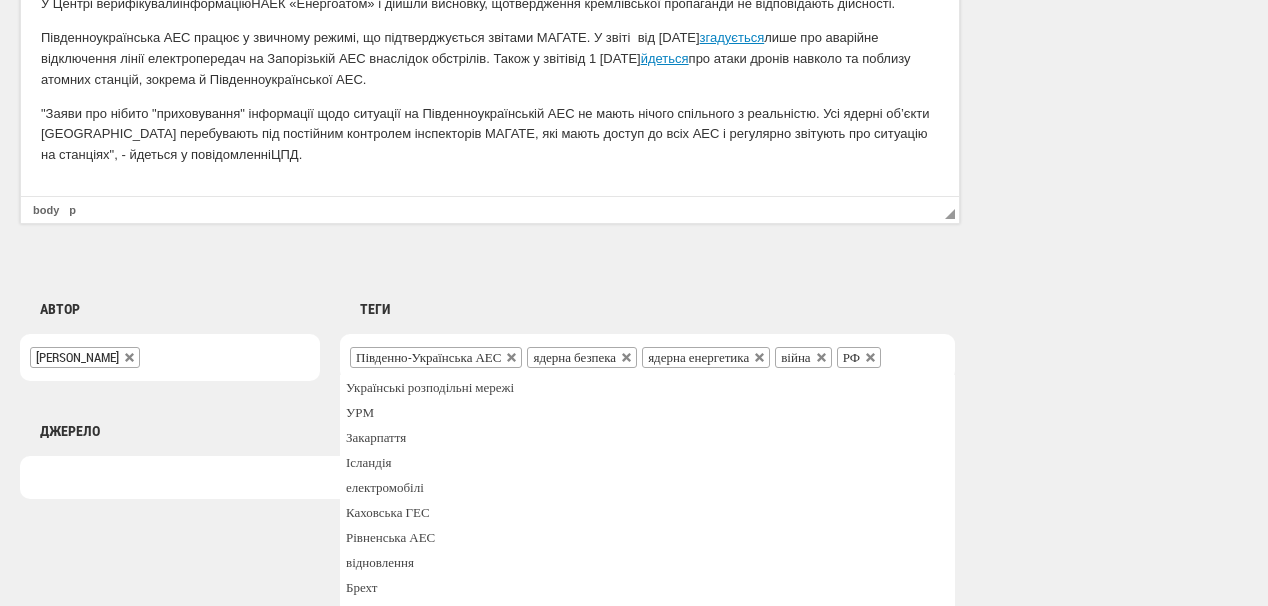 click on "Теги
Українські розподільні мережі
УРМ
Закарпаття
Ісландія
електромобілі
Каховська ГЕС
Рівненська АЕС
відновлення
Брехт
Укренергомашини
газопостачання
розподільні газопроводи
Полтаваобленерго
Канівська ГЕС
Газмережі
ЕКУ
Слободян
COP26
будинкові газові мережі
обслуговування газових мереж
ПС 330 кВ Рівне
Рівнеобленерго
SOСAR
ЙЕ Енергія
Добротвірська ТЕС
Рейтинг постачальників
Херсонська ТЕЦ
Рогульський
Нафтогазова Асоціація
незаконний видобуток
корисні копалини
Чернігівська ТЕЦ
Чернігівводоканал
Жеваго" at bounding box center [637, 320] 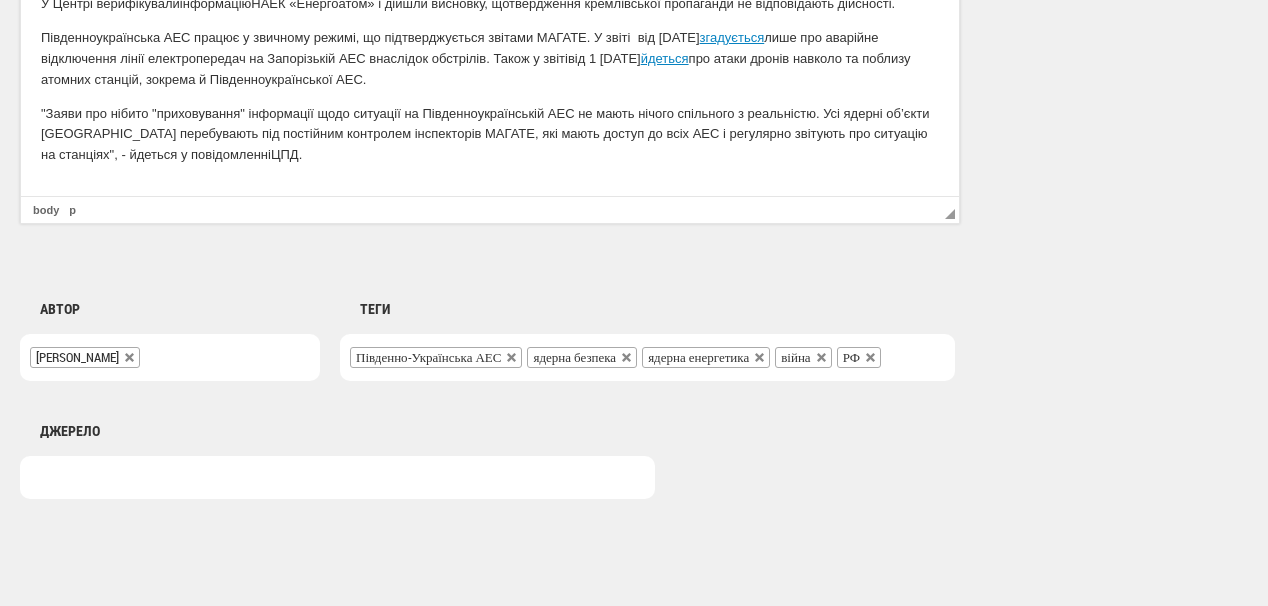 drag, startPoint x: 419, startPoint y: 163, endPoint x: 313, endPoint y: 188, distance: 108.90822 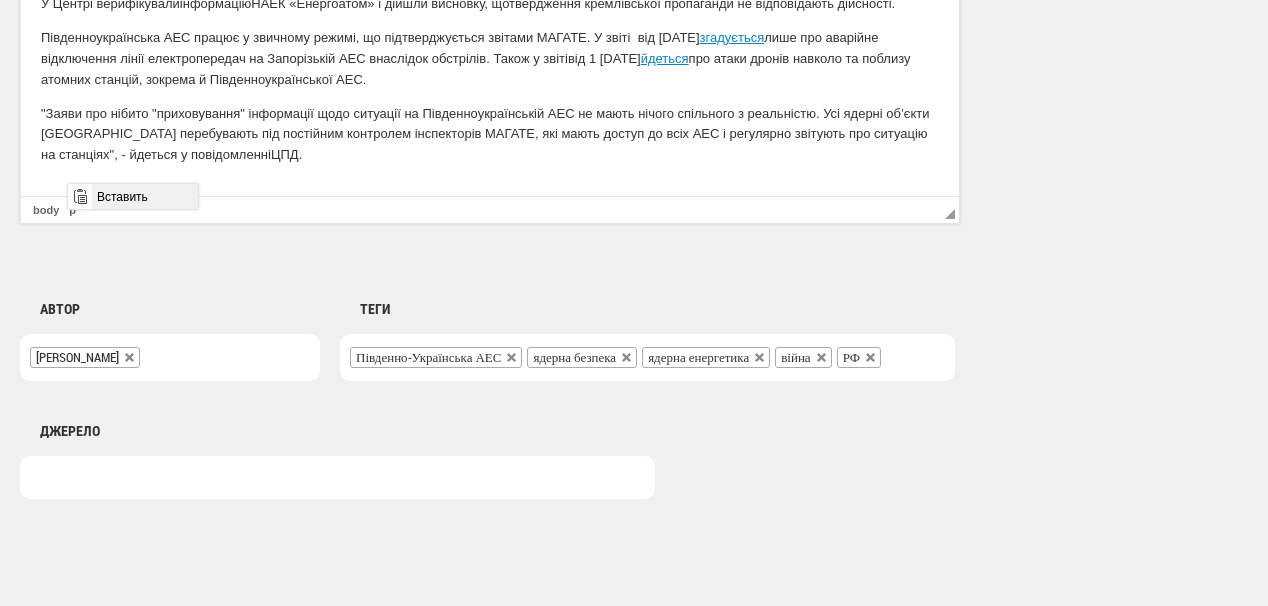 drag, startPoint x: 114, startPoint y: 195, endPoint x: 190, endPoint y: 380, distance: 200.0025 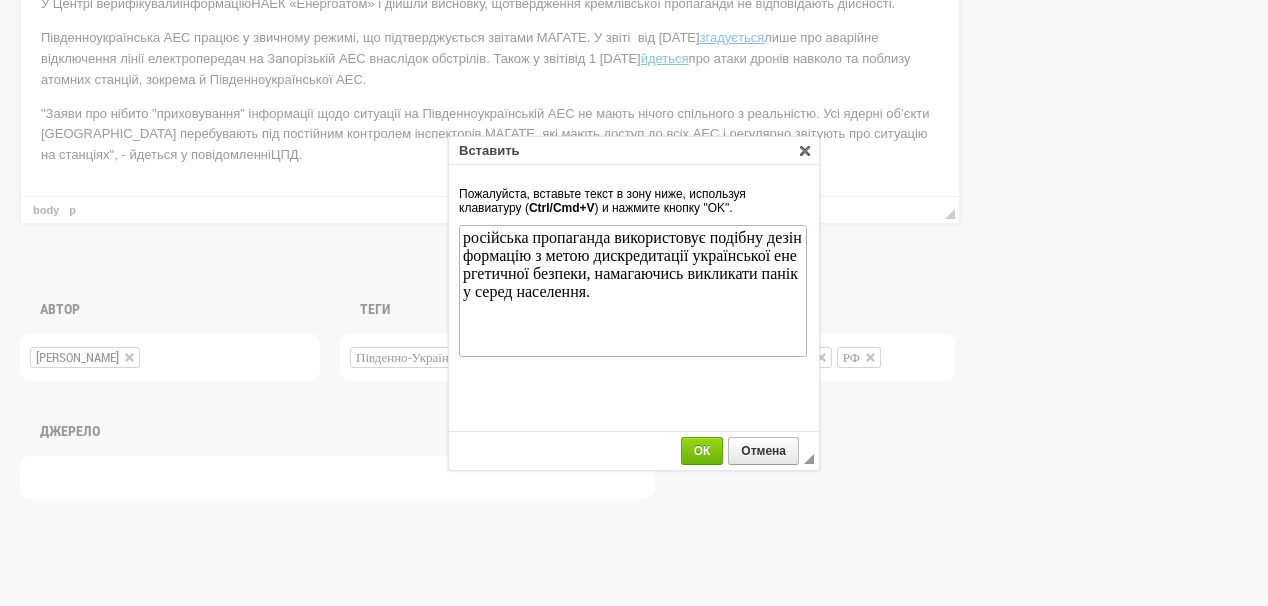 scroll, scrollTop: 0, scrollLeft: 0, axis: both 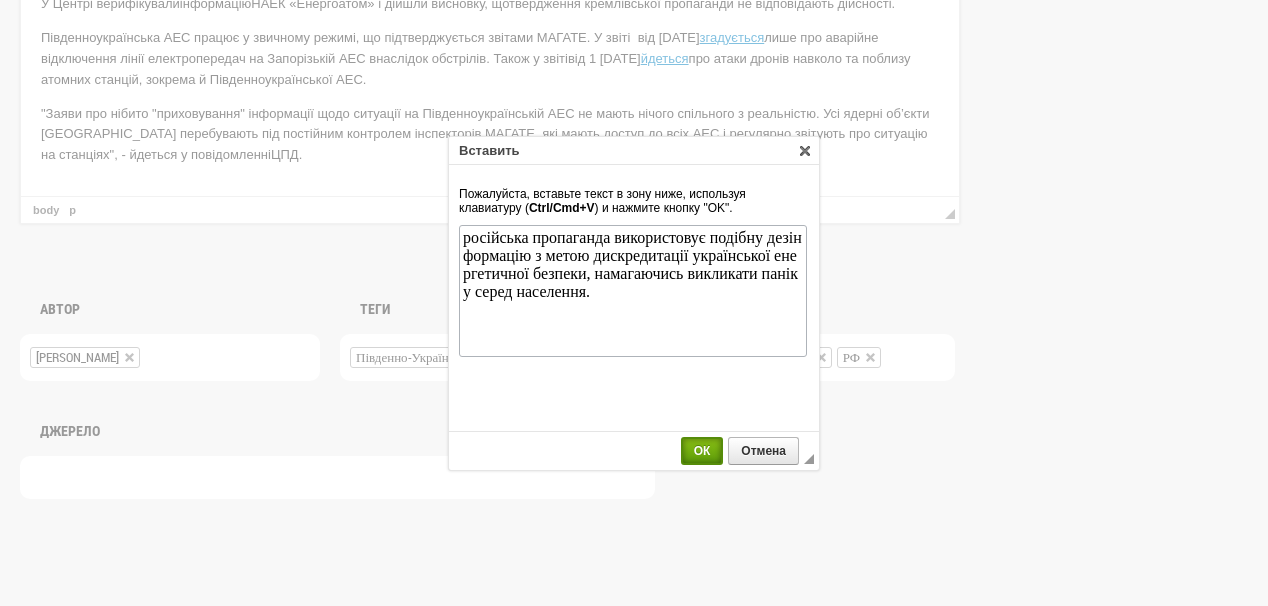 click on "ОК" at bounding box center (702, 451) 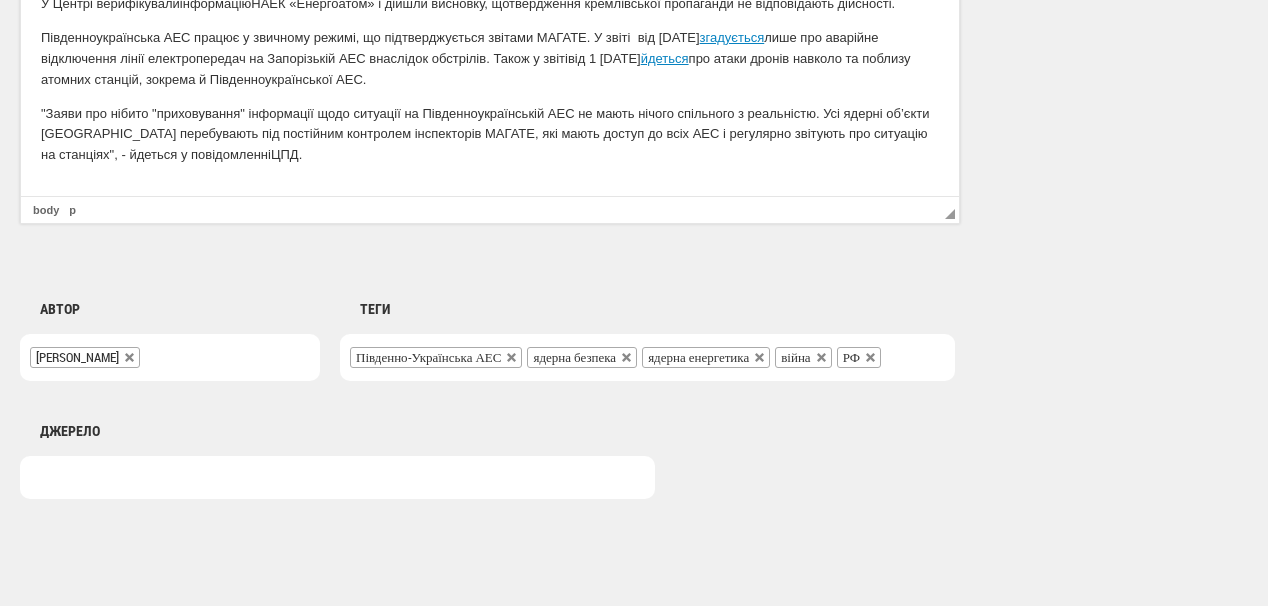 scroll, scrollTop: 131, scrollLeft: 0, axis: vertical 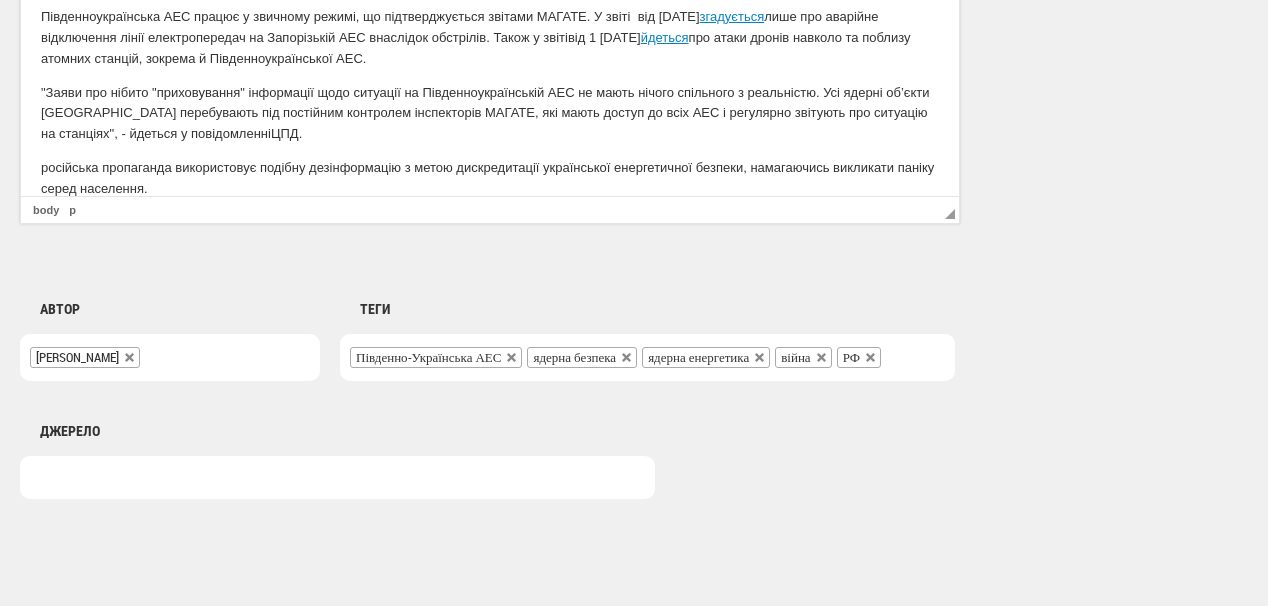 click on "Російська пропаганда поширює дезінформацію, нібито Київ "приховав аварійний збій" на Південноукраїнській атомній електростанції, що  міг призвести до катастрофи. Про це  повідомляють  у  Центрі протидії дезінформації. У Центрі ве рифікували  інформацію  НАЕК «Енергоатом» і дійшли висновку, що  твердження кремлівської пропаганди не відповідають дійсності.  Південноукраїнська АЕС працює у звичному режимі, що підтверджується звітами МАГАТЕ. У звіті  в ід 4 липня  згадується  від 1 липня  йдеться "Заяви про нібито " ЦПД ." at bounding box center (490, 42) 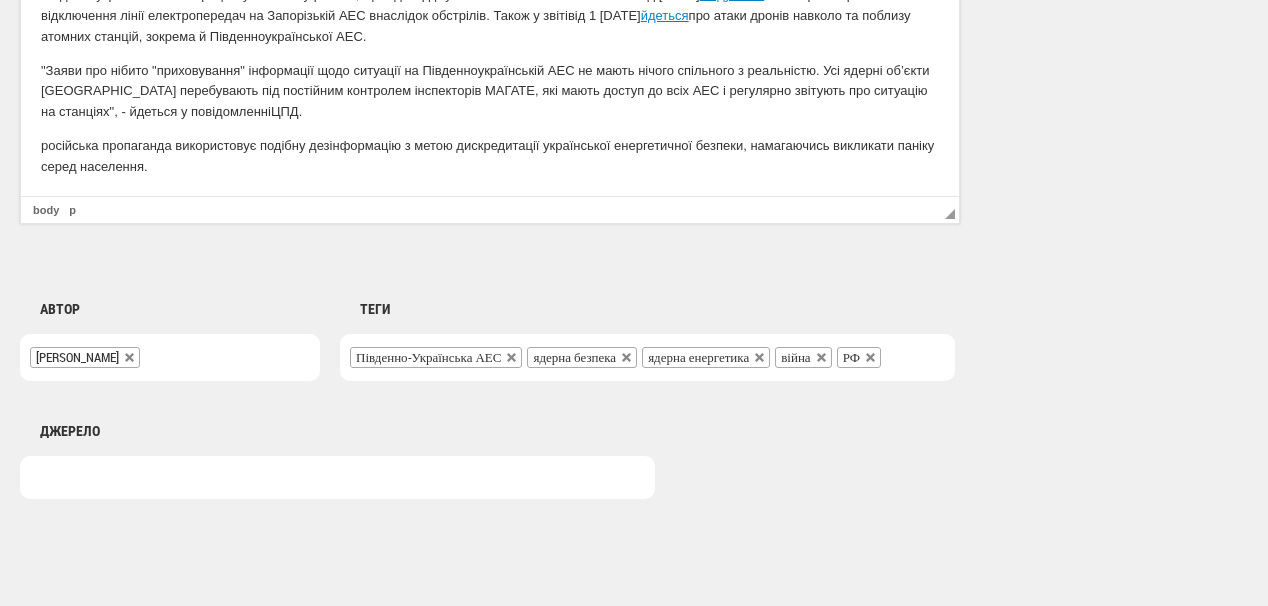 scroll, scrollTop: 154, scrollLeft: 0, axis: vertical 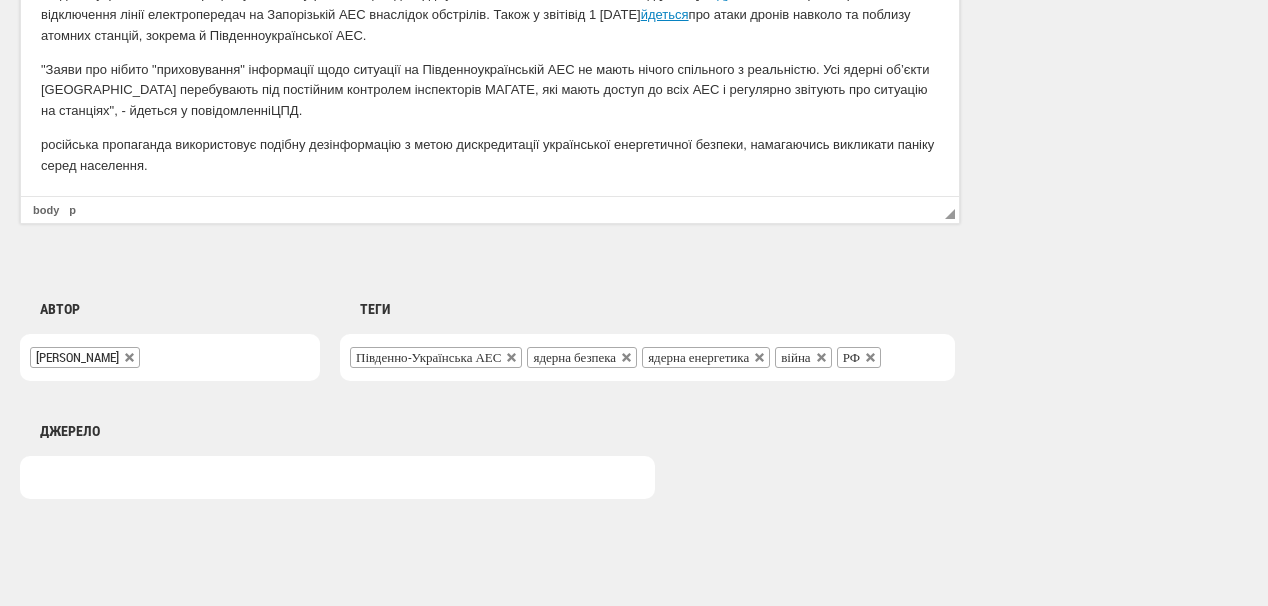 click on "Російська пропаганда поширює дезінформацію, нібито Київ "приховав аварійний збій" на Південноукраїнській атомній електростанції, що  міг призвести до катастрофи. Про це  повідомляють  у  Центрі протидії дезінформації. У Центрі ве рифікували  інформацію  НАЕК «Енергоатом» і дійшли висновку, що  твердження кремлівської пропаганди не відповідають дійсності.  Південноукраїнська АЕС працює у звичному режимі, що підтверджується звітами МАГАТЕ. У звіті  в ід 4 липня  згадується  від 1 липня  йдеться "Заяви про нібито " ЦПД ." at bounding box center [490, 19] 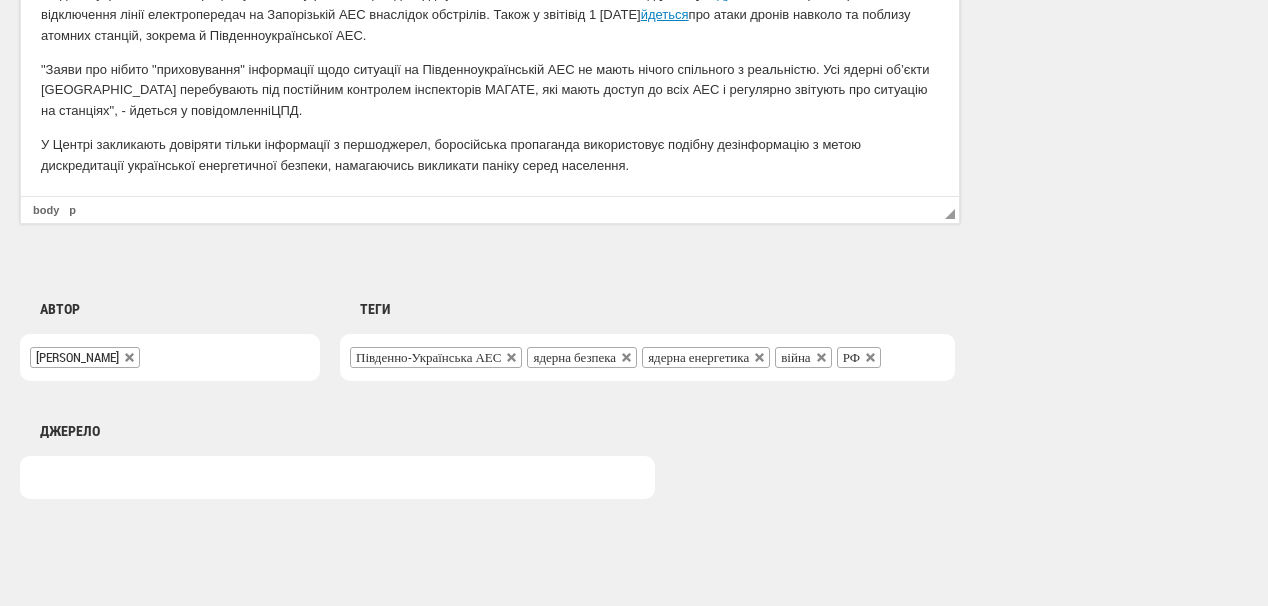 click on "У Центрі закликають довіряти тільки інформації з першоджерел, бо  російська пропаганда використовує подібну дезінформацію з метою дискредитації української енергетичної безпеки, намагаючись викликати паніку серед населення." at bounding box center (490, 156) 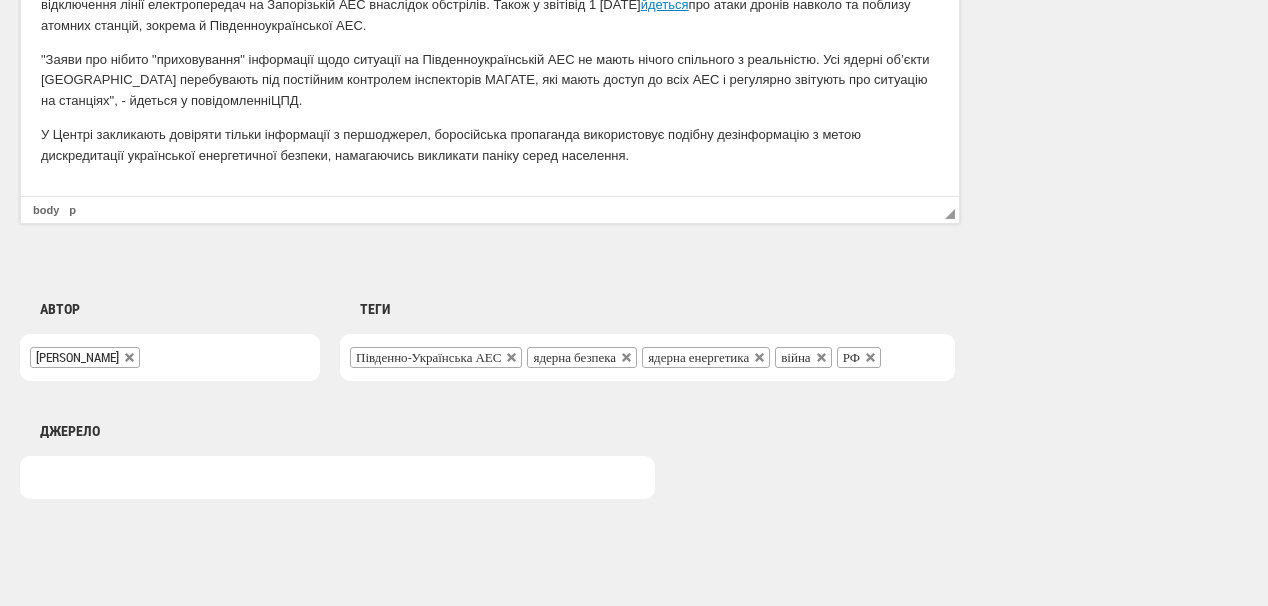 scroll, scrollTop: 165, scrollLeft: 0, axis: vertical 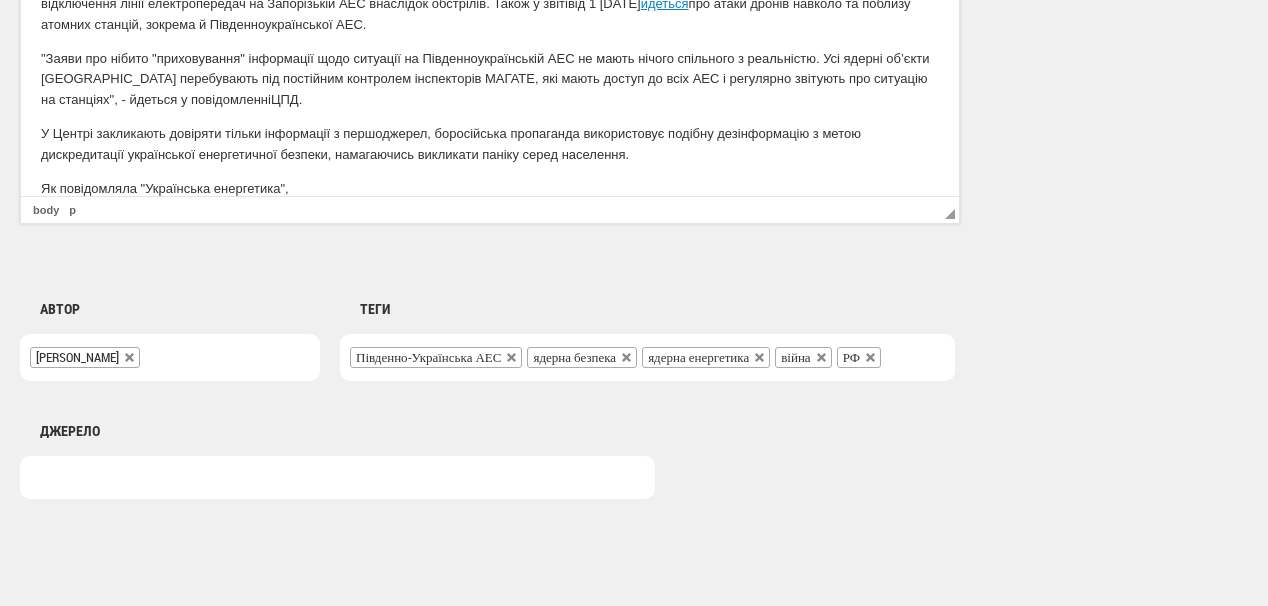 click on "Як повідомляла "Українська енергетика"," at bounding box center [490, 189] 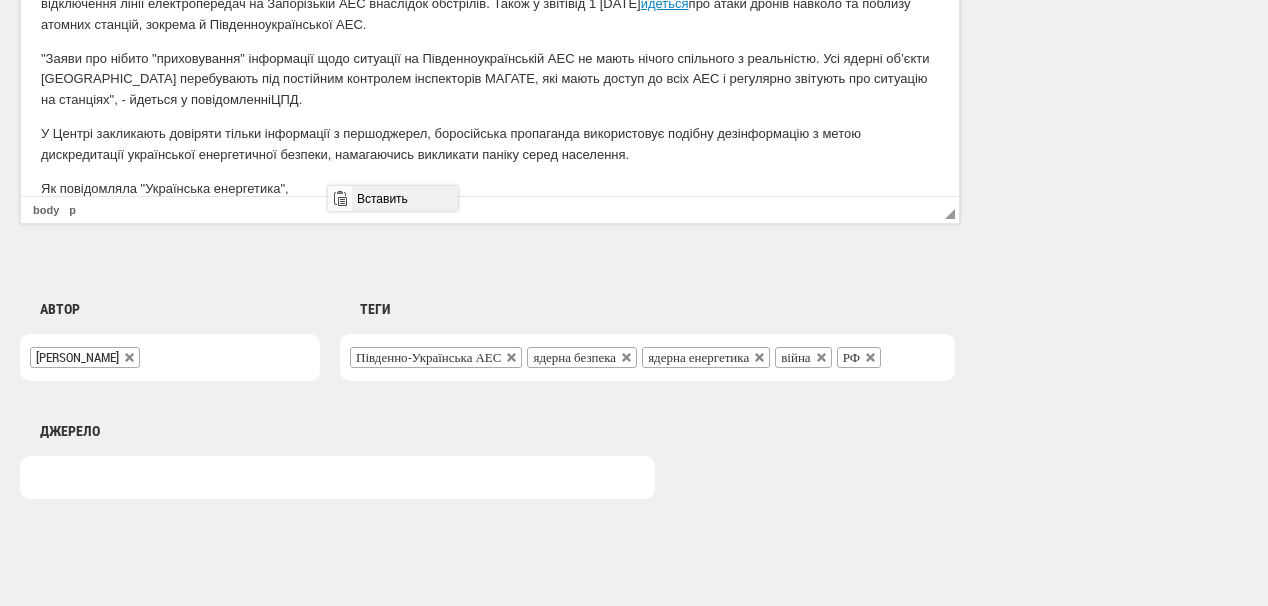 click on "Вставить" at bounding box center (404, 198) 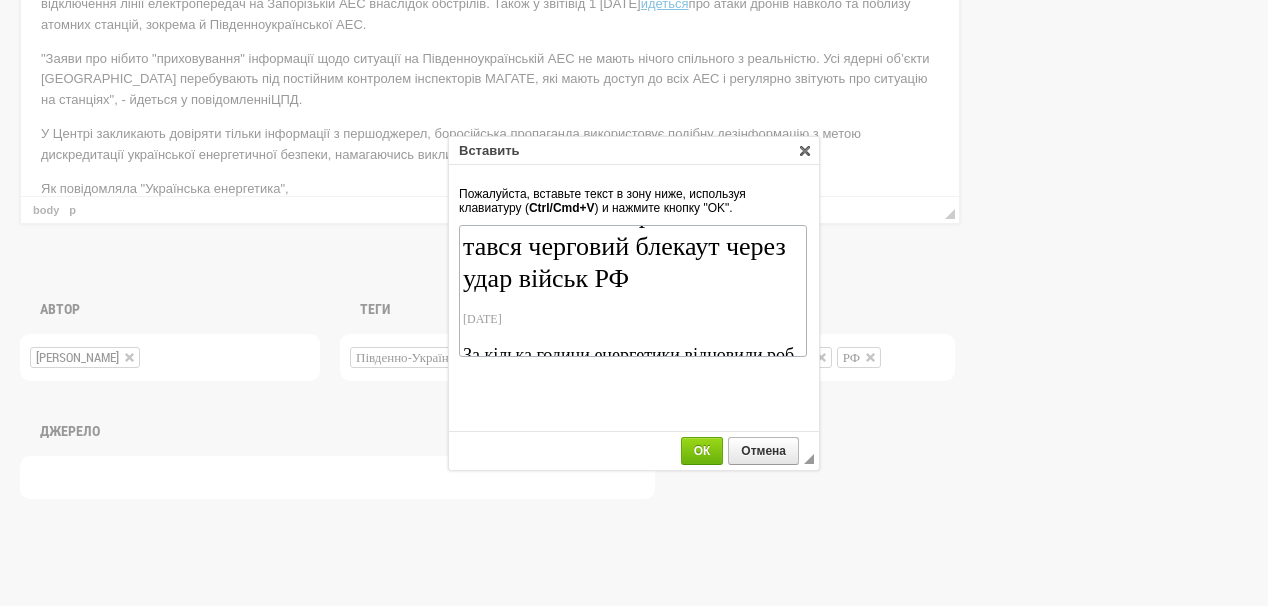 scroll, scrollTop: 42, scrollLeft: 0, axis: vertical 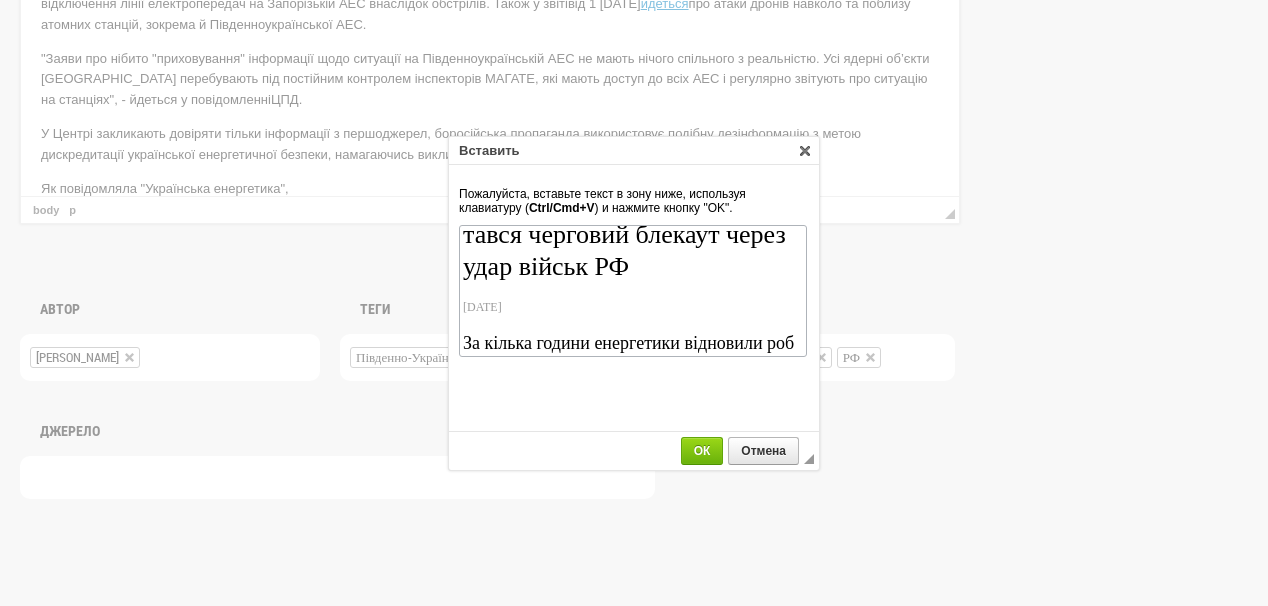 drag, startPoint x: 536, startPoint y: 241, endPoint x: 473, endPoint y: 295, distance: 82.9759 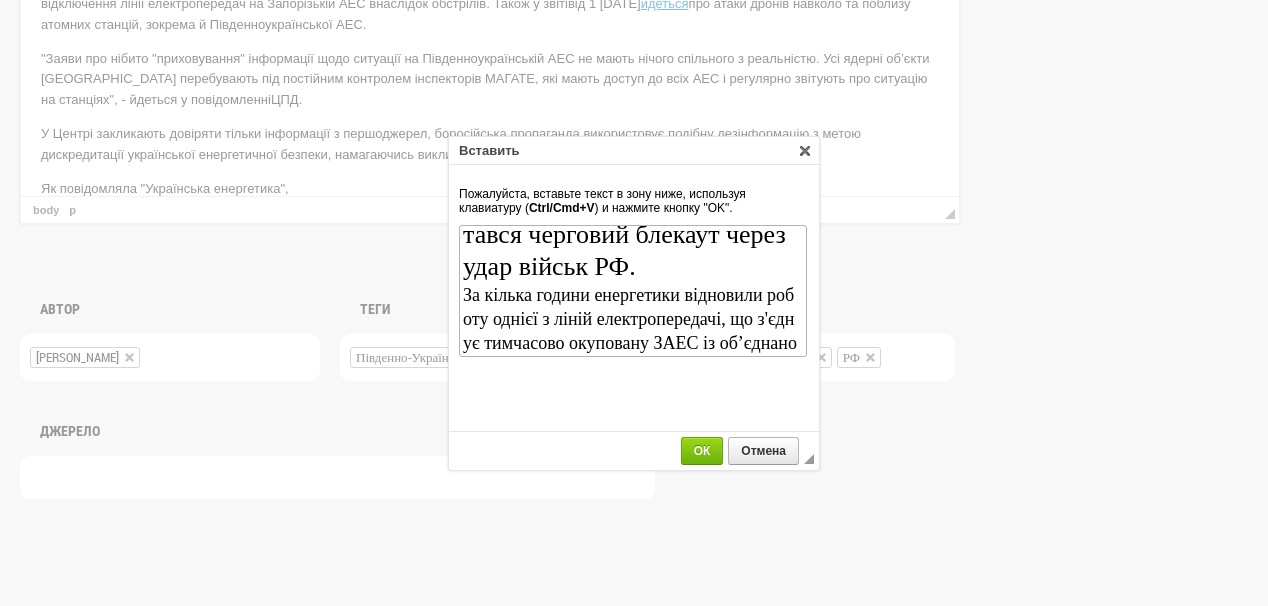 scroll, scrollTop: 0, scrollLeft: 0, axis: both 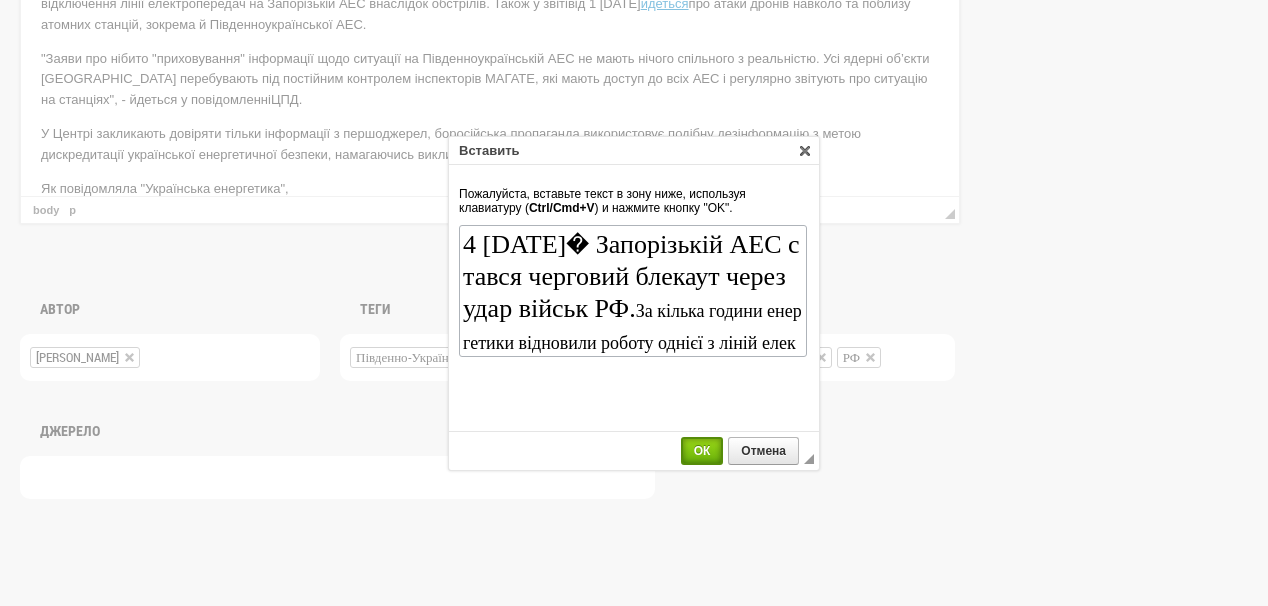 click on "ОК" at bounding box center [702, 451] 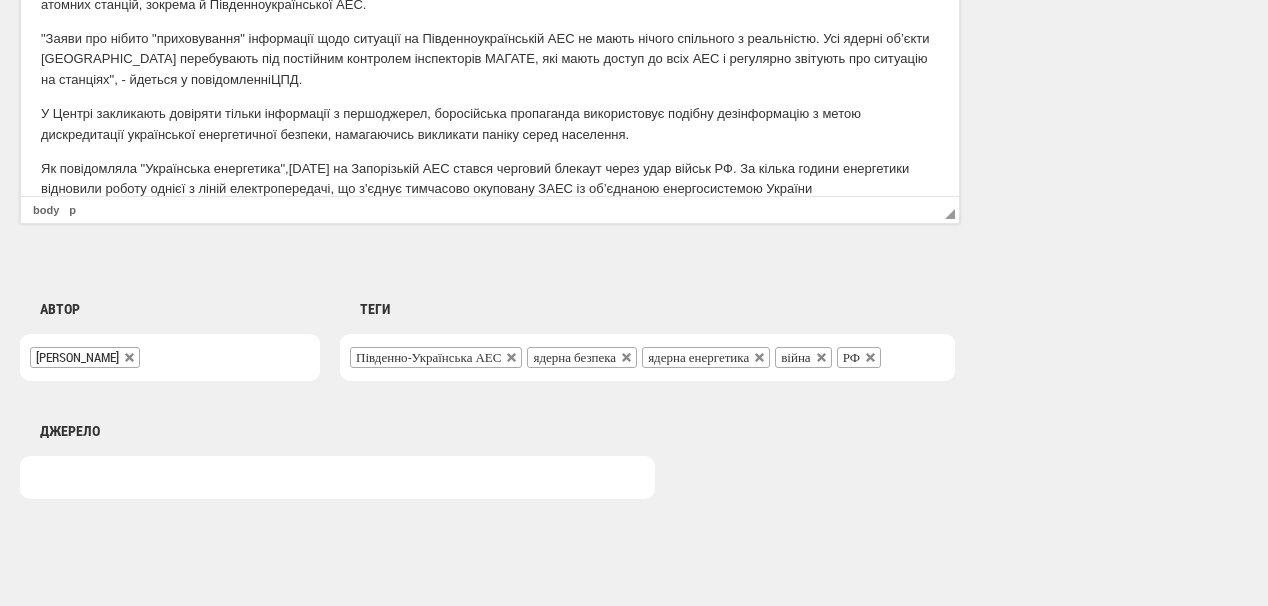 scroll, scrollTop: 186, scrollLeft: 0, axis: vertical 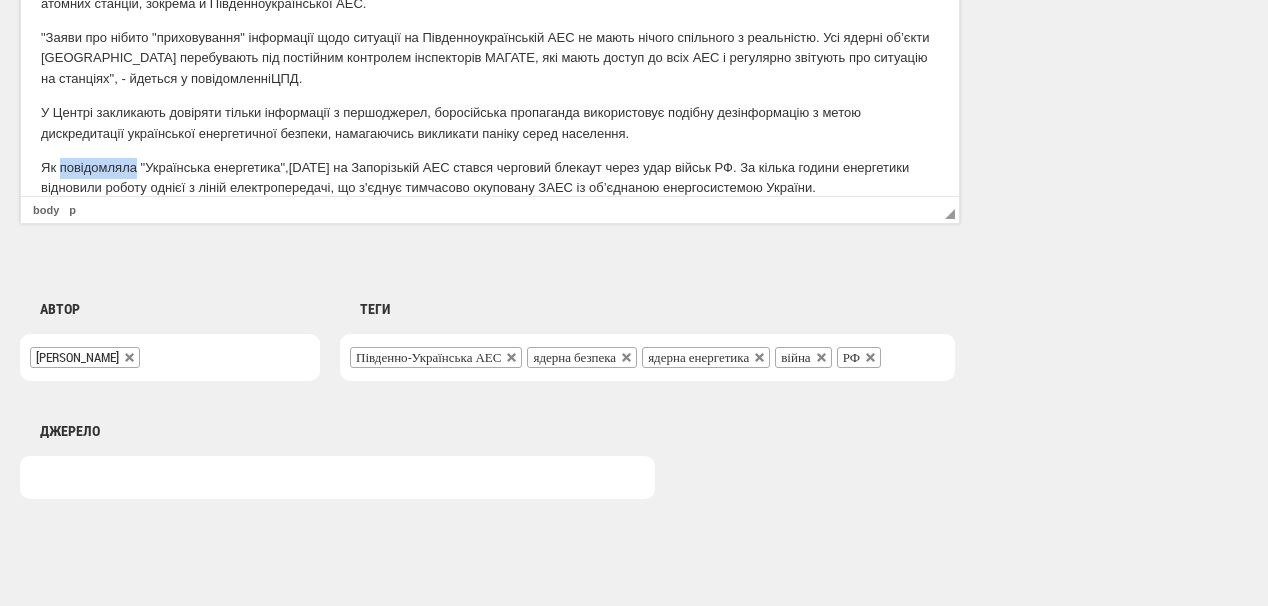 drag, startPoint x: 59, startPoint y: 168, endPoint x: 184, endPoint y: 185, distance: 126.1507 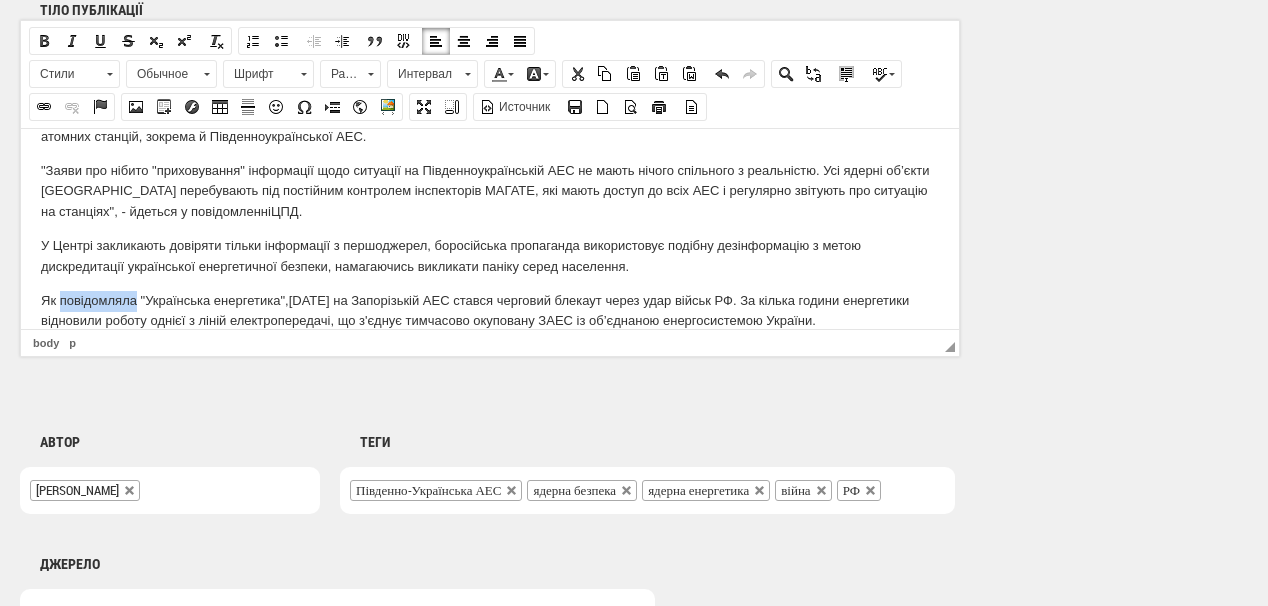 scroll, scrollTop: 1280, scrollLeft: 0, axis: vertical 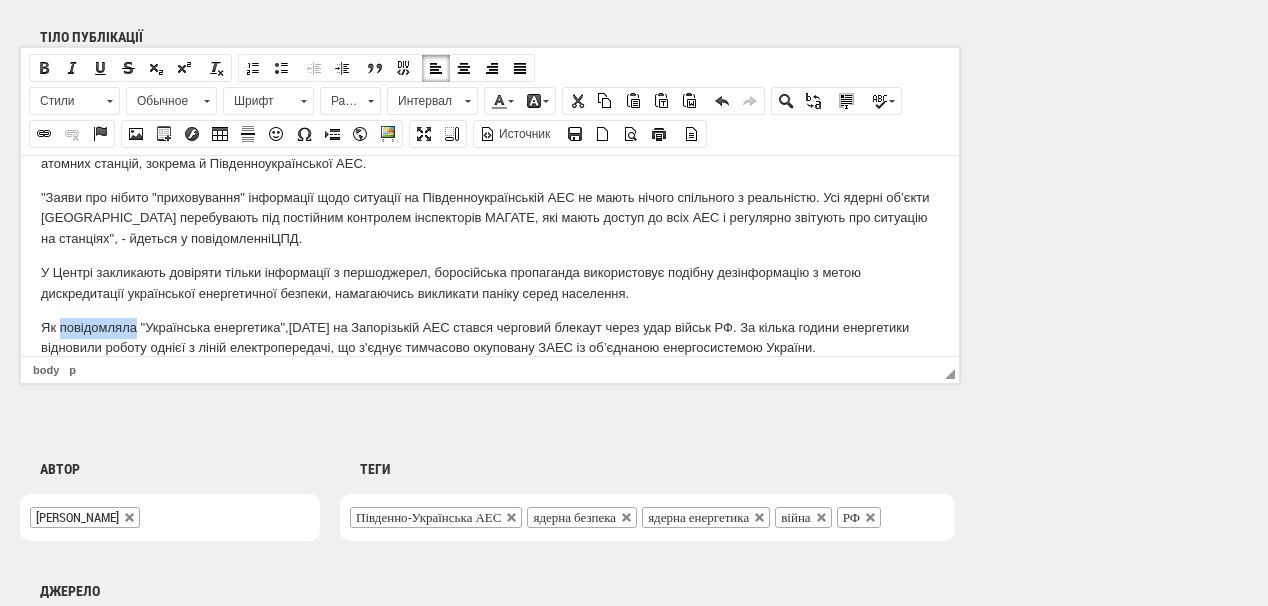 drag, startPoint x: 33, startPoint y: 132, endPoint x: 51, endPoint y: 126, distance: 18.973665 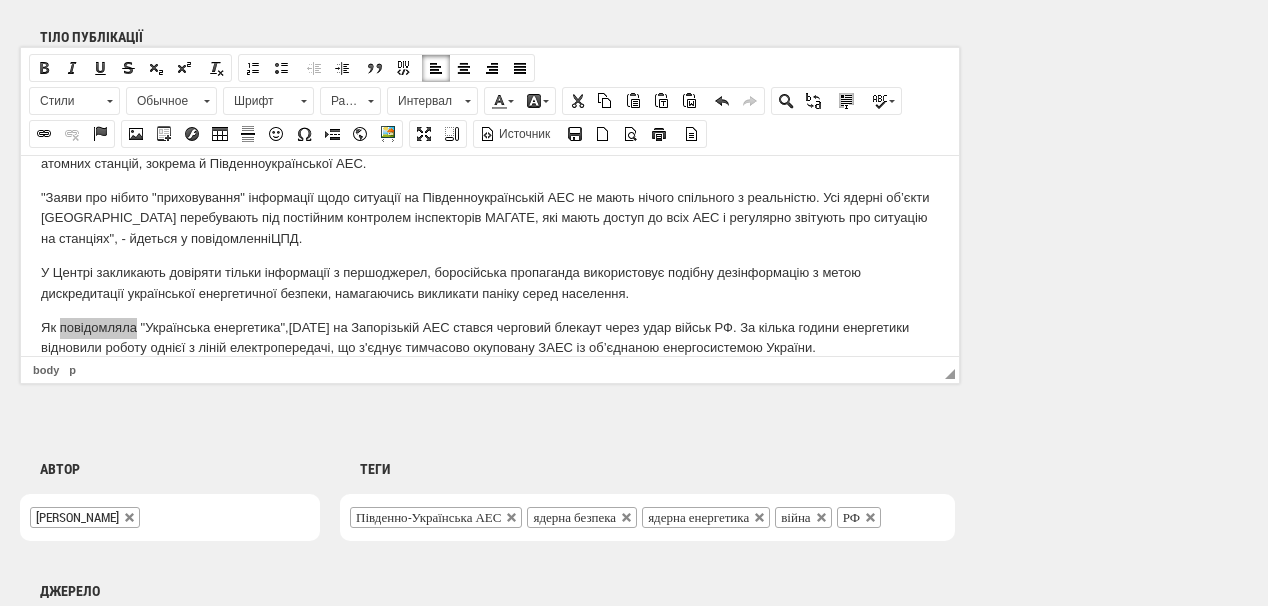 select on "http://" 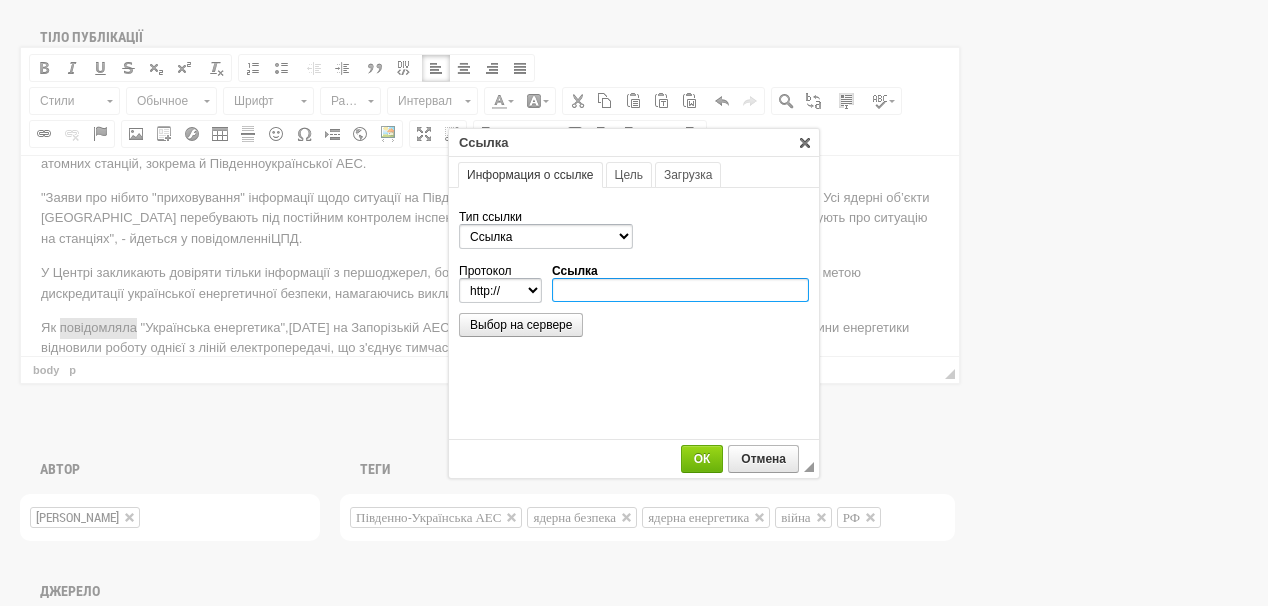 click on "Ссылка" at bounding box center (680, 290) 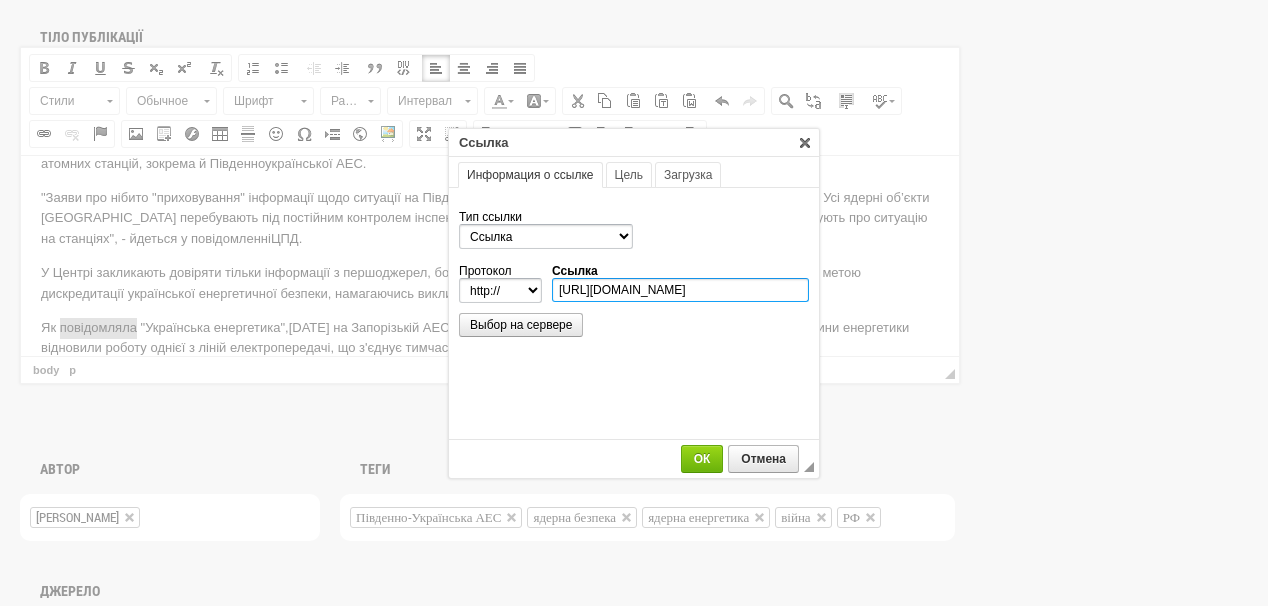 scroll, scrollTop: 0, scrollLeft: 299, axis: horizontal 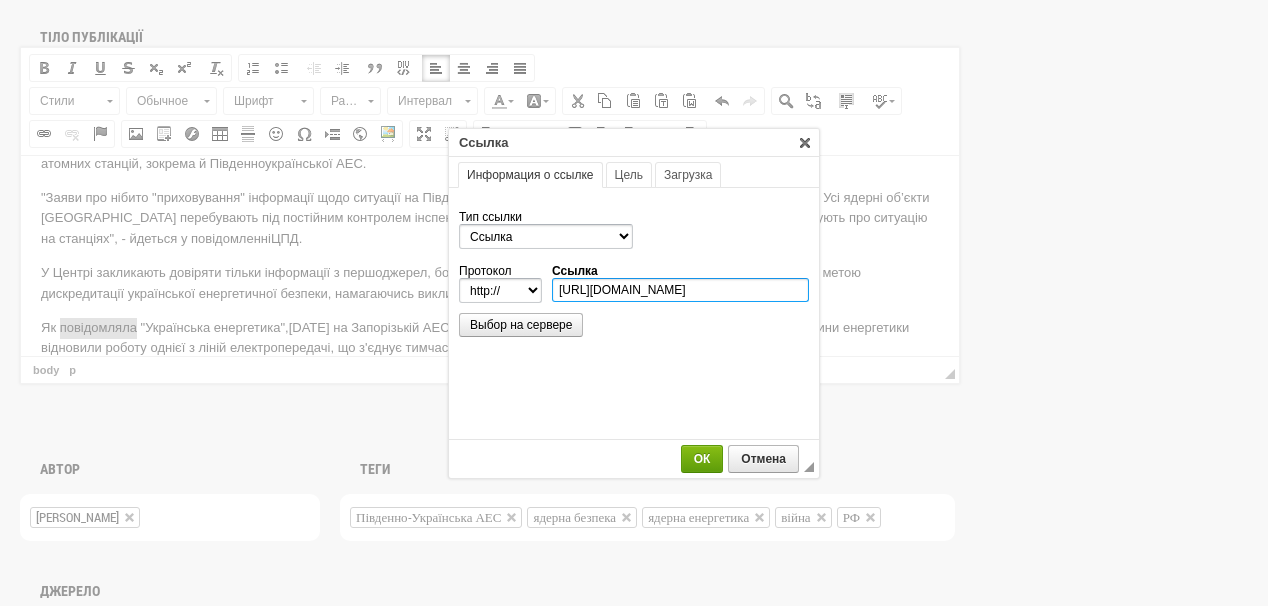 type on "https://ua-energy.org/uk/posts/4-lypnia-na-zaporizkii-aes-stavsia-cherhovyi-blekaut-cherez-udar-viisk-rf" 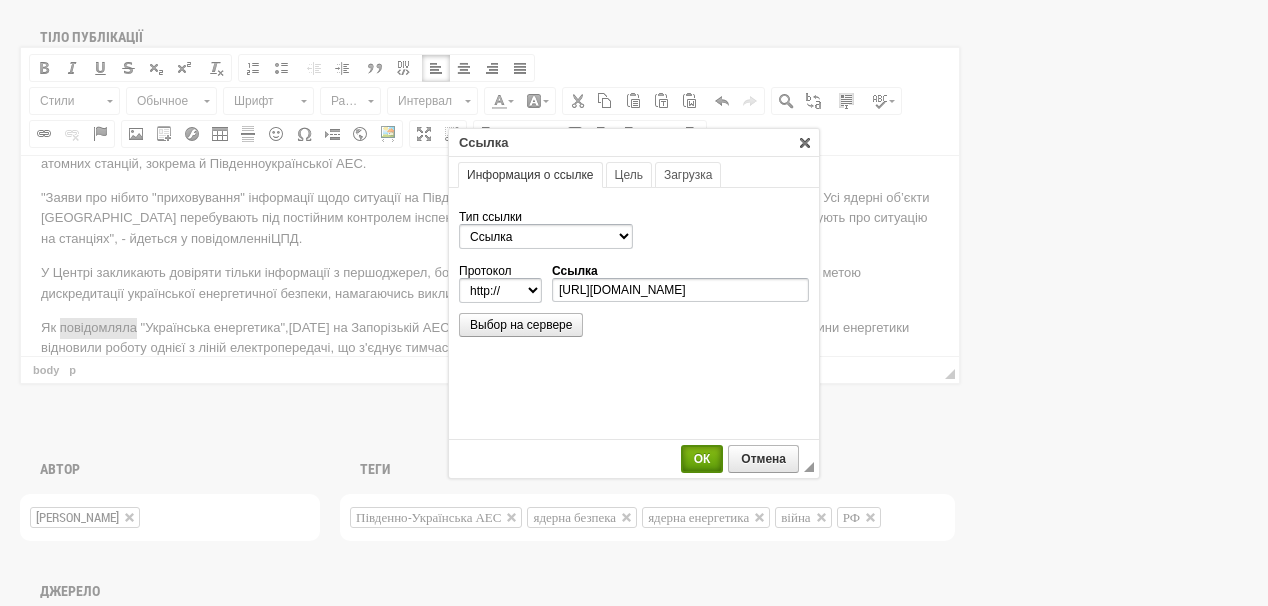 select on "https://" 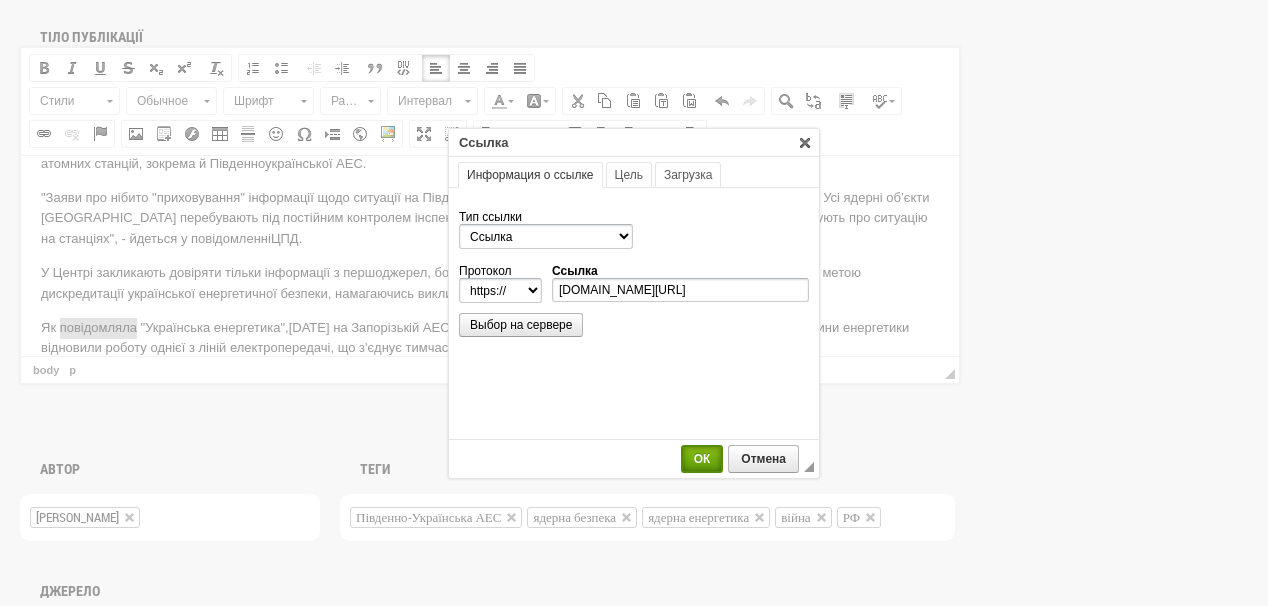 scroll, scrollTop: 0, scrollLeft: 0, axis: both 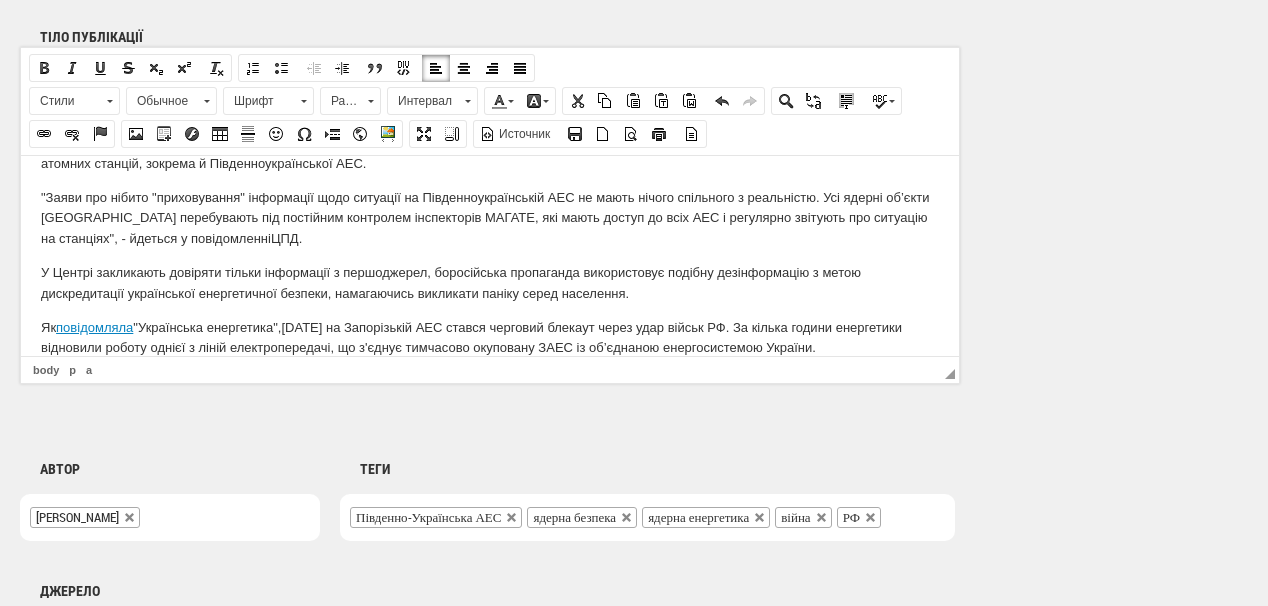 click on "Як  повідомляла  "Українська енергетика",  4 липня на Запорізькій АЕС стався черговий блекаут через удар військ РФ. За кілька години енергетики відновили роботу однієї з ліній електропередачі, що з'єднує тимчасово окуповану ЗАЕС із об’єднаною енергосистемою України." at bounding box center (490, 338) 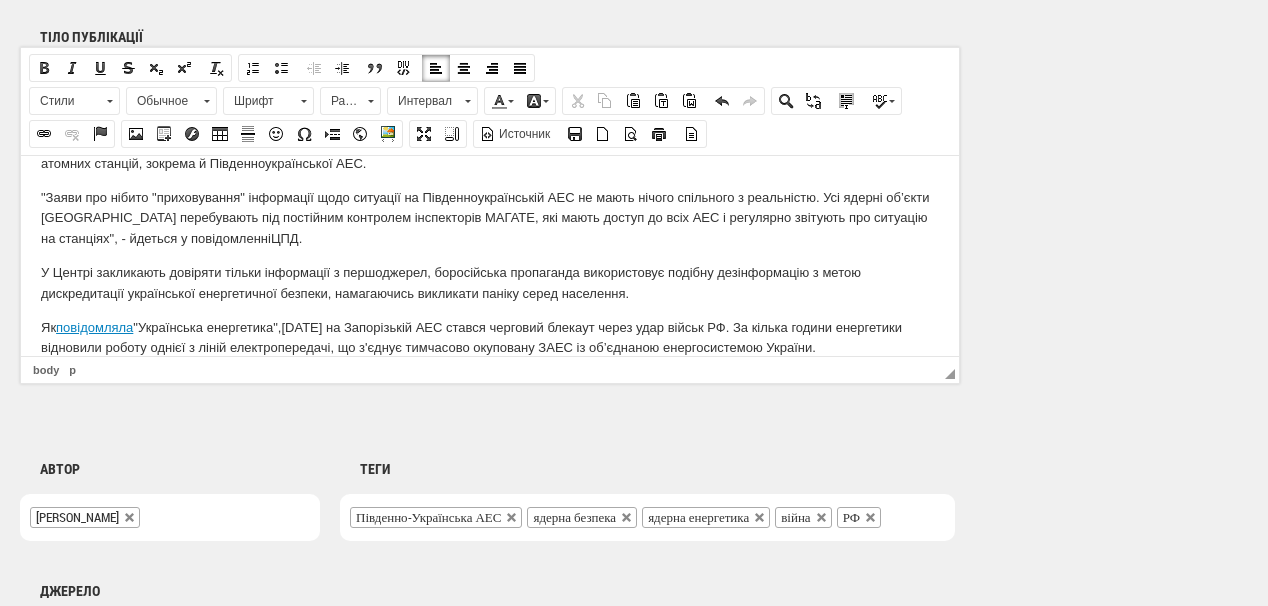 scroll, scrollTop: 219, scrollLeft: 0, axis: vertical 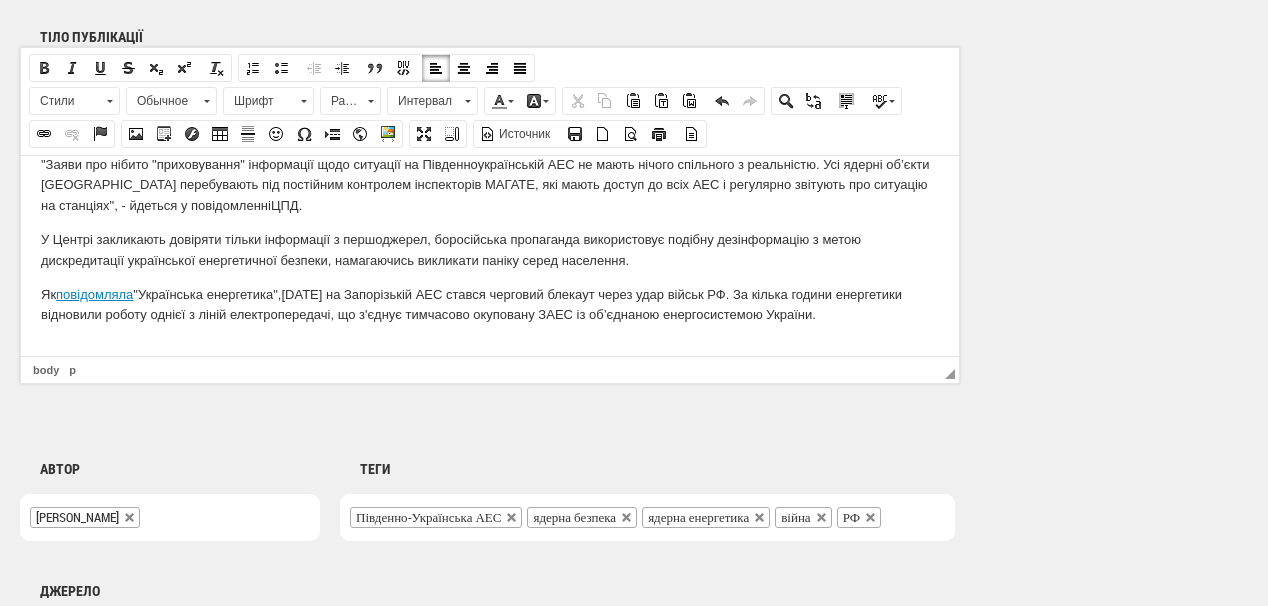 click at bounding box center [490, 348] 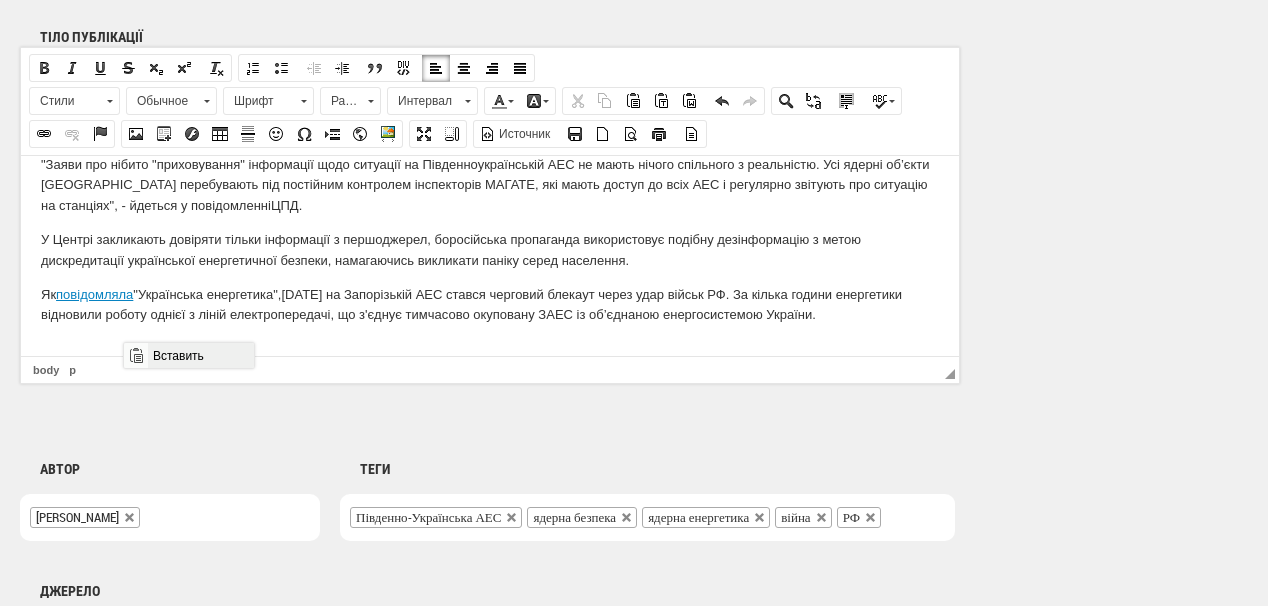 click on "Вставить" at bounding box center [200, 355] 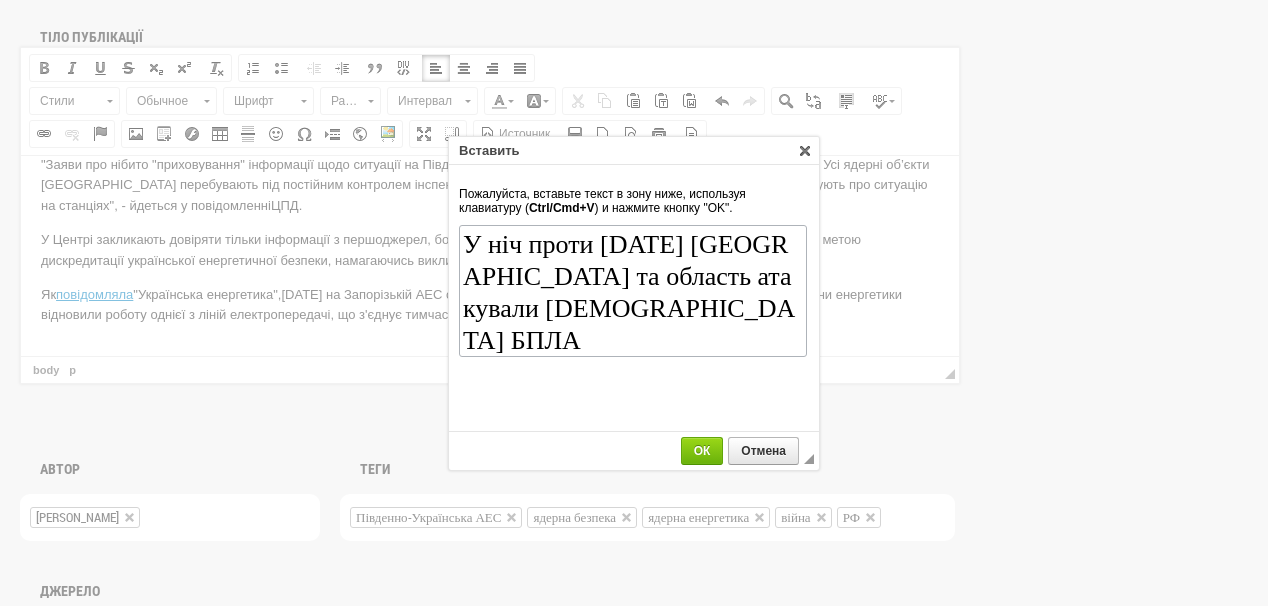 scroll, scrollTop: 86, scrollLeft: 0, axis: vertical 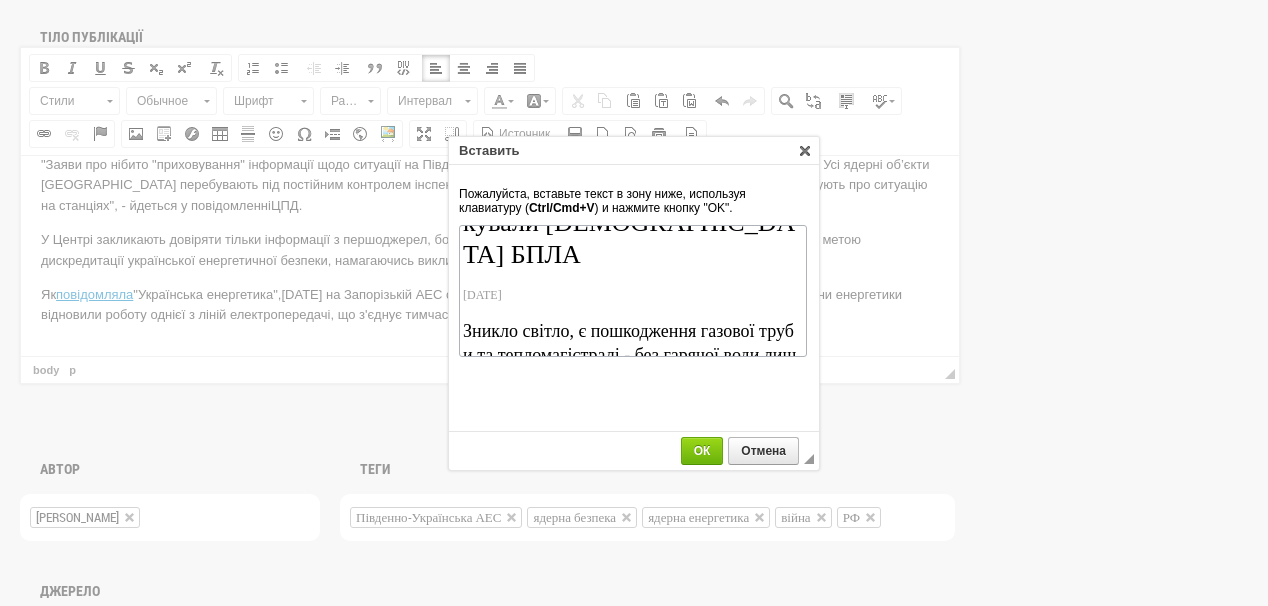 drag, startPoint x: 537, startPoint y: 265, endPoint x: 489, endPoint y: 236, distance: 56.0803 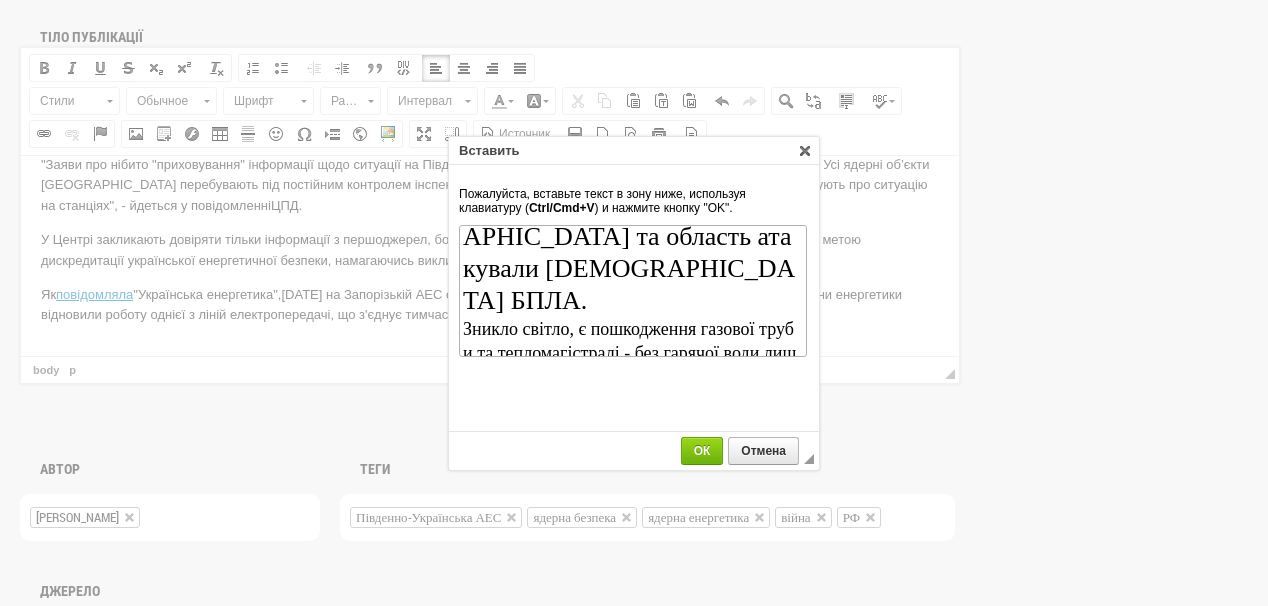 scroll, scrollTop: 0, scrollLeft: 0, axis: both 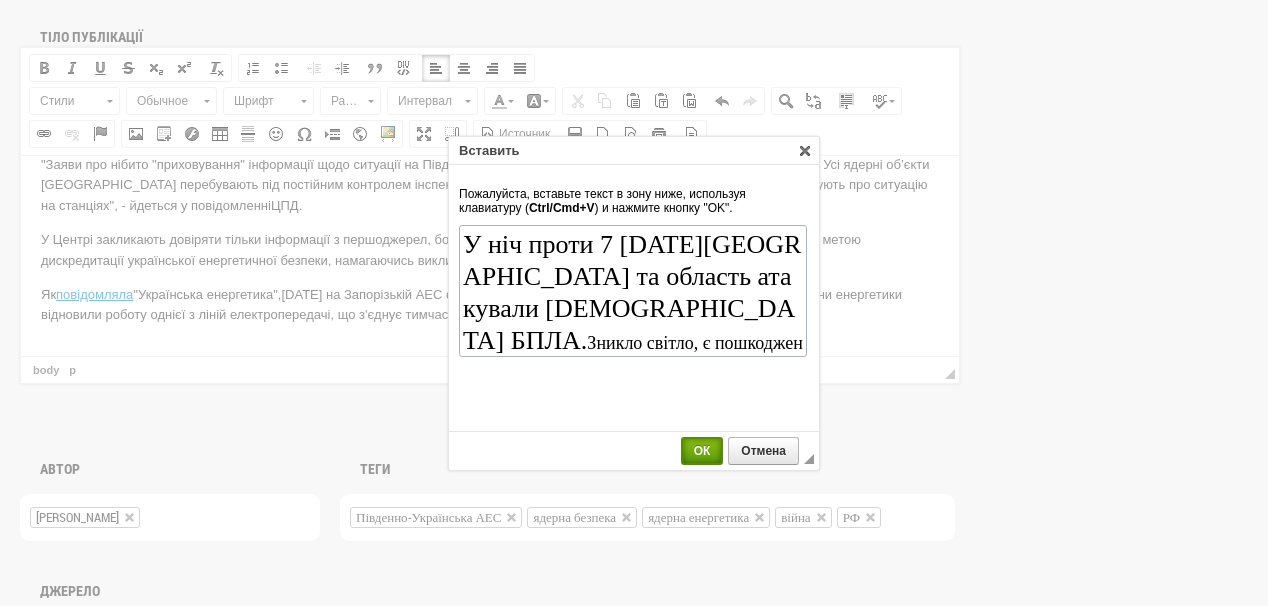 click on "ОК" at bounding box center (702, 451) 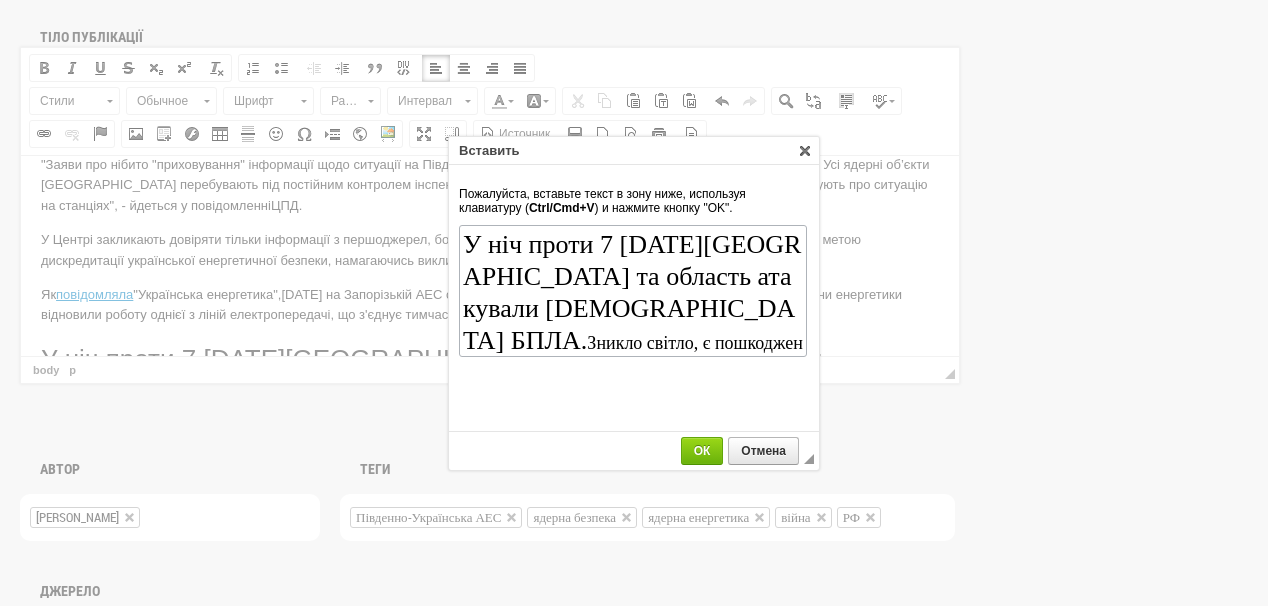 scroll, scrollTop: 299, scrollLeft: 0, axis: vertical 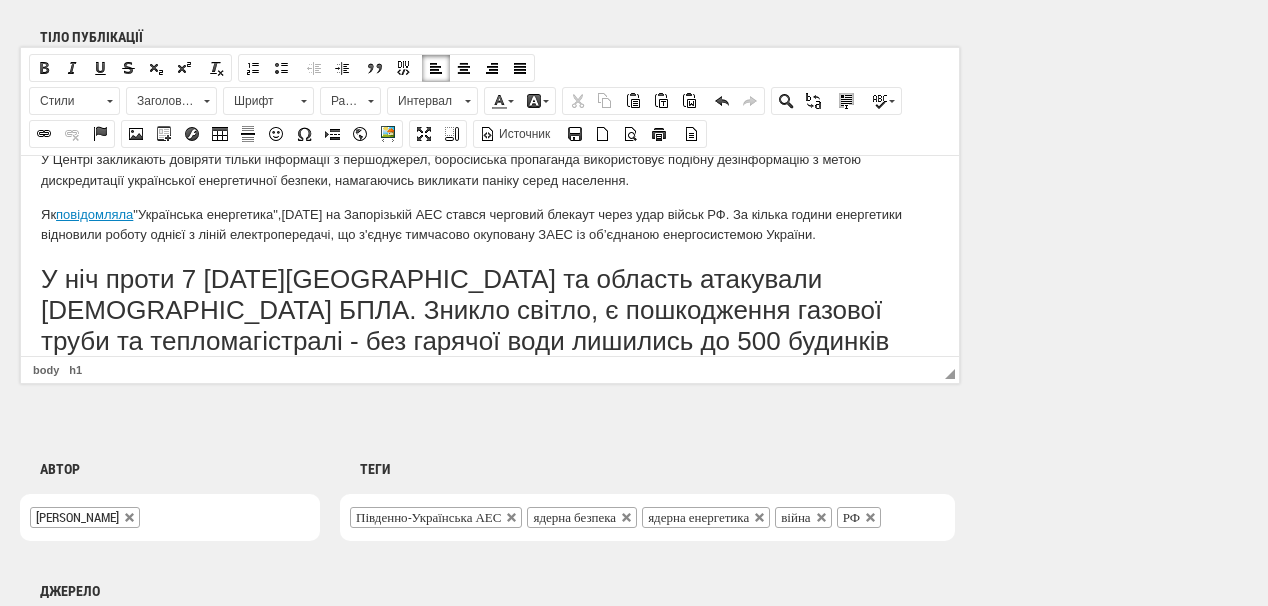 click on "Заголовок 1" at bounding box center (162, 101) 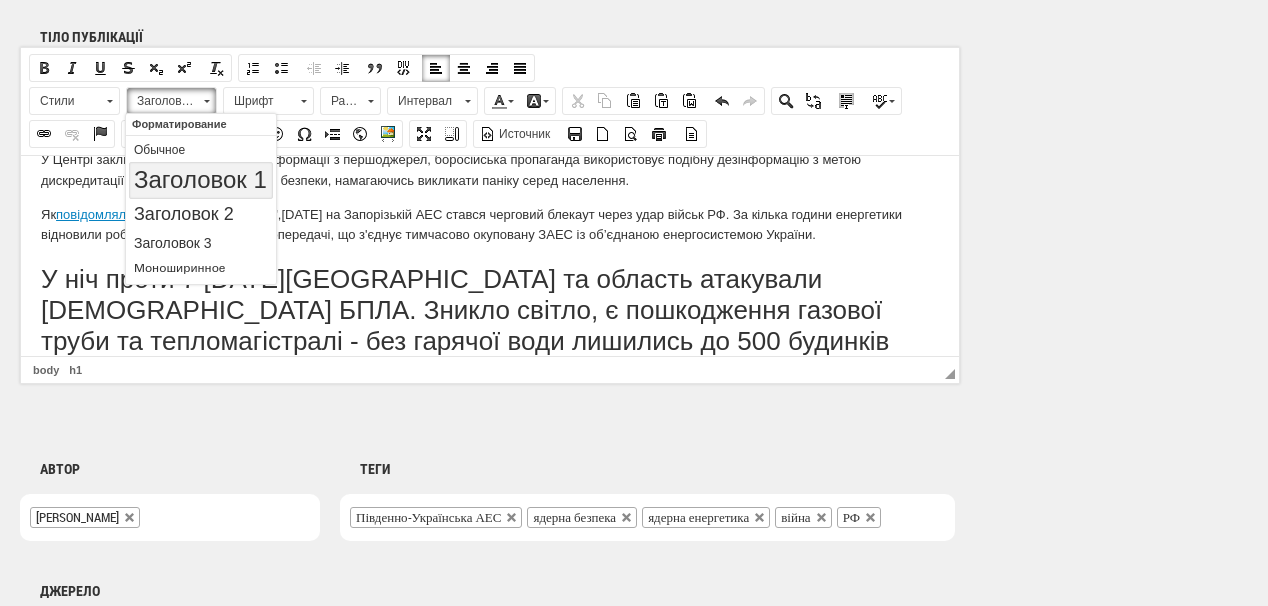 scroll, scrollTop: 0, scrollLeft: 0, axis: both 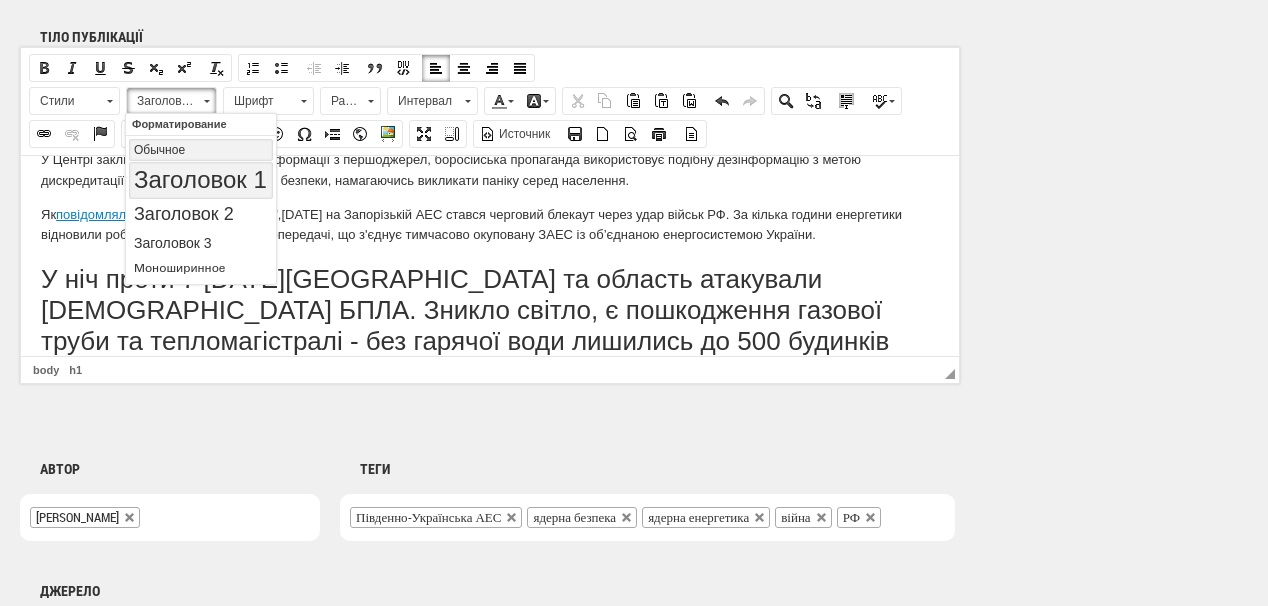 drag, startPoint x: 170, startPoint y: 149, endPoint x: 296, endPoint y: 266, distance: 171.94476 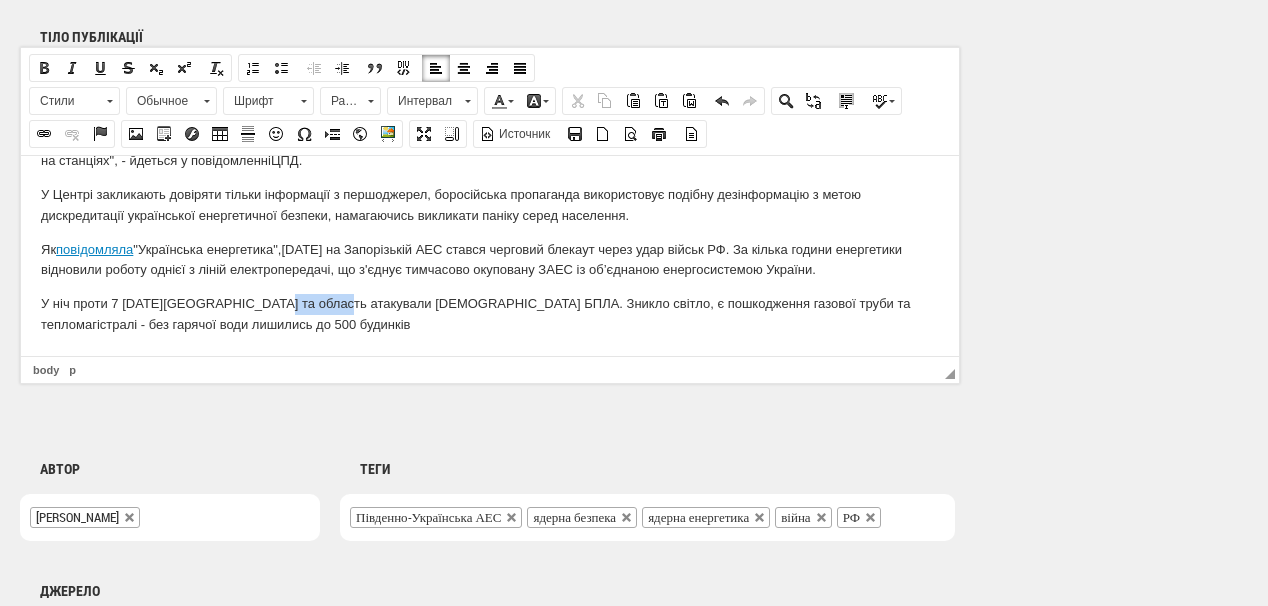 drag, startPoint x: 258, startPoint y: 302, endPoint x: 150, endPoint y: 218, distance: 136.82104 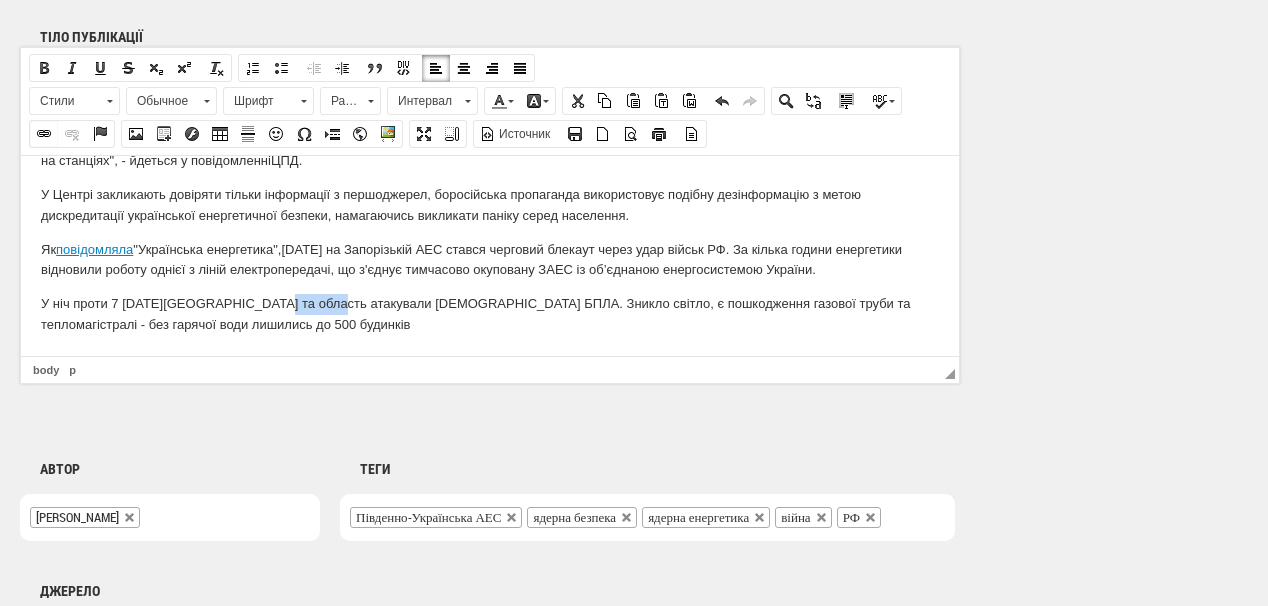 click at bounding box center [44, 134] 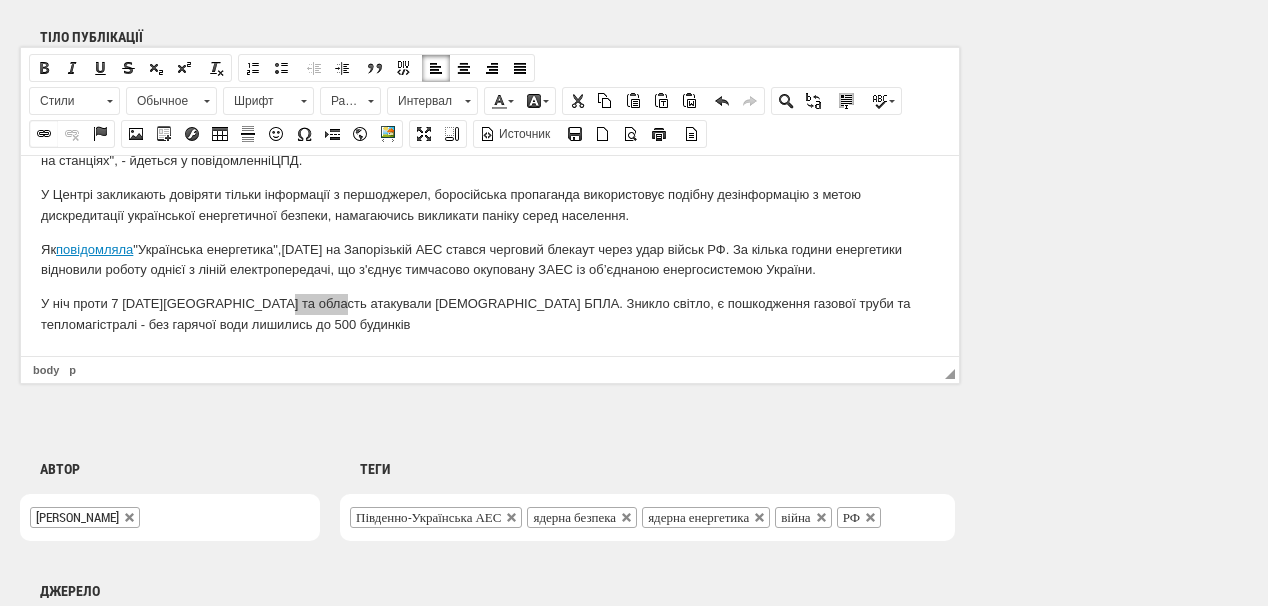 select on "http://" 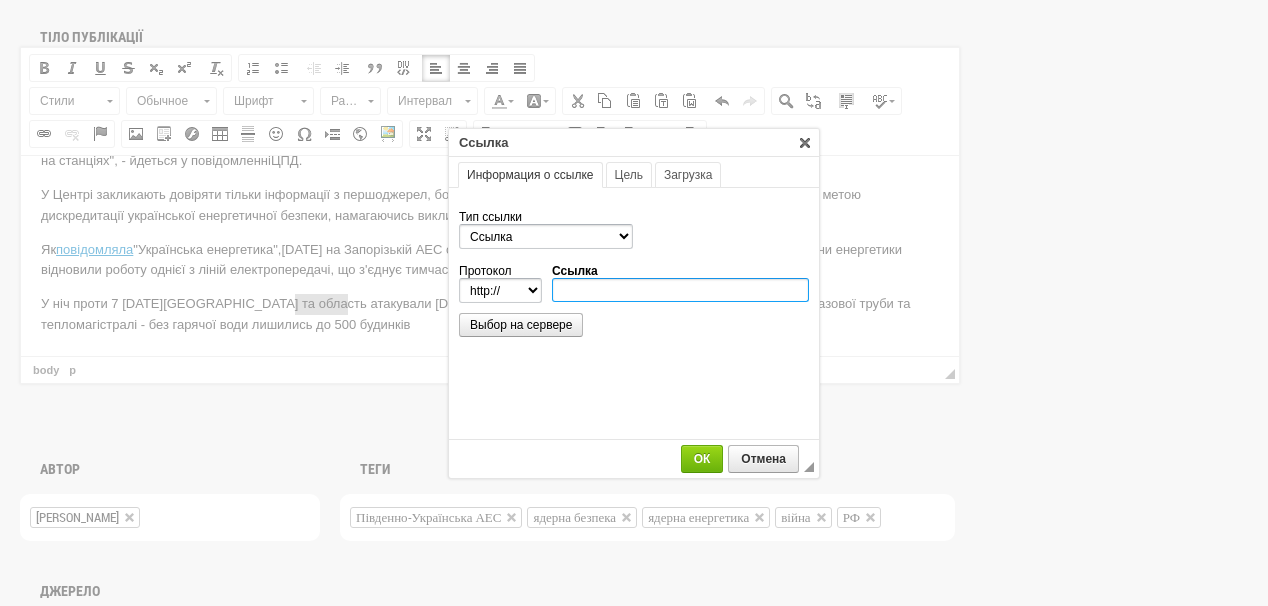 click on "Ссылка" at bounding box center (680, 290) 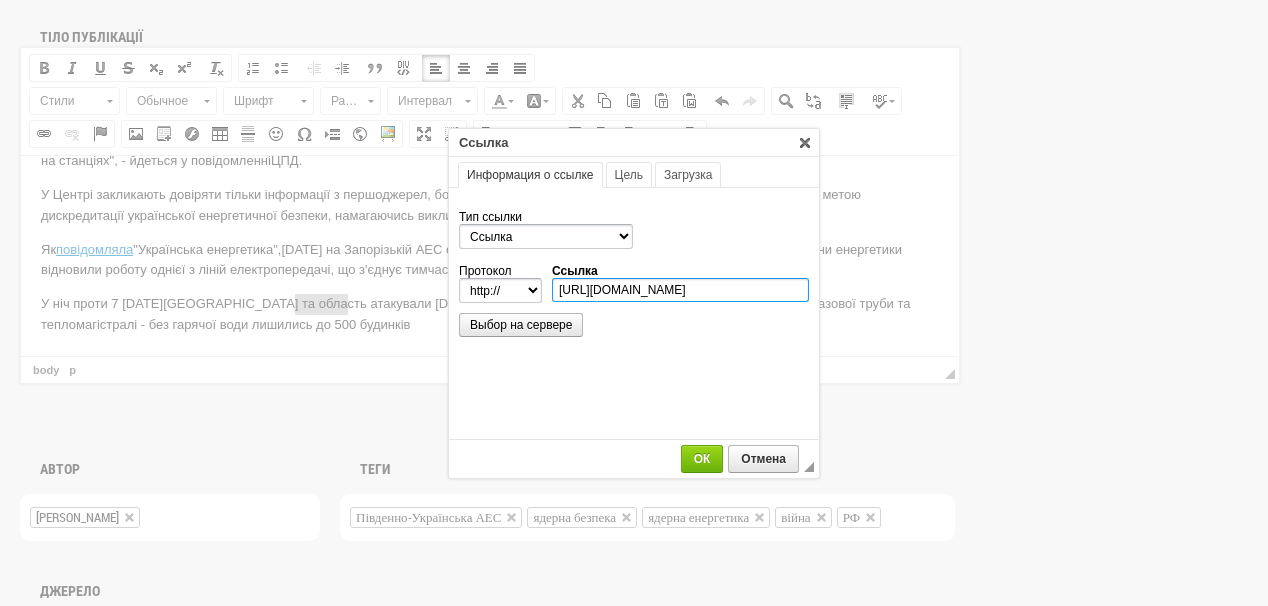 scroll, scrollTop: 0, scrollLeft: 222, axis: horizontal 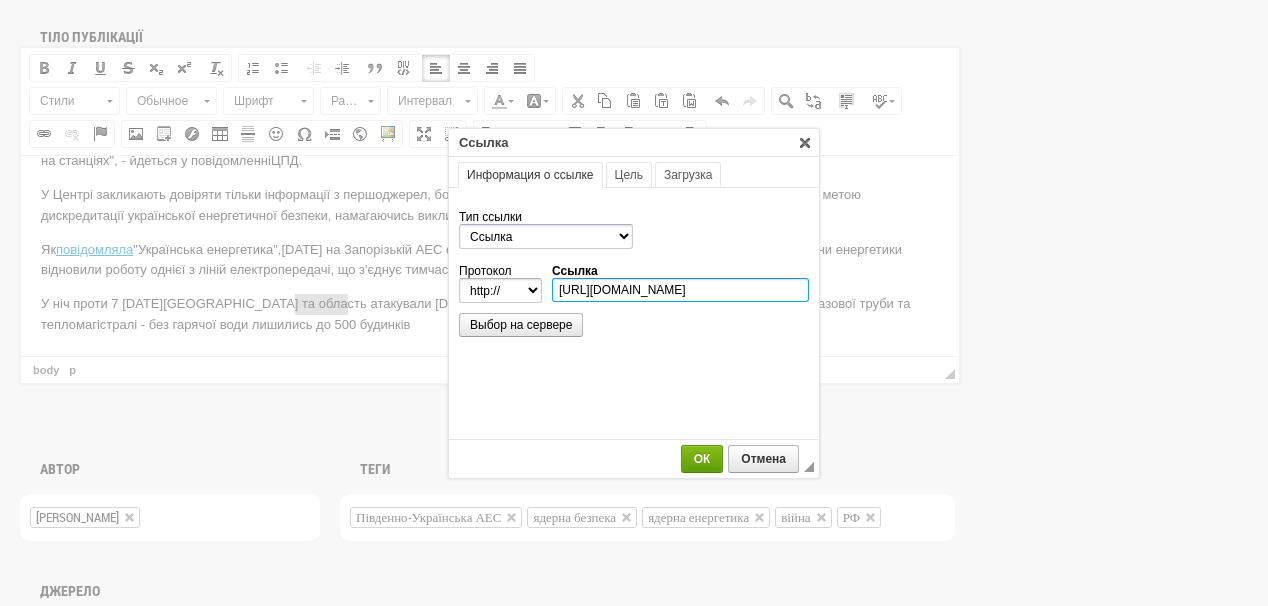 type on "https://ua-energy.org/uk/posts/u-nich-proty-7-lypnia-kyiv-ta-oblast-atakuvaly-rosiiski-bpla" 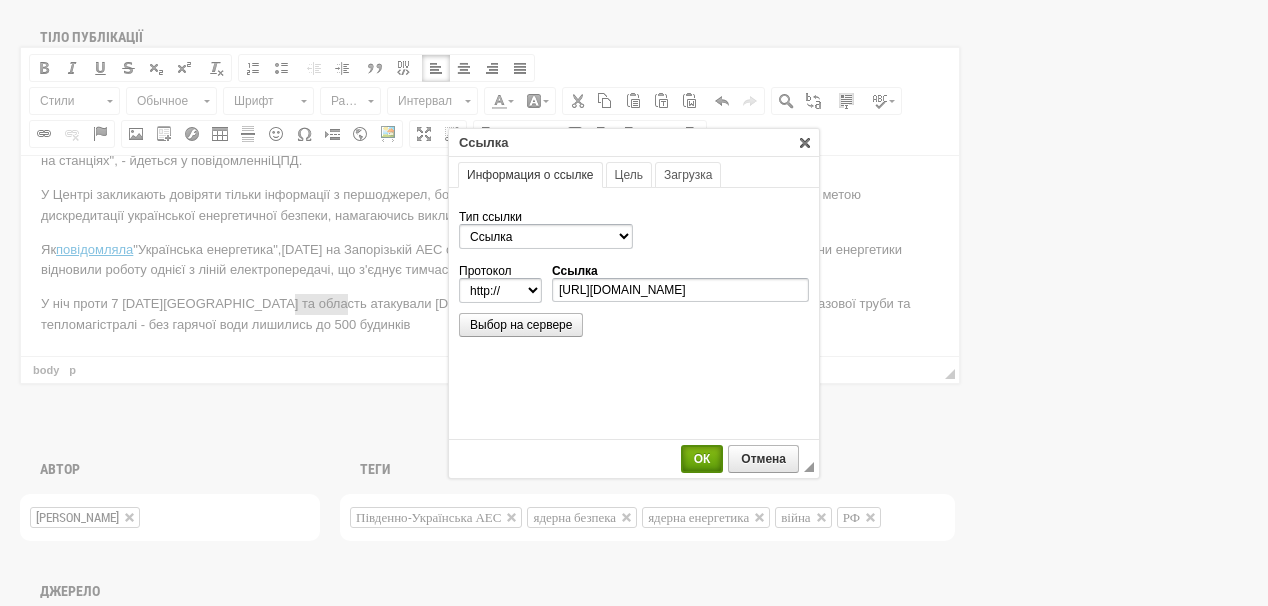 select on "https://" 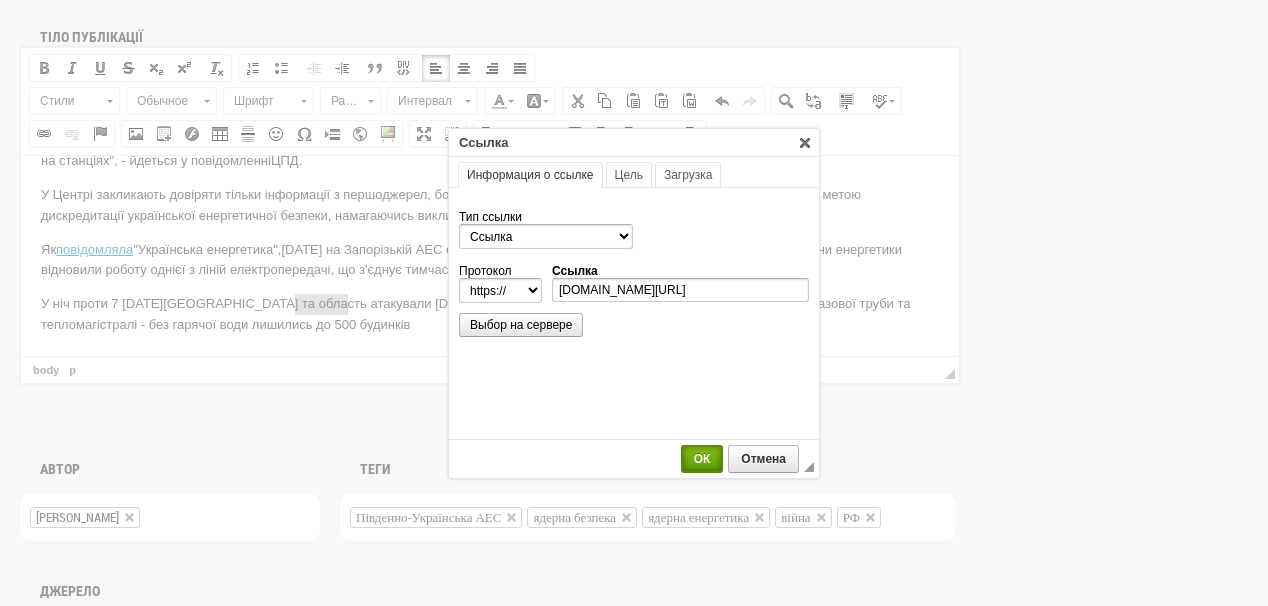 scroll, scrollTop: 0, scrollLeft: 0, axis: both 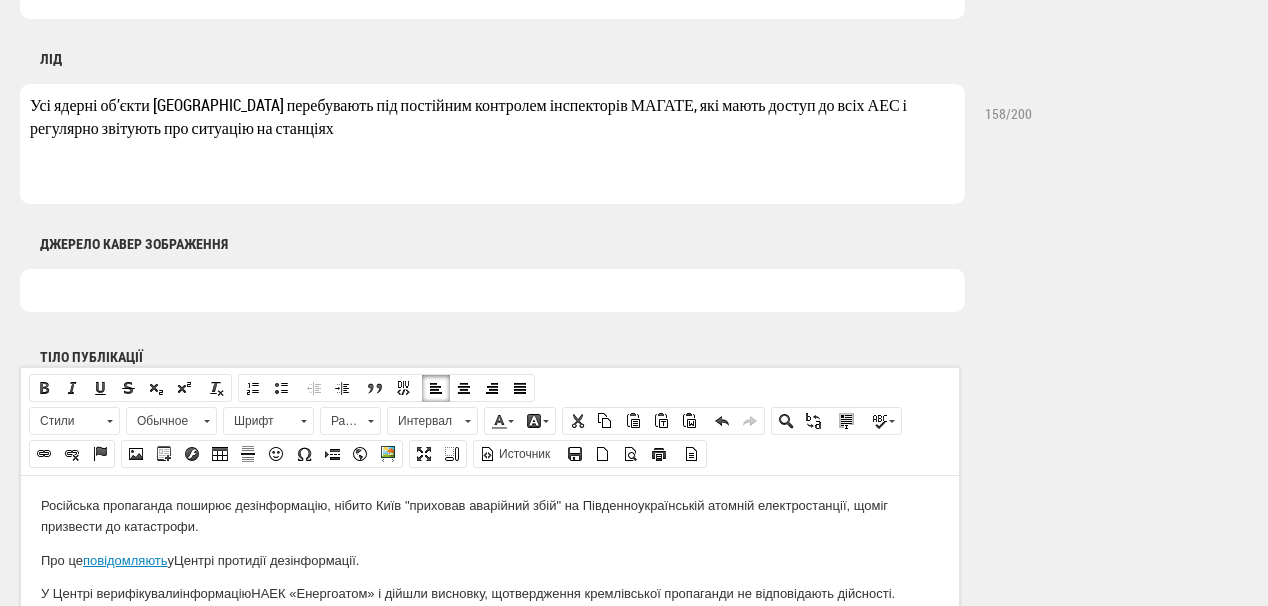 click at bounding box center [492, 290] 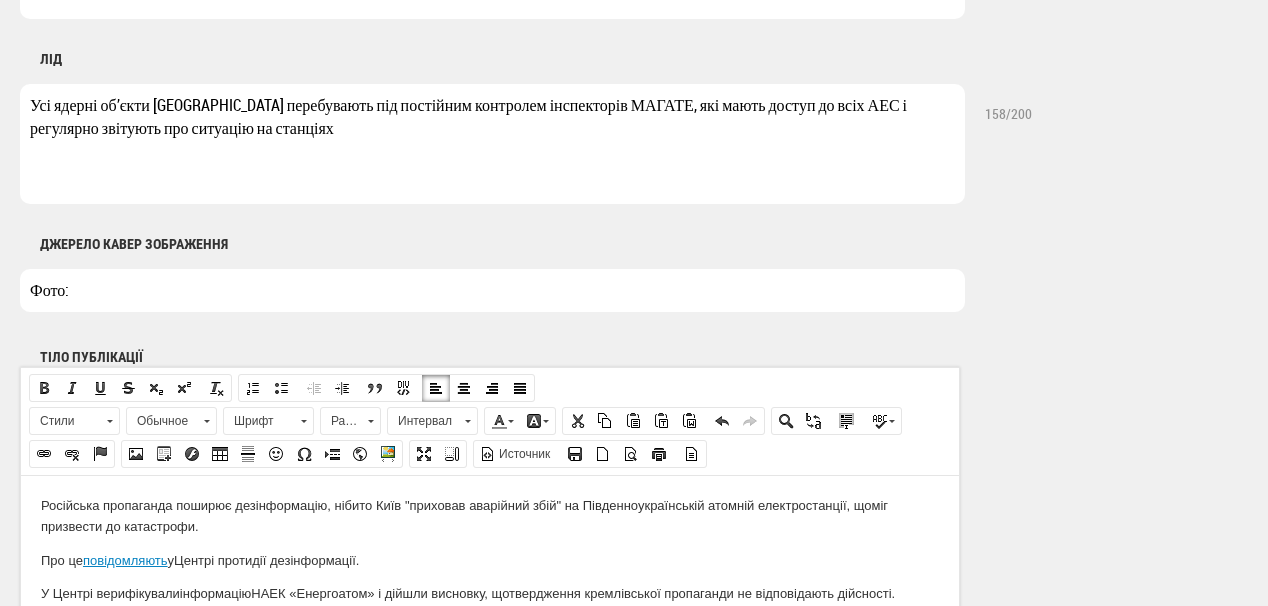 click on "Фото:" at bounding box center [492, 290] 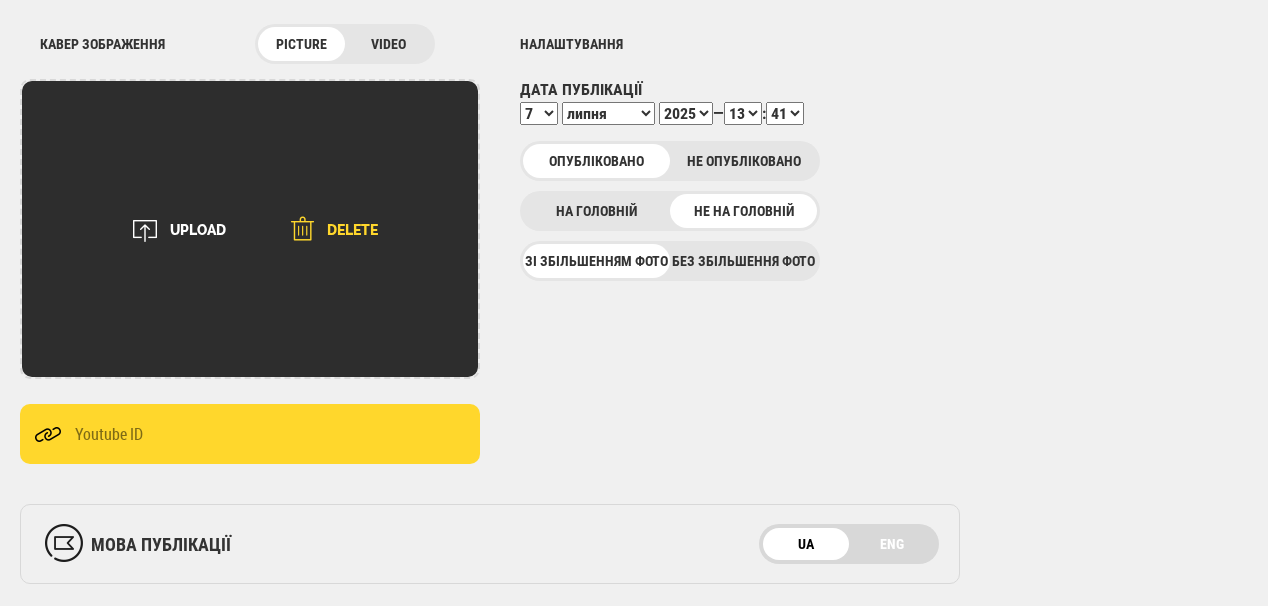 scroll, scrollTop: 240, scrollLeft: 0, axis: vertical 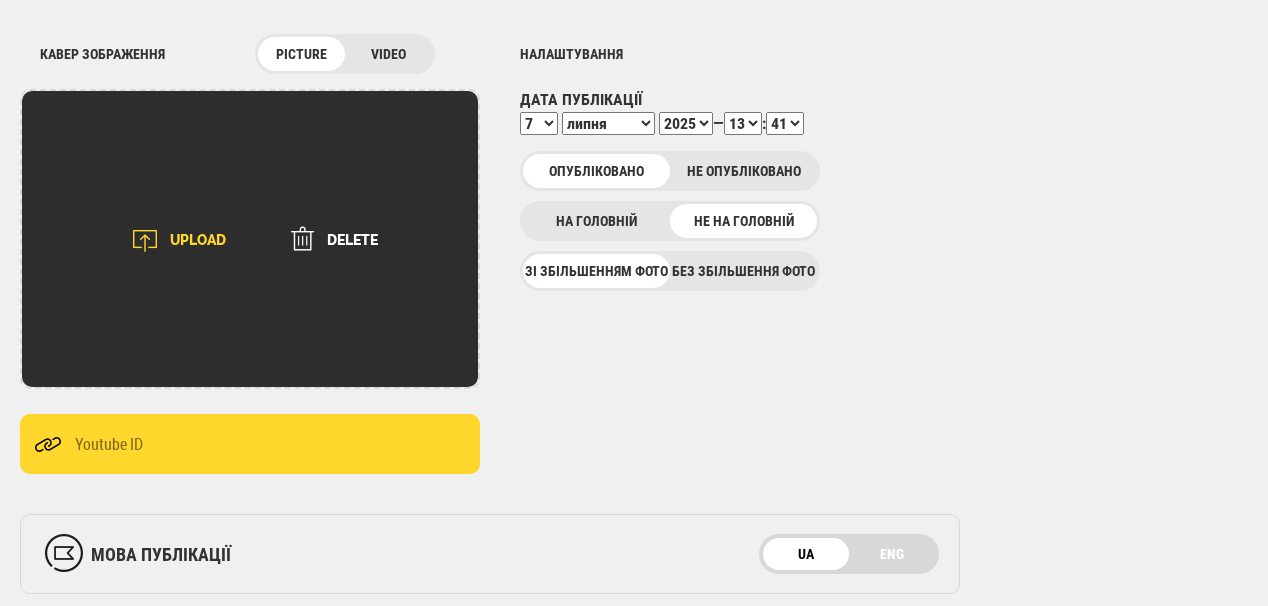 type on "Фото: Shutterstock" 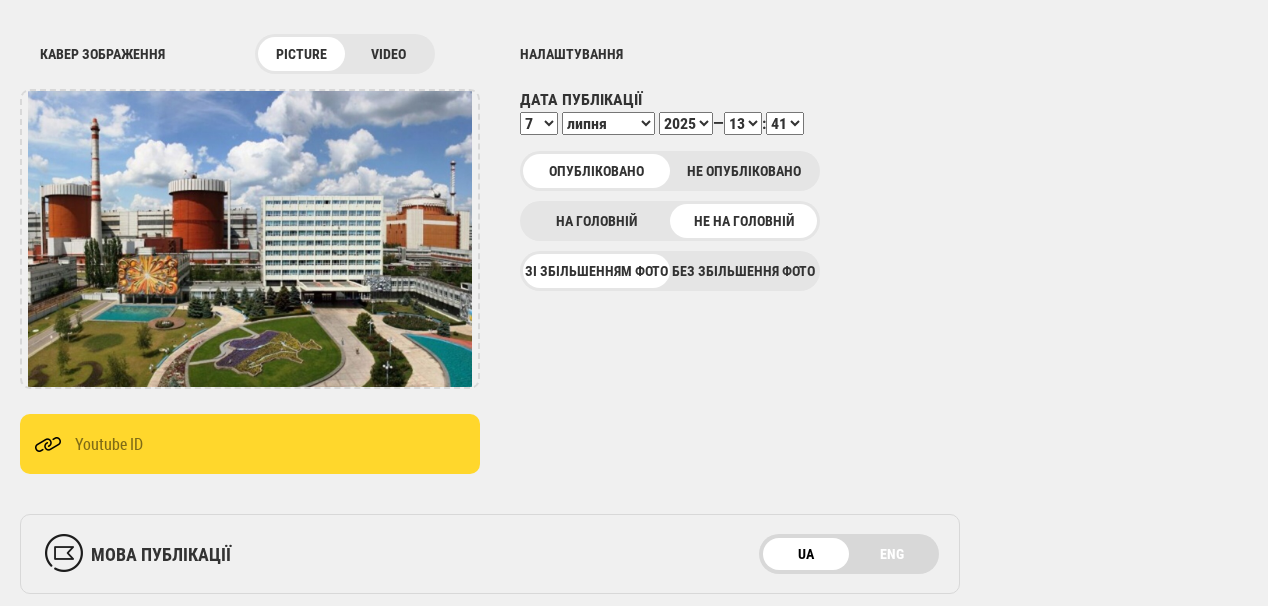 click on "00
01
02
03
04
05
06
07
08
09
10
11
12
13
14
15
16
17
18
19
20
21
22
23
24
25
26
27
28
29
30
31
32
33
34
35
36
37
38
39
40
41
42
43
44
45
46
47
48
49
50
51
52
53
54
55
56
57
58
59" at bounding box center [785, 123] 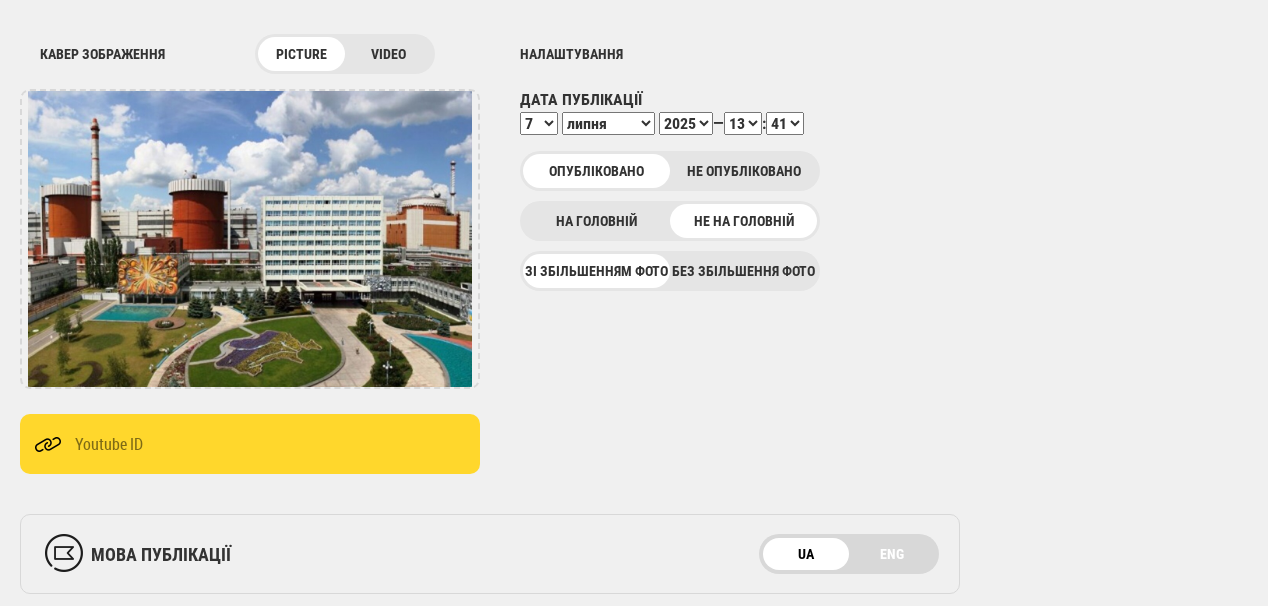 select on "55" 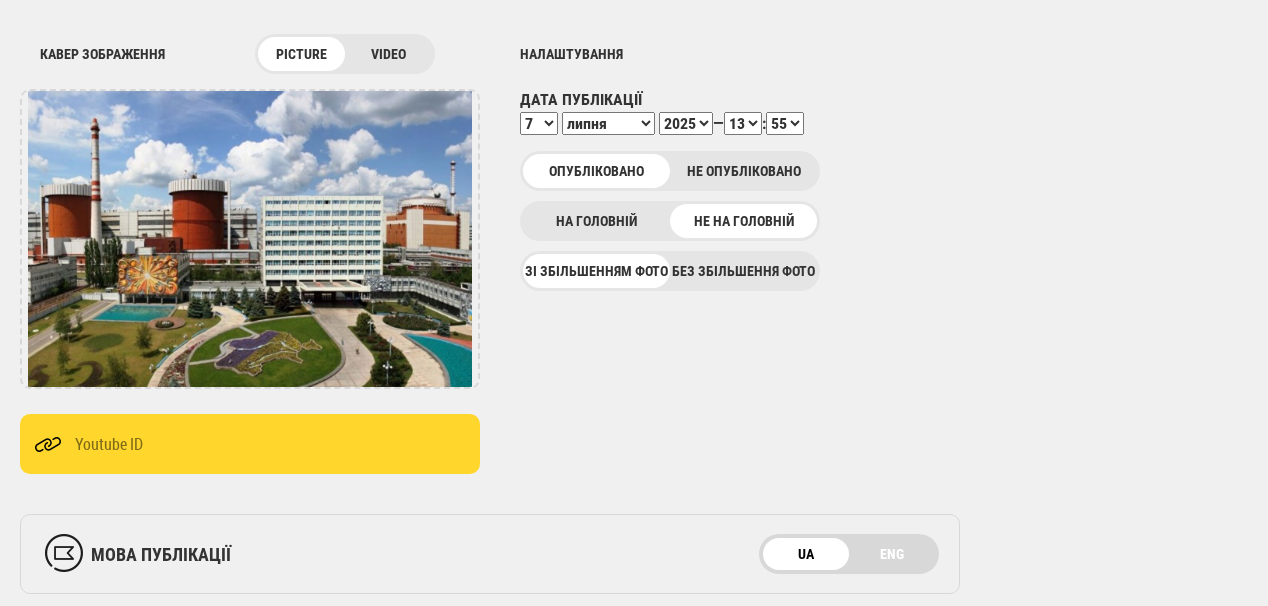 click on "00
01
02
03
04
05
06
07
08
09
10
11
12
13
14
15
16
17
18
19
20
21
22
23
24
25
26
27
28
29
30
31
32
33
34
35
36
37
38
39
40
41
42
43
44
45
46
47
48
49
50
51
52
53
54
55
56
57
58
59" at bounding box center (785, 123) 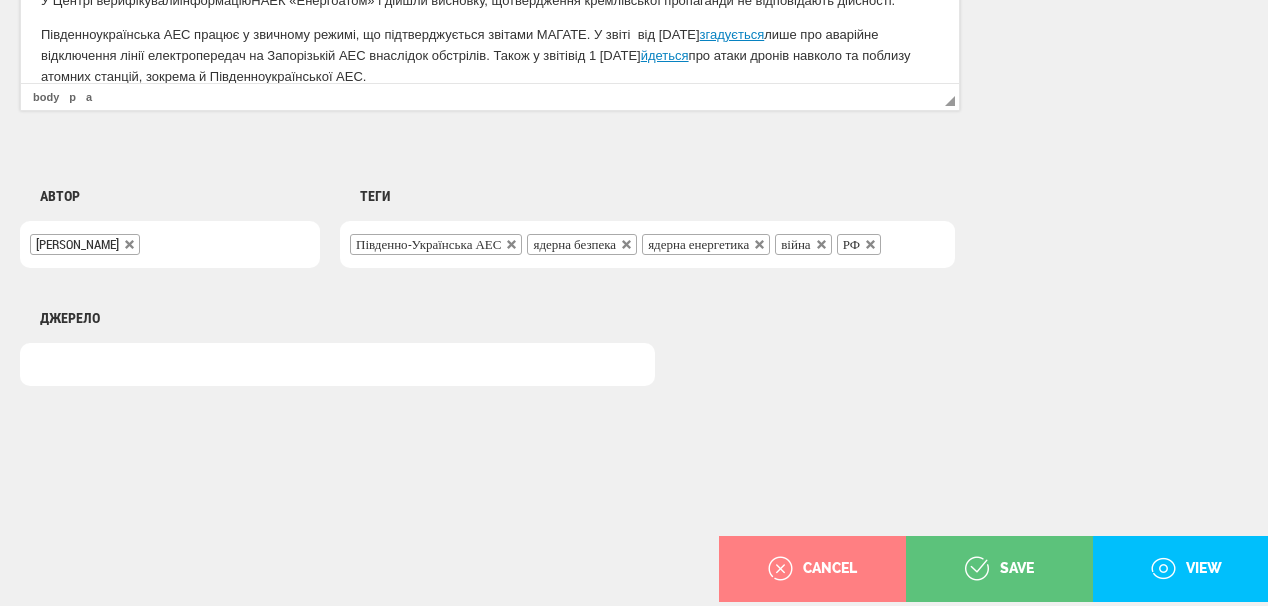 scroll, scrollTop: 1560, scrollLeft: 0, axis: vertical 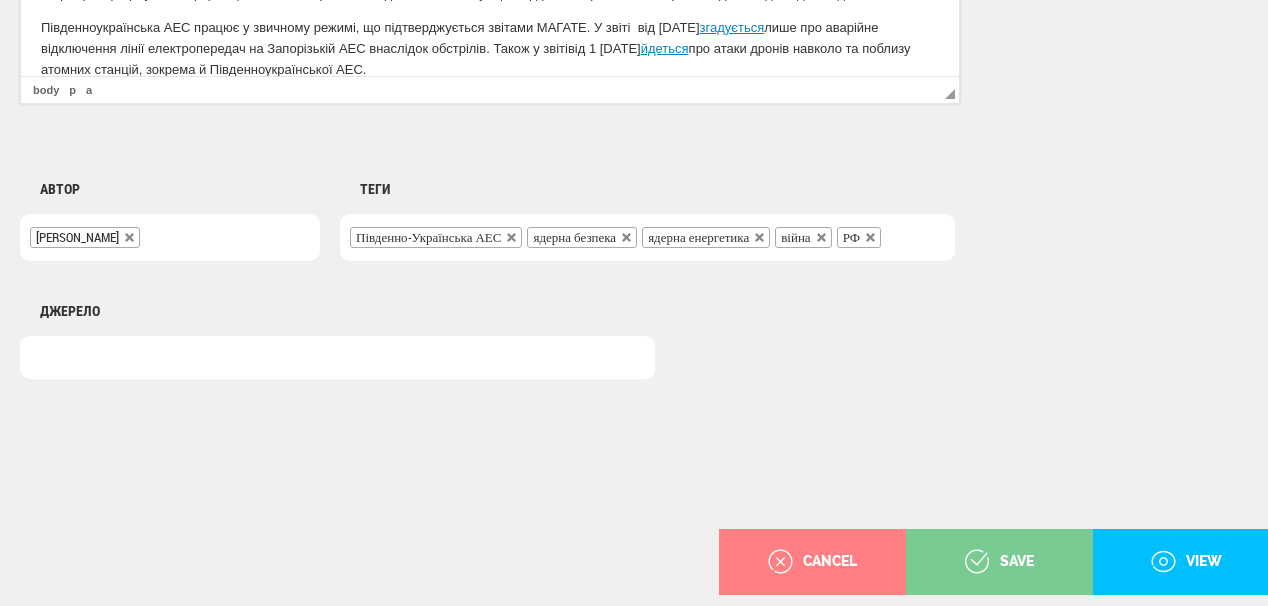 click on "save" at bounding box center [999, 562] 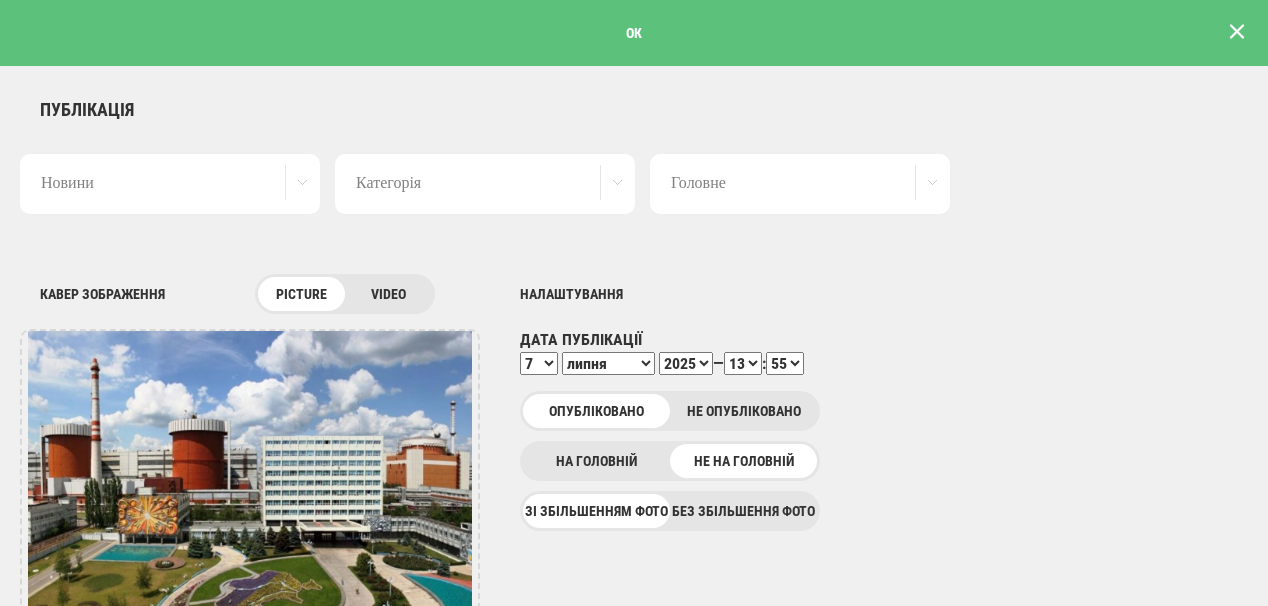scroll, scrollTop: 0, scrollLeft: 0, axis: both 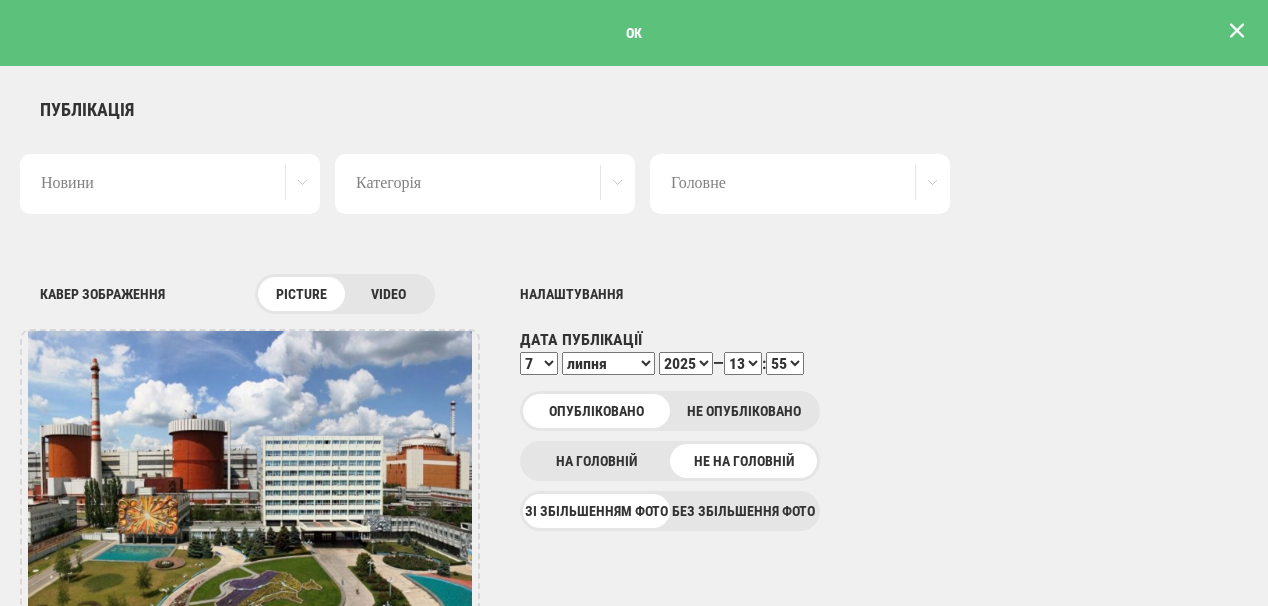 click at bounding box center [1237, 31] 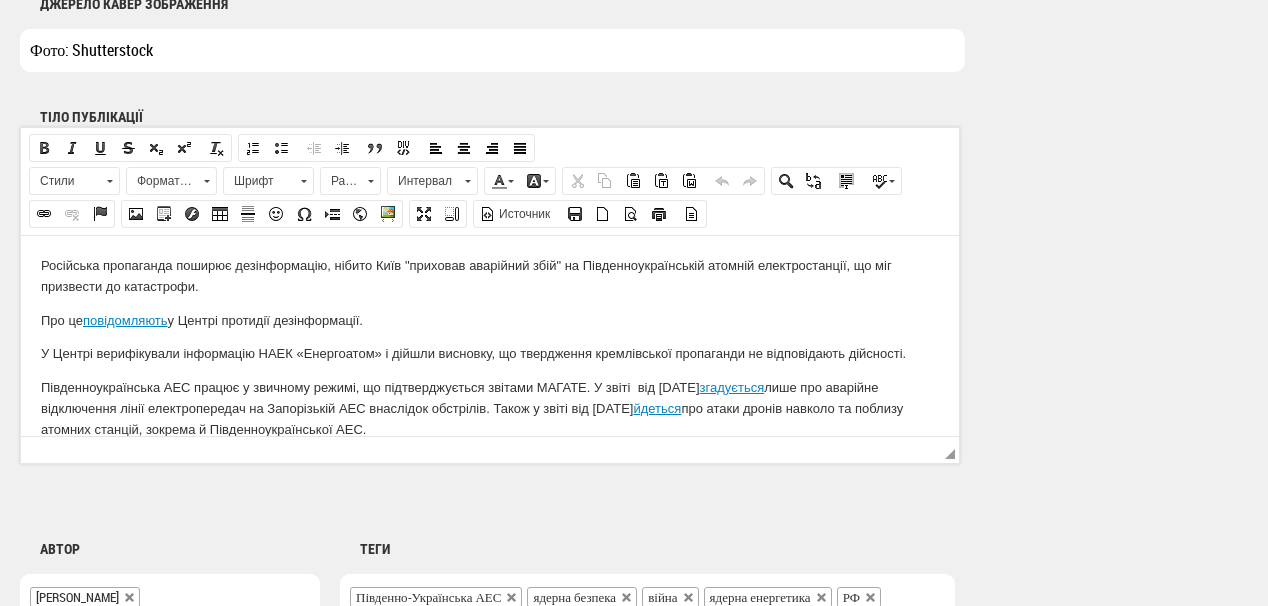 scroll, scrollTop: 1625, scrollLeft: 0, axis: vertical 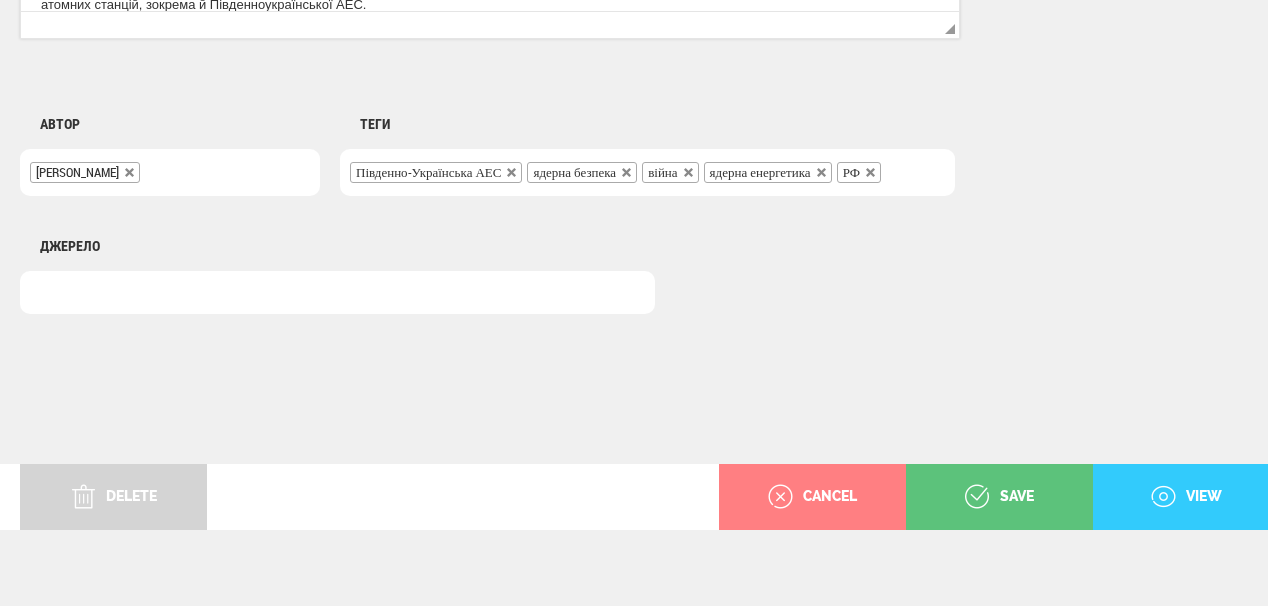click on "view" at bounding box center (1186, 497) 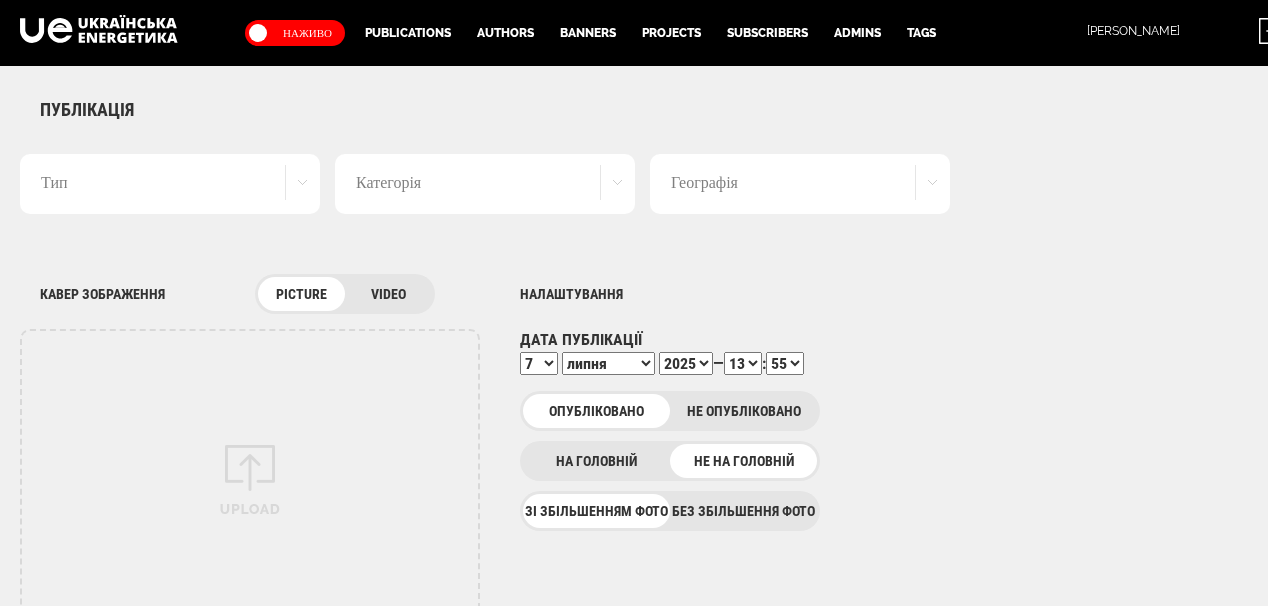 select on "55" 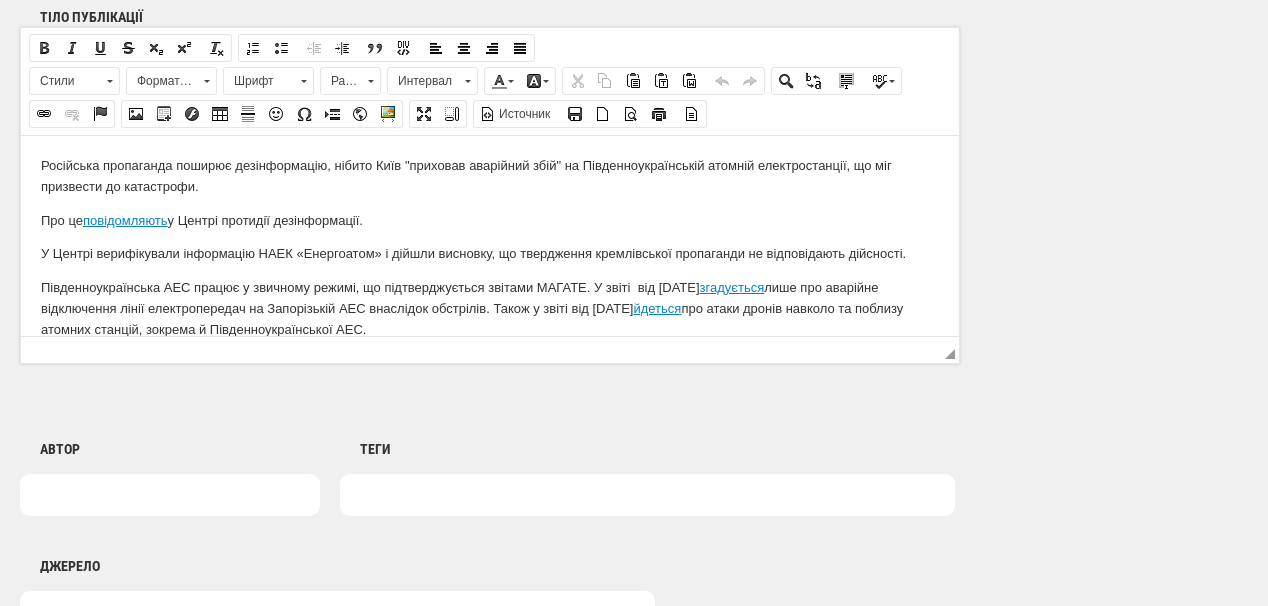 scroll, scrollTop: 0, scrollLeft: 0, axis: both 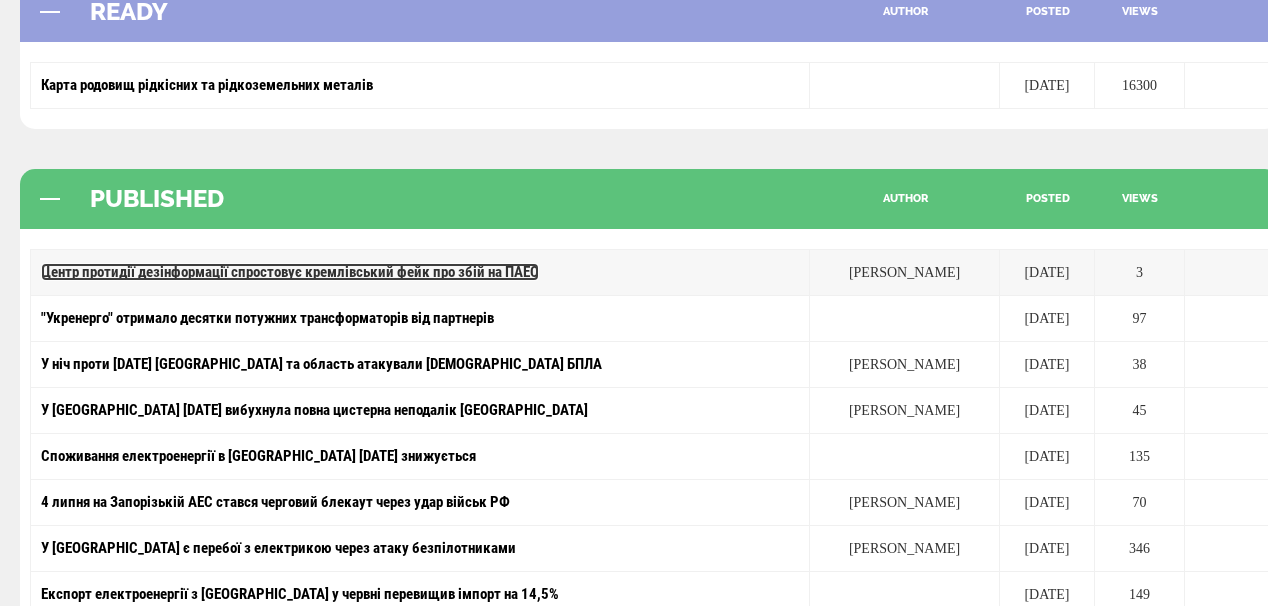 click on "Центр протидії дезінформації спростовує кремлівський фейк про збій на ПАЕС" at bounding box center (290, 272) 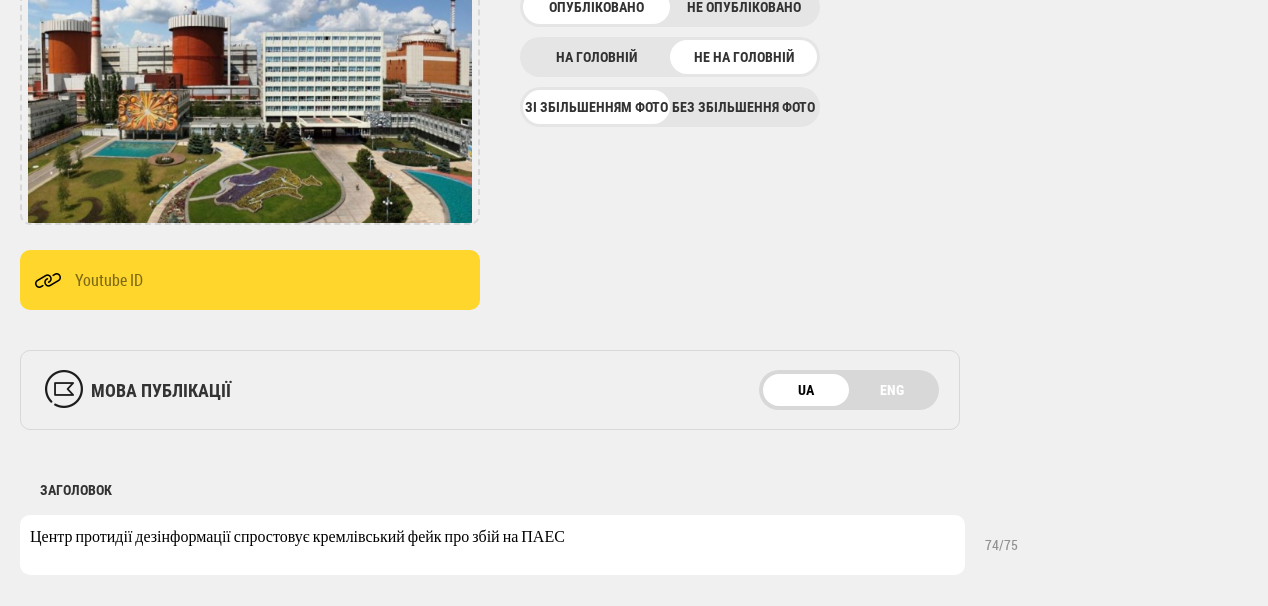 scroll, scrollTop: 480, scrollLeft: 0, axis: vertical 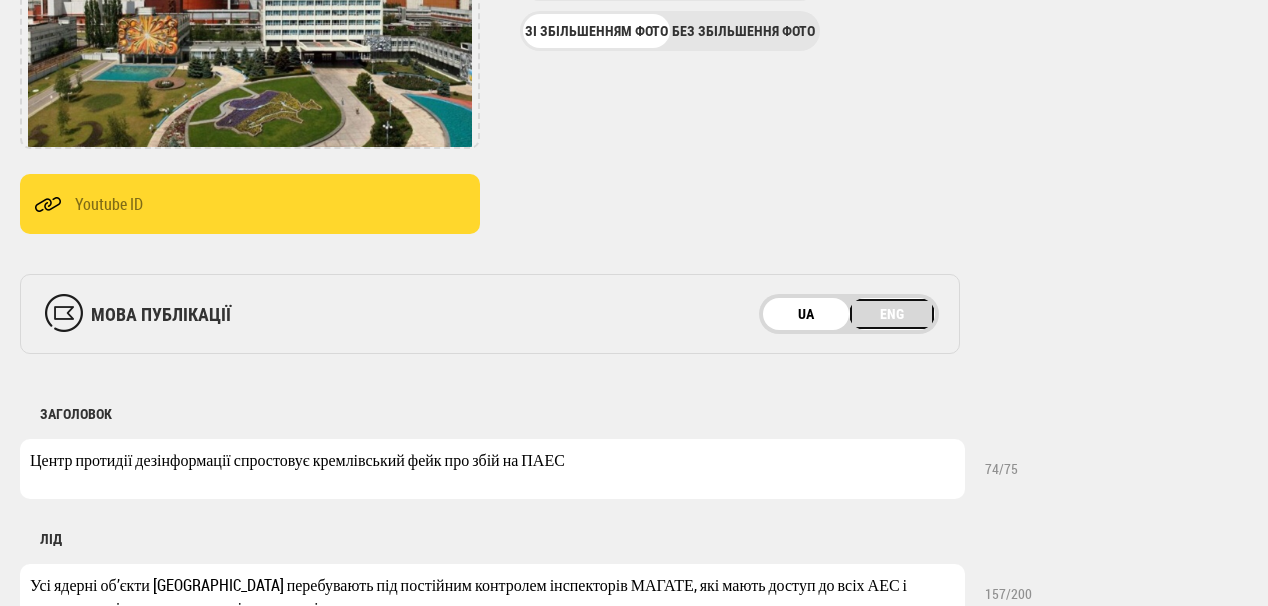 click on "ENG" at bounding box center (892, 314) 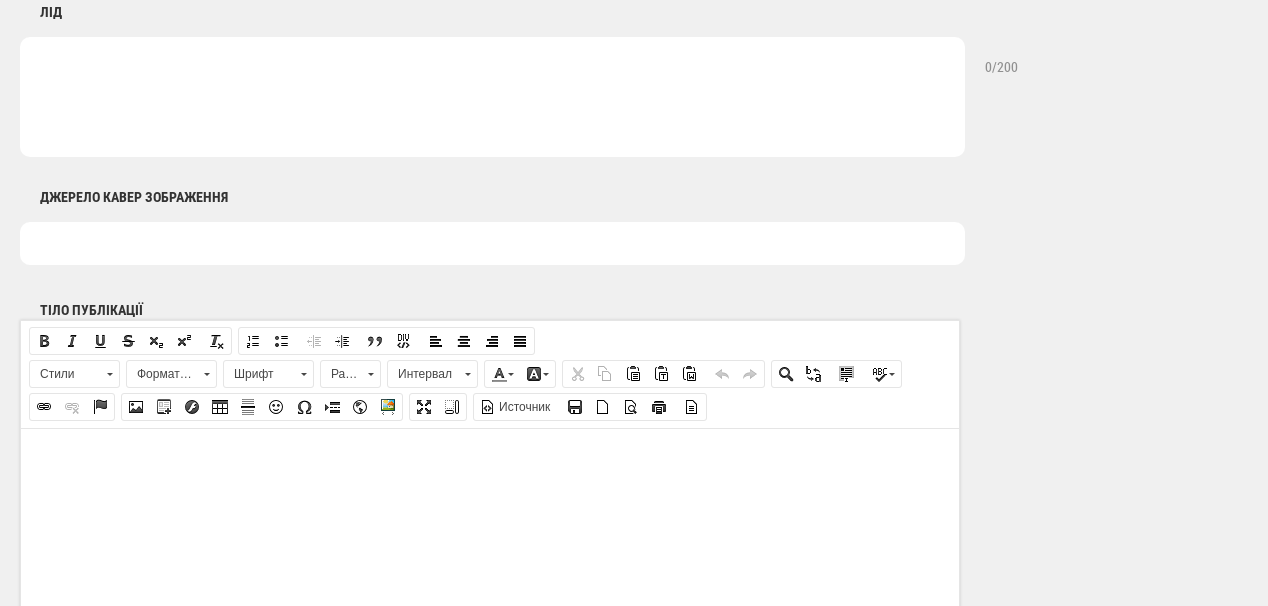 scroll, scrollTop: 1040, scrollLeft: 0, axis: vertical 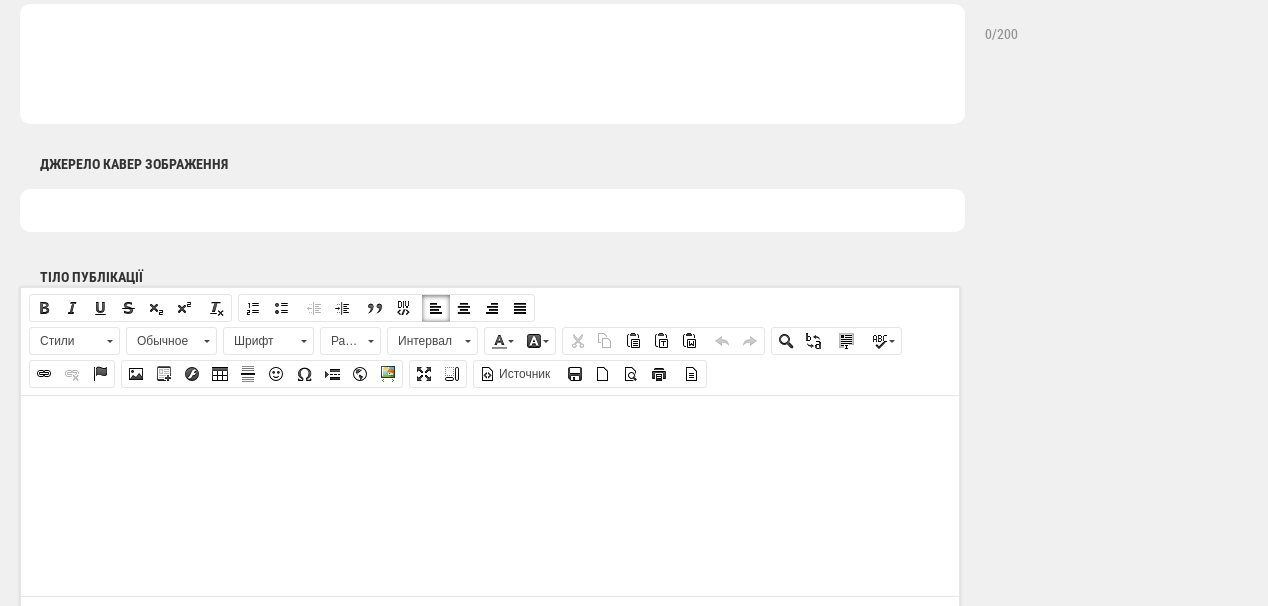click at bounding box center [490, 425] 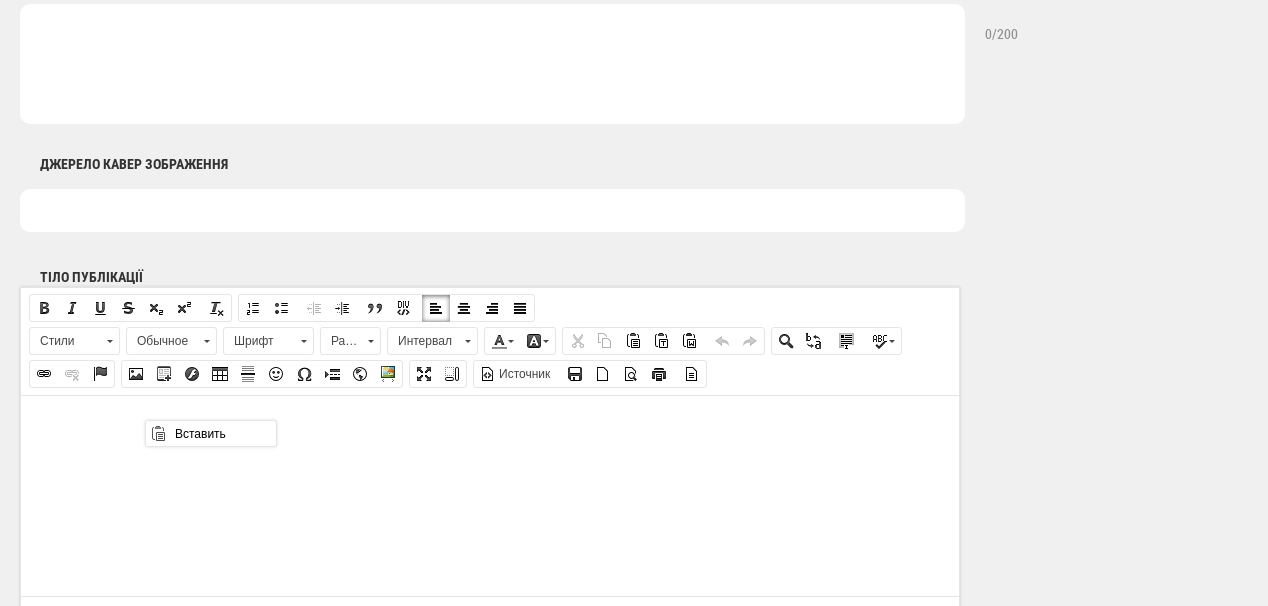 scroll, scrollTop: 0, scrollLeft: 0, axis: both 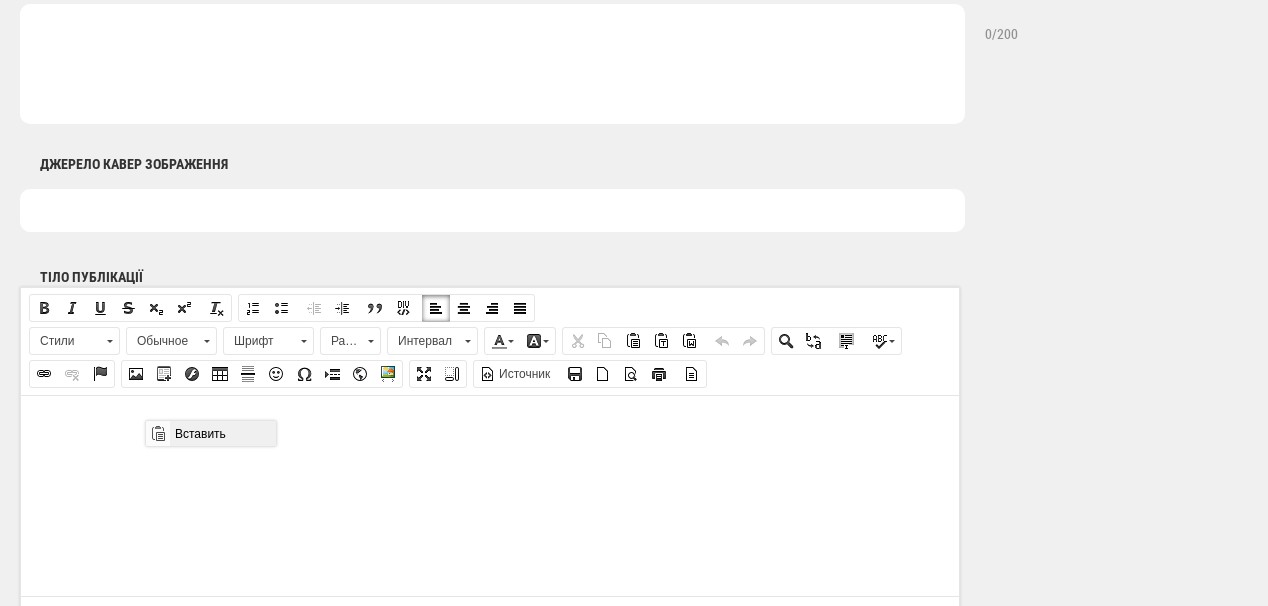 click on "Вставить" at bounding box center (222, 433) 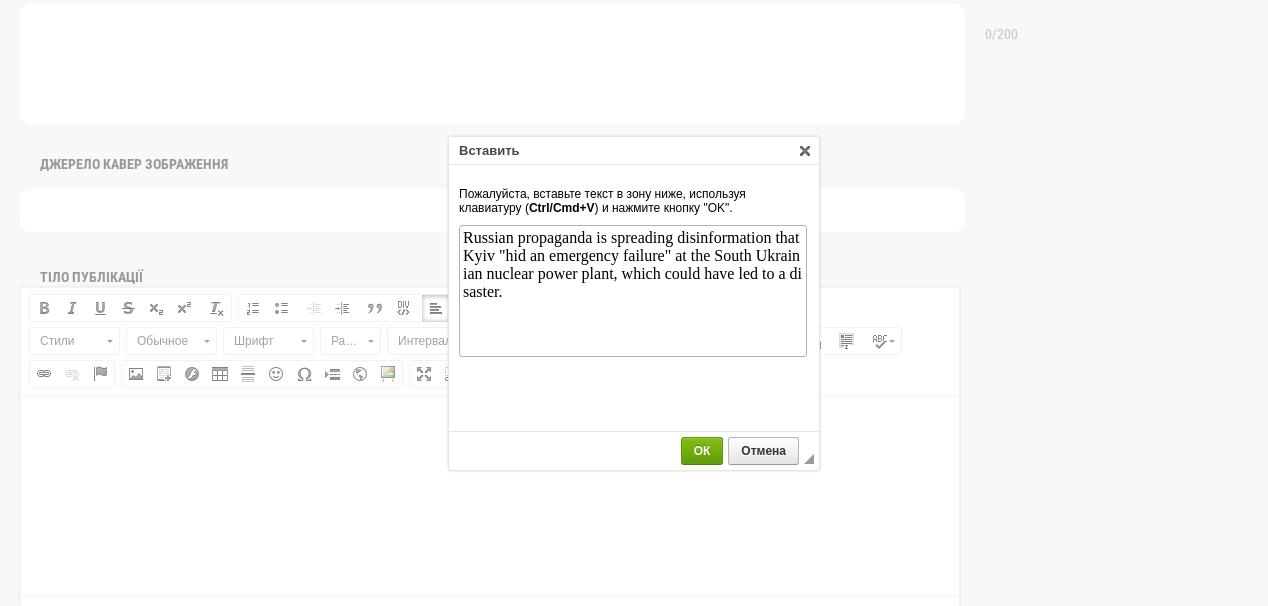scroll, scrollTop: 0, scrollLeft: 0, axis: both 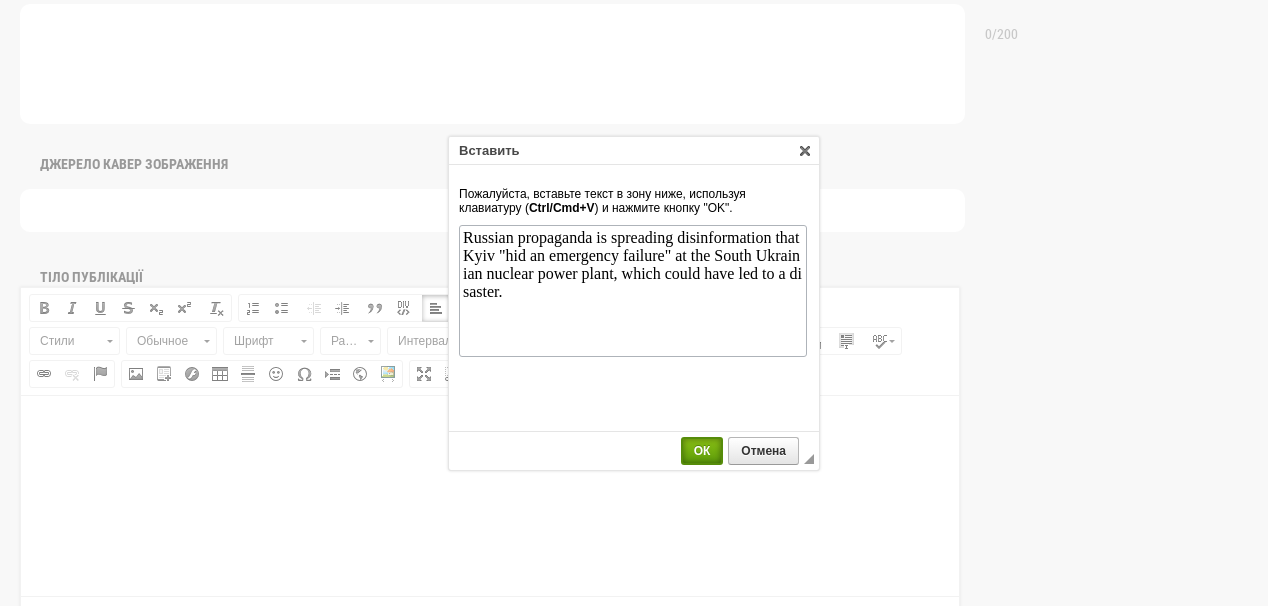 drag, startPoint x: 717, startPoint y: 455, endPoint x: 685, endPoint y: 64, distance: 392.30728 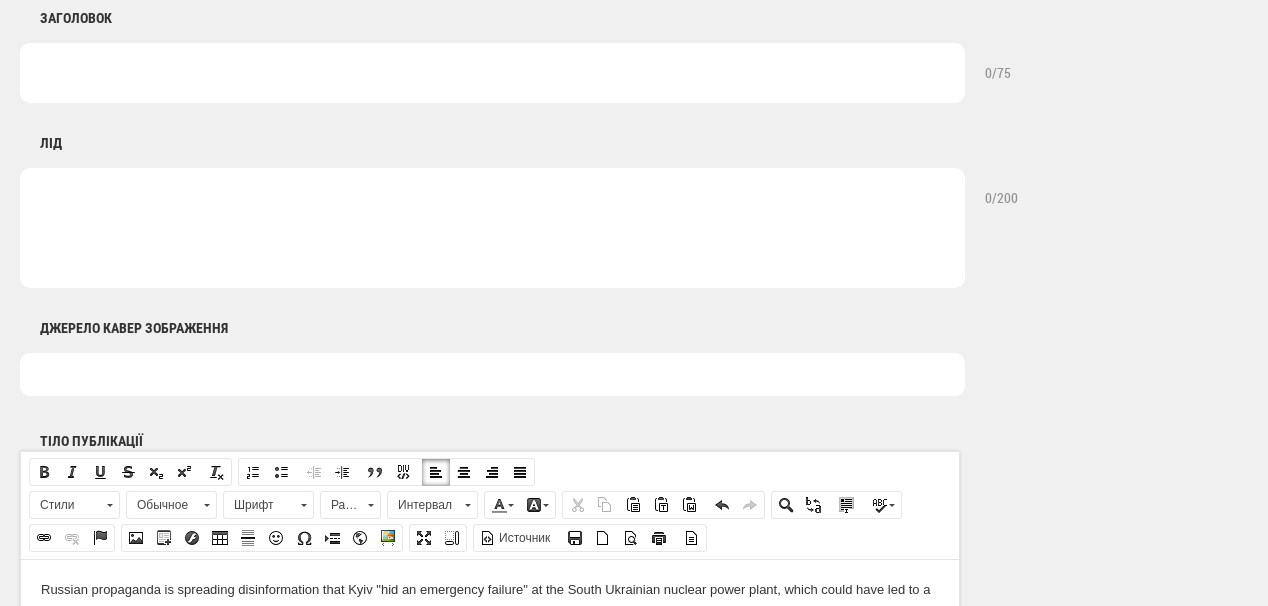 scroll, scrollTop: 800, scrollLeft: 0, axis: vertical 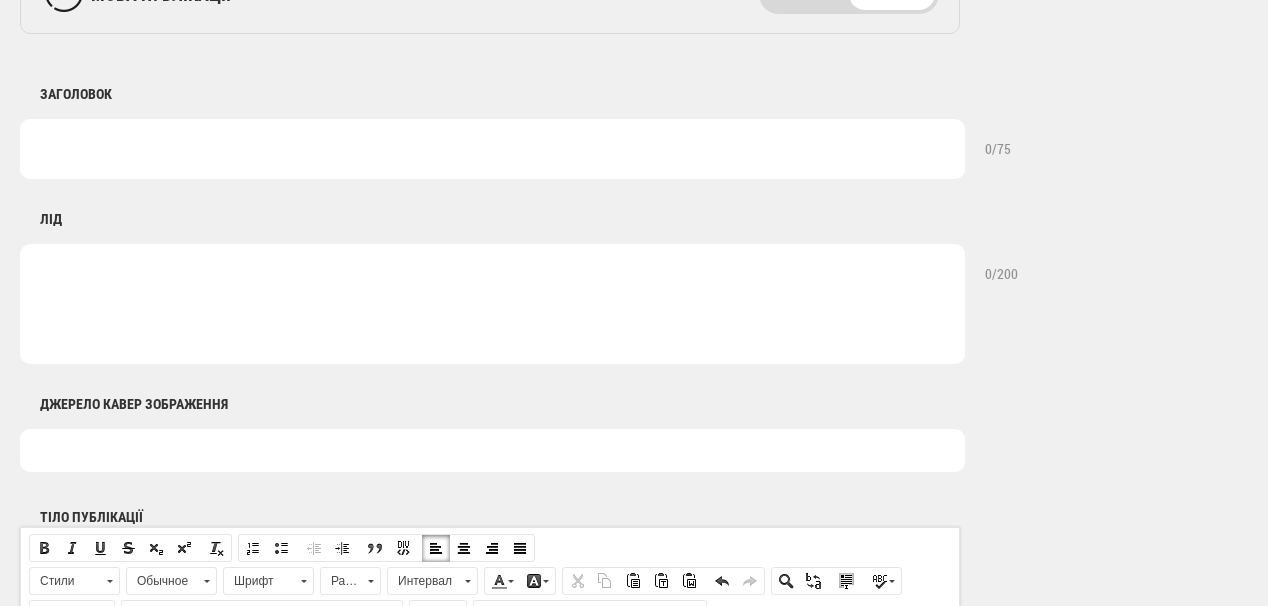 click at bounding box center [492, 149] 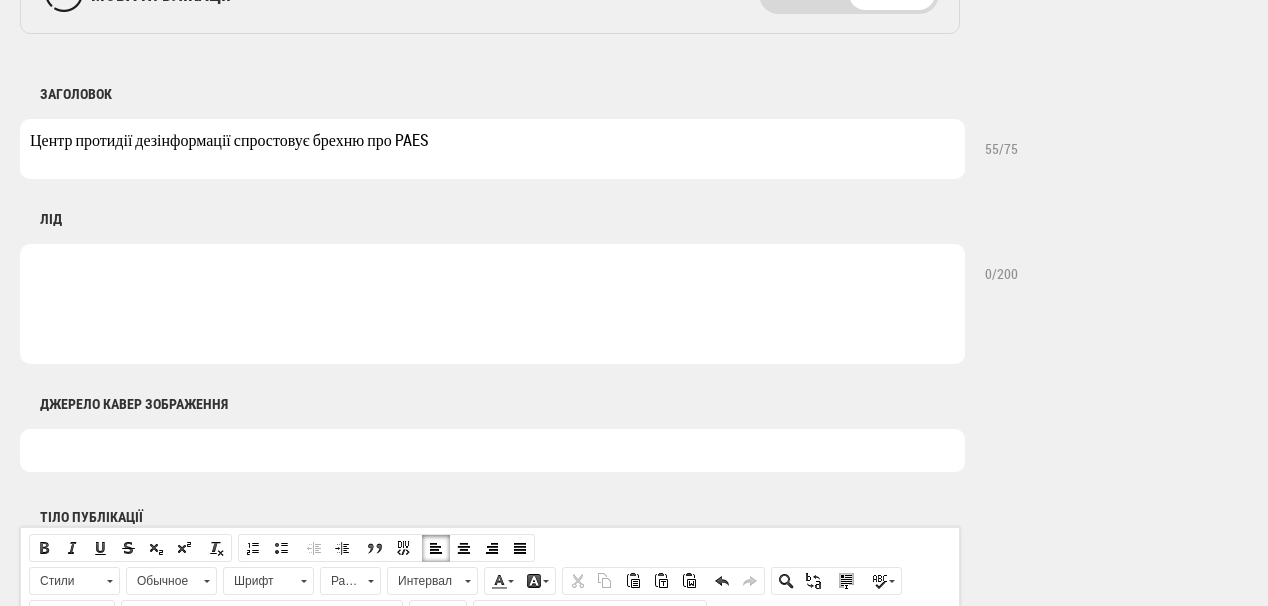 type on "Центр протидії дезінформації спростовує брехню про PAES" 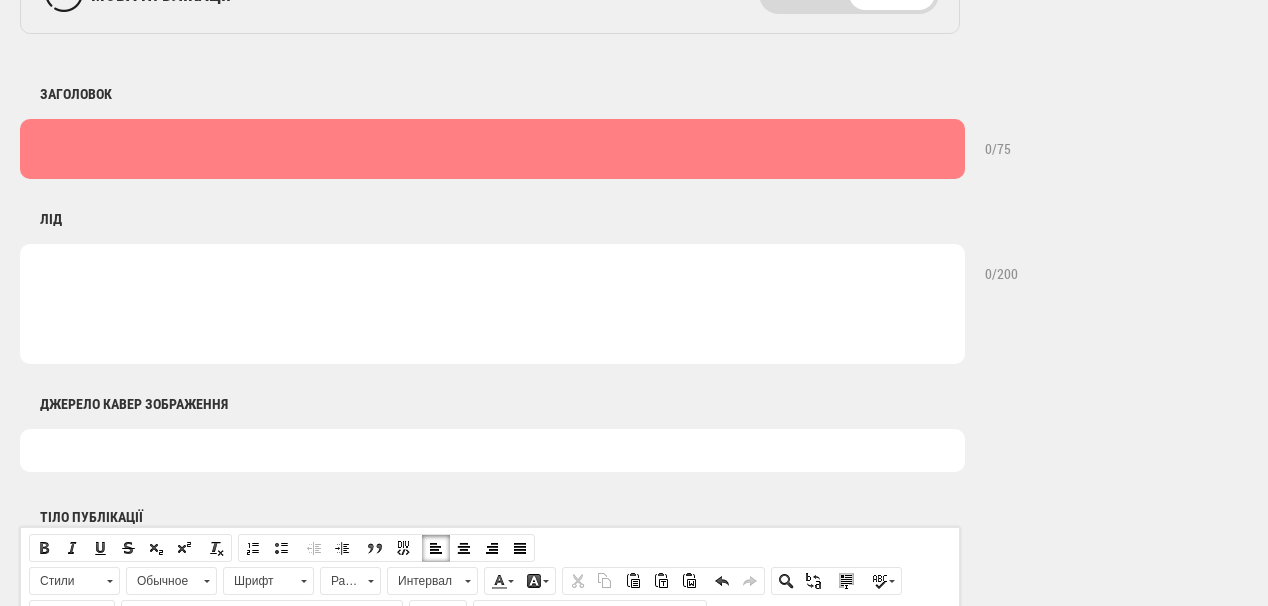 paste on "The Center for Countering Disinformation refutes lies about the PAES" 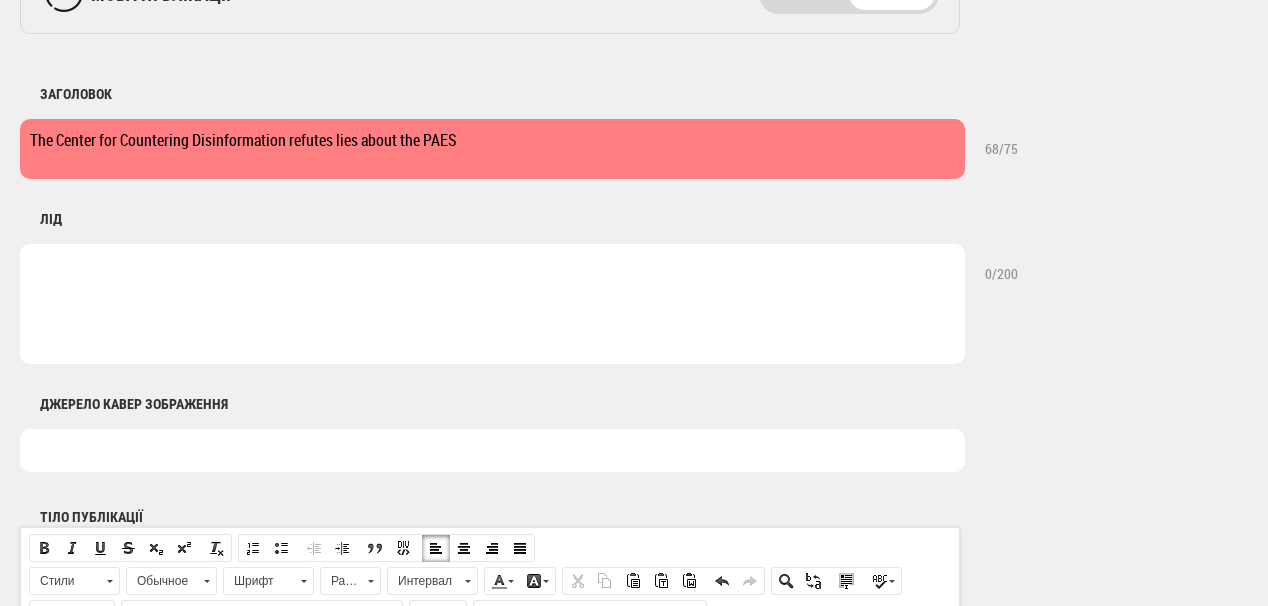 type on "The Center for Countering Disinformation refutes lies about the PAES" 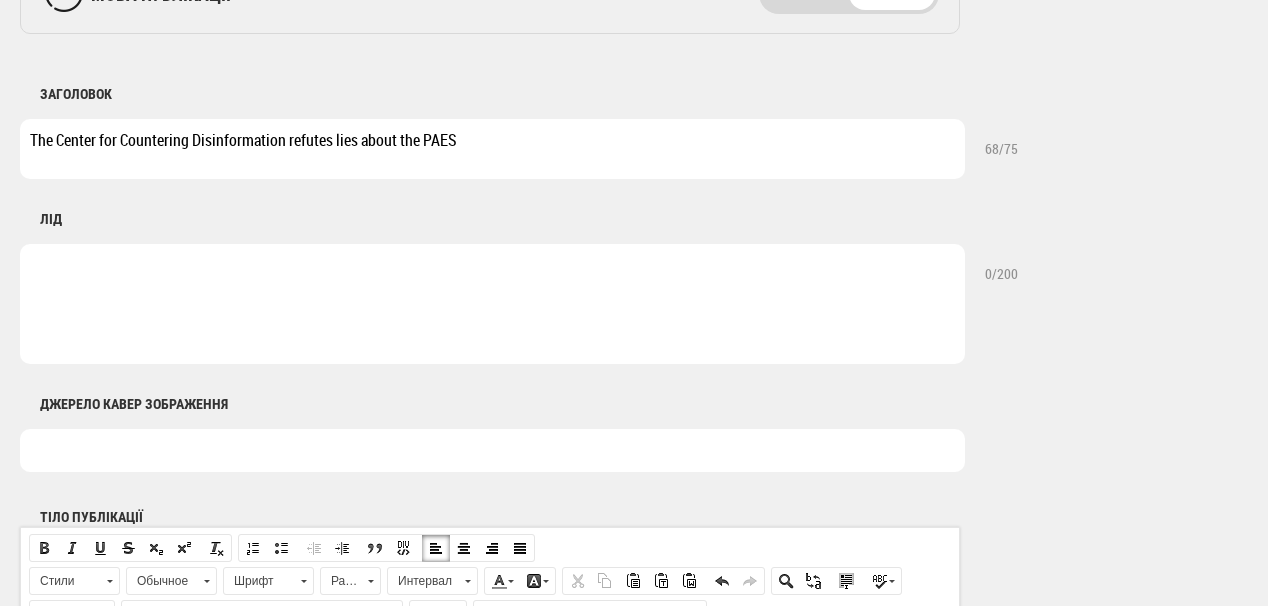 click at bounding box center (492, 304) 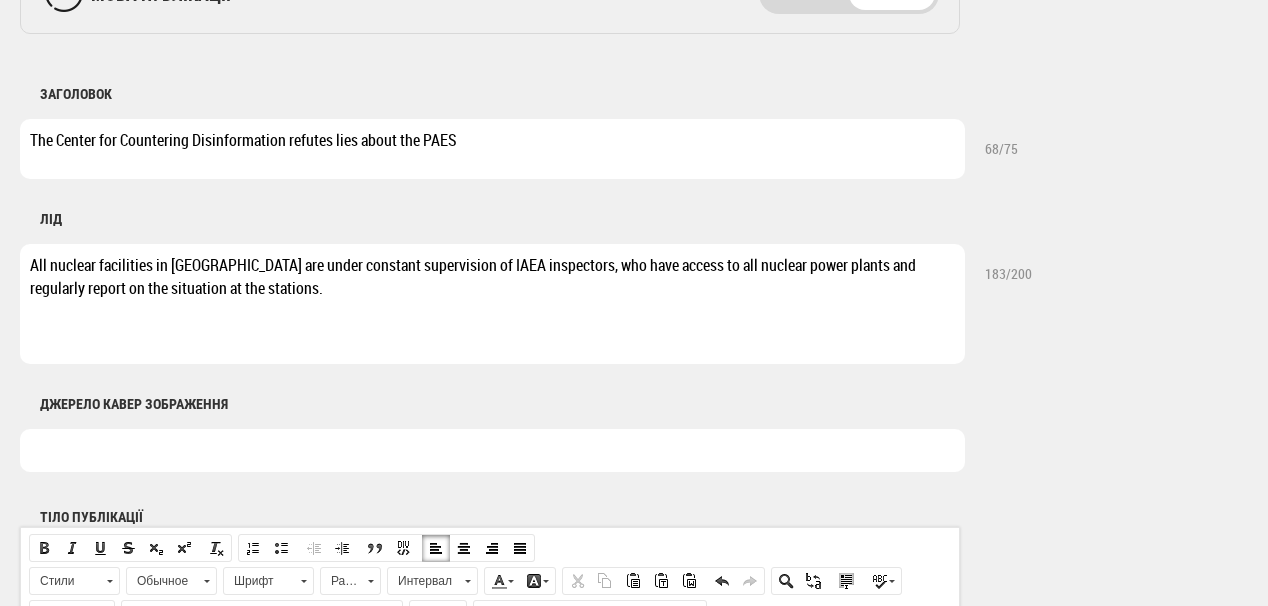 click at bounding box center [492, 450] 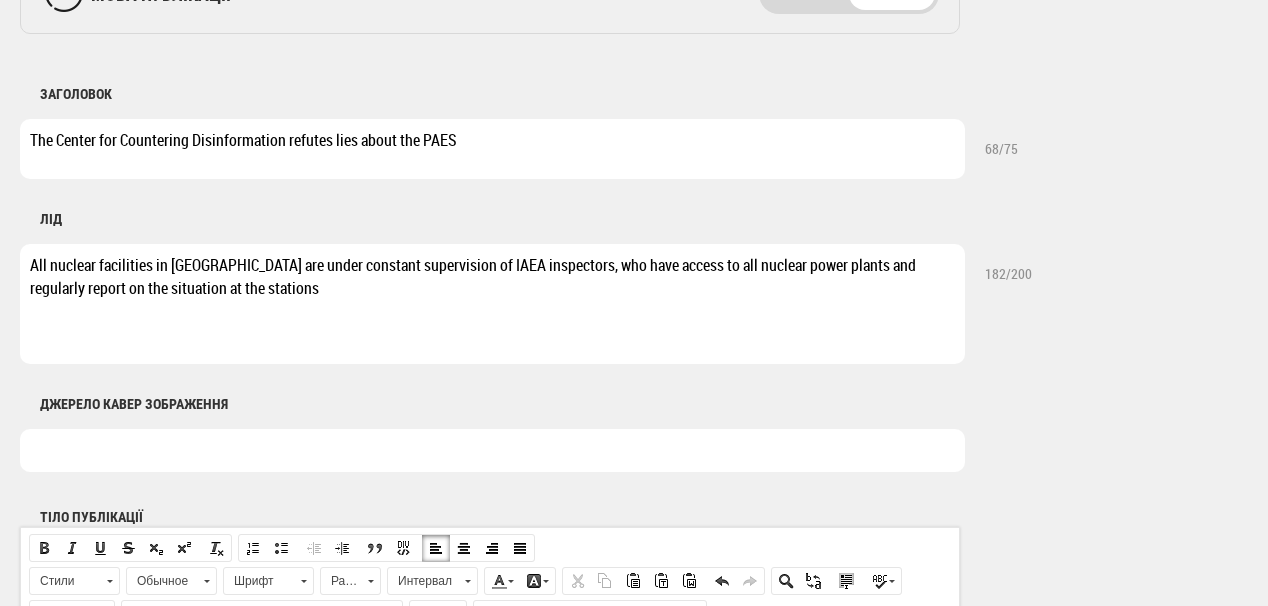 type on "All nuclear facilities in Ukraine are under constant supervision of IAEA inspectors, who have access to all nuclear power plants and regularly report on the situation at the stations" 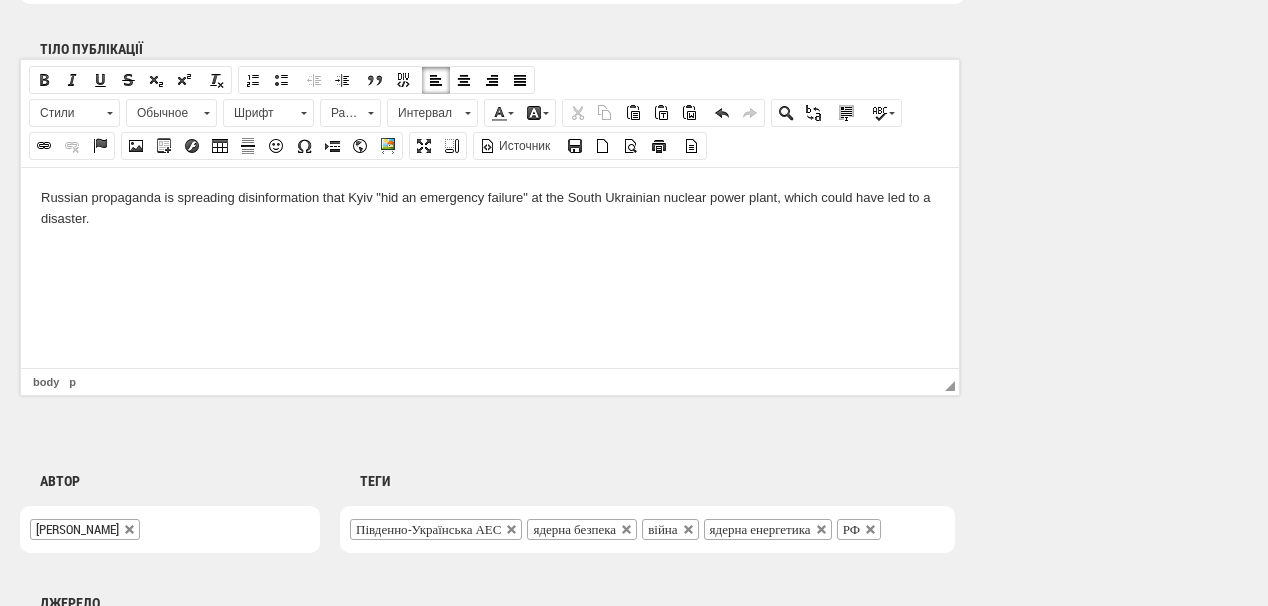 scroll, scrollTop: 1280, scrollLeft: 0, axis: vertical 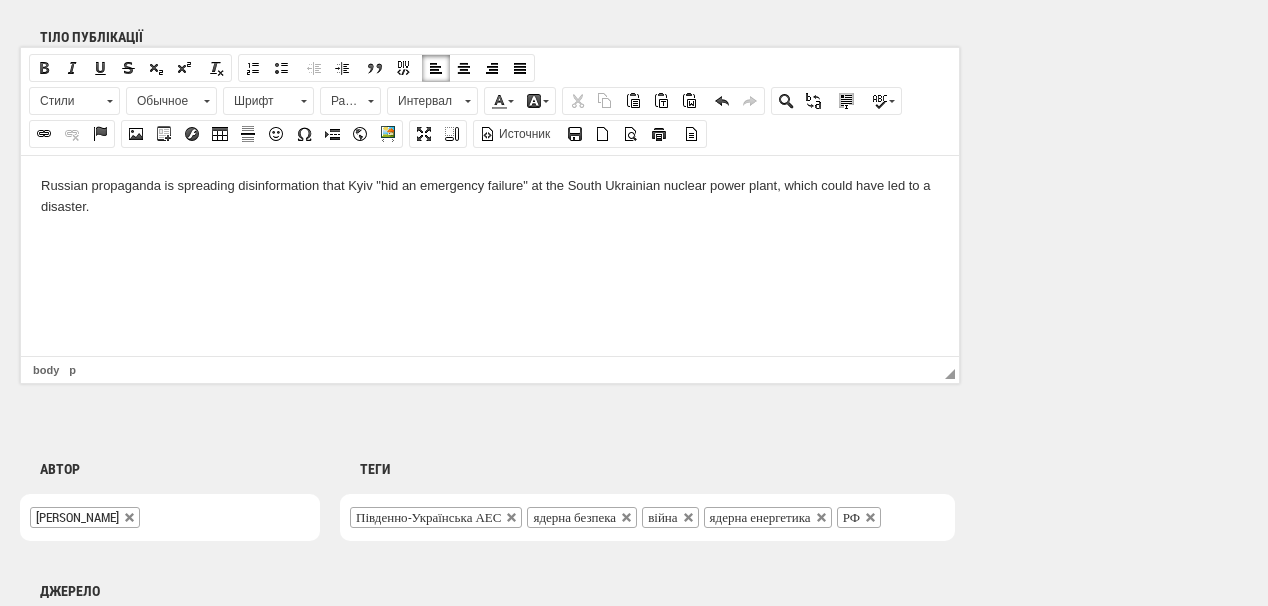 type on "Shutterstock" 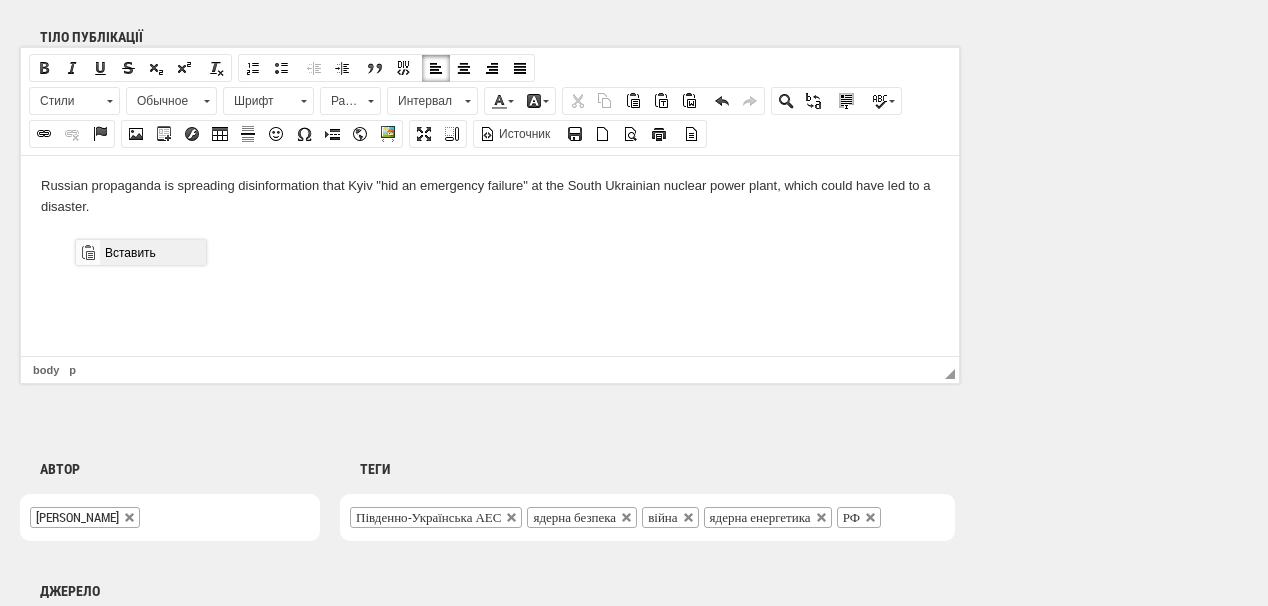 click on "Вставить" at bounding box center (152, 252) 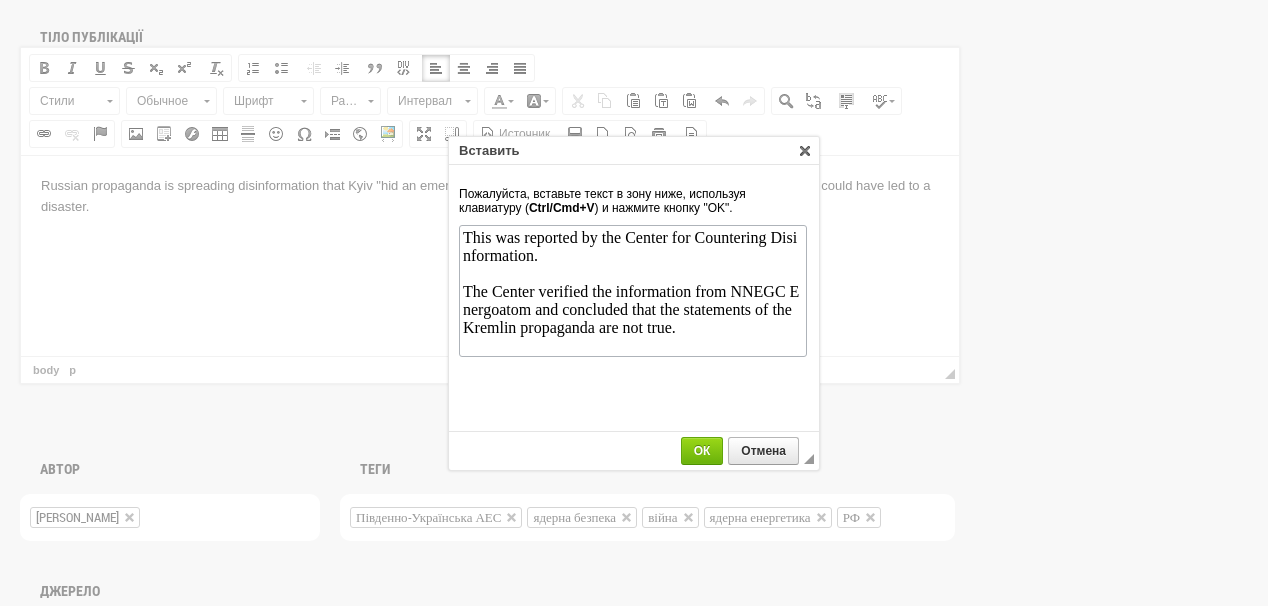 scroll, scrollTop: 0, scrollLeft: 0, axis: both 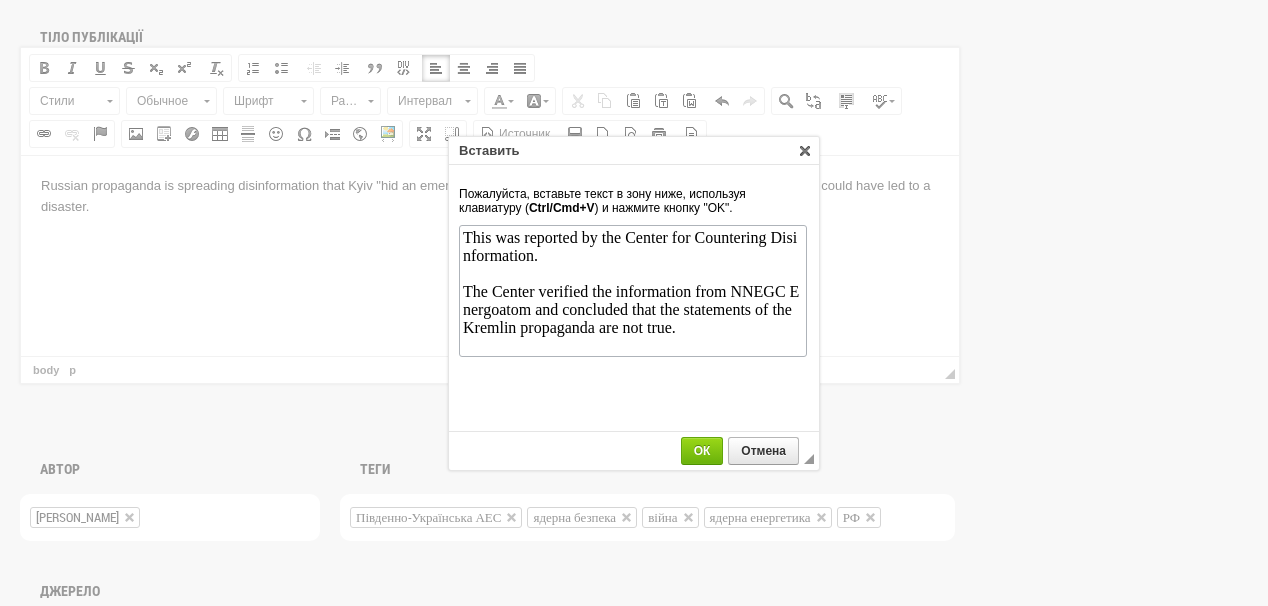 click on "ОК" at bounding box center [702, 451] 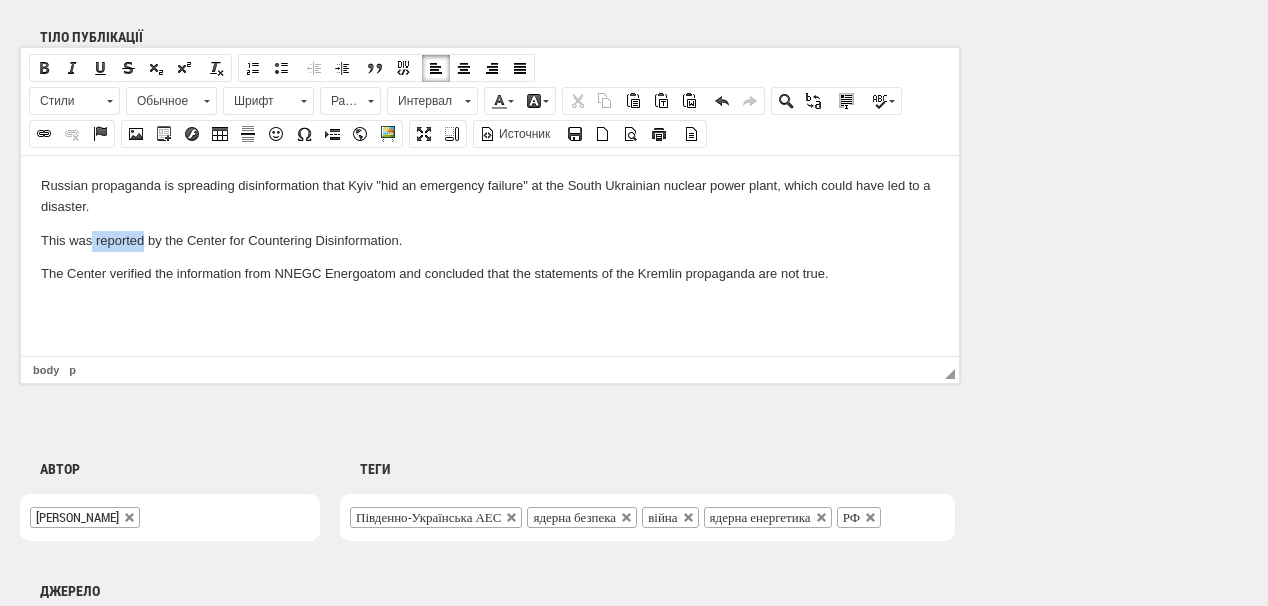 drag, startPoint x: 93, startPoint y: 237, endPoint x: 142, endPoint y: 237, distance: 49 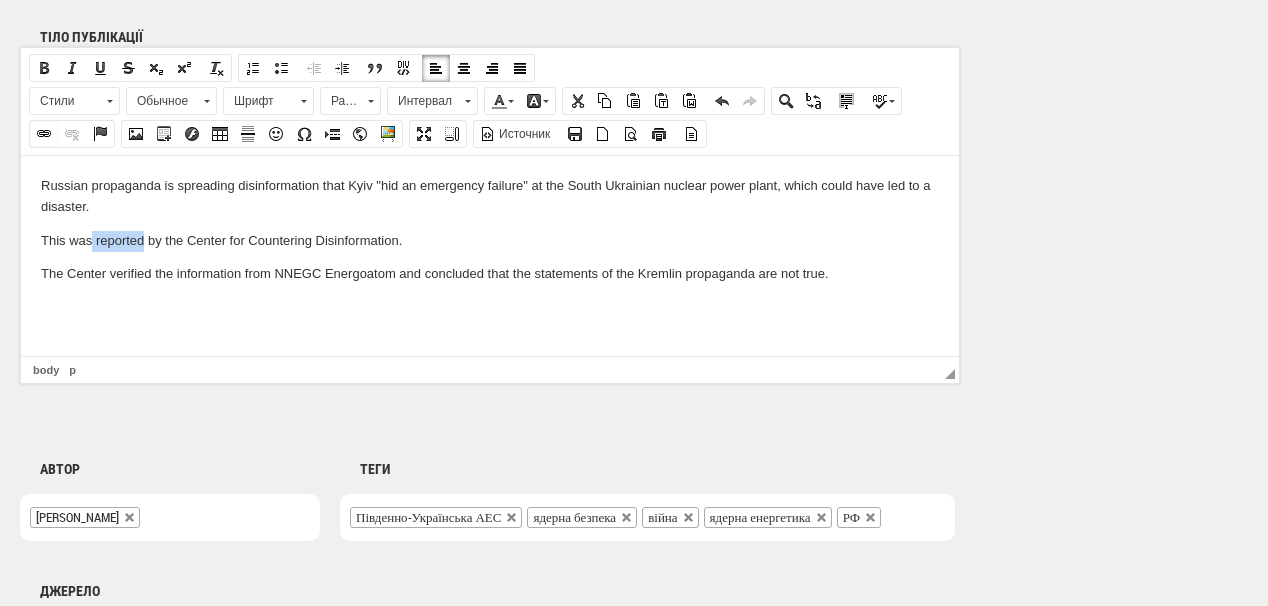 click at bounding box center (44, 134) 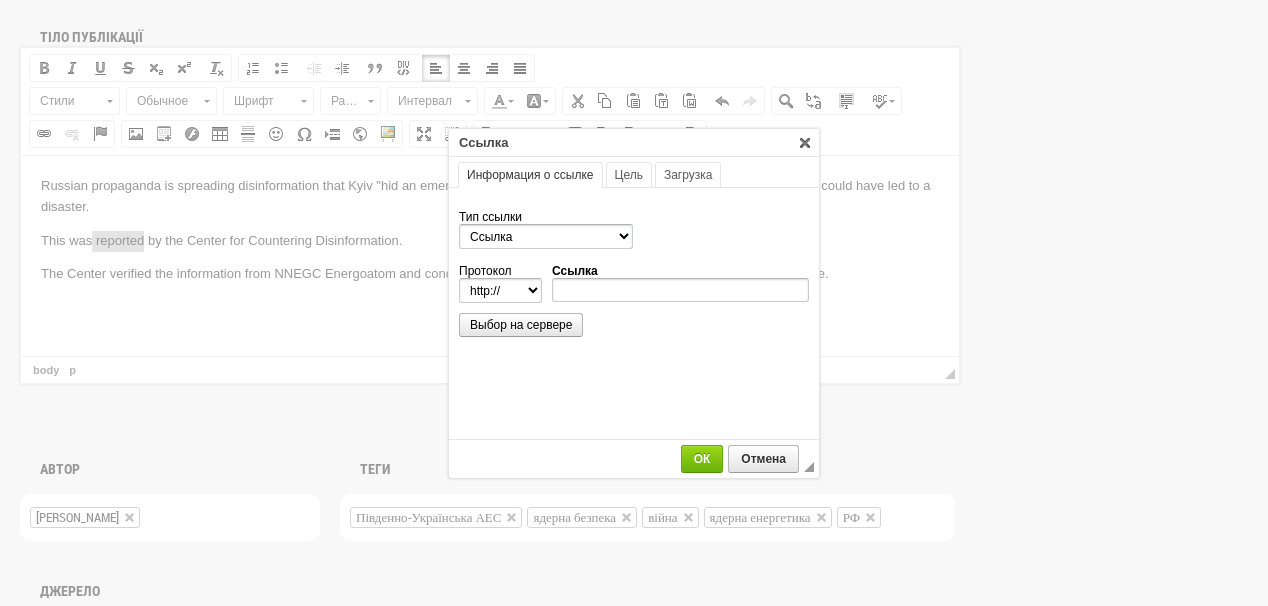 scroll, scrollTop: 0, scrollLeft: 0, axis: both 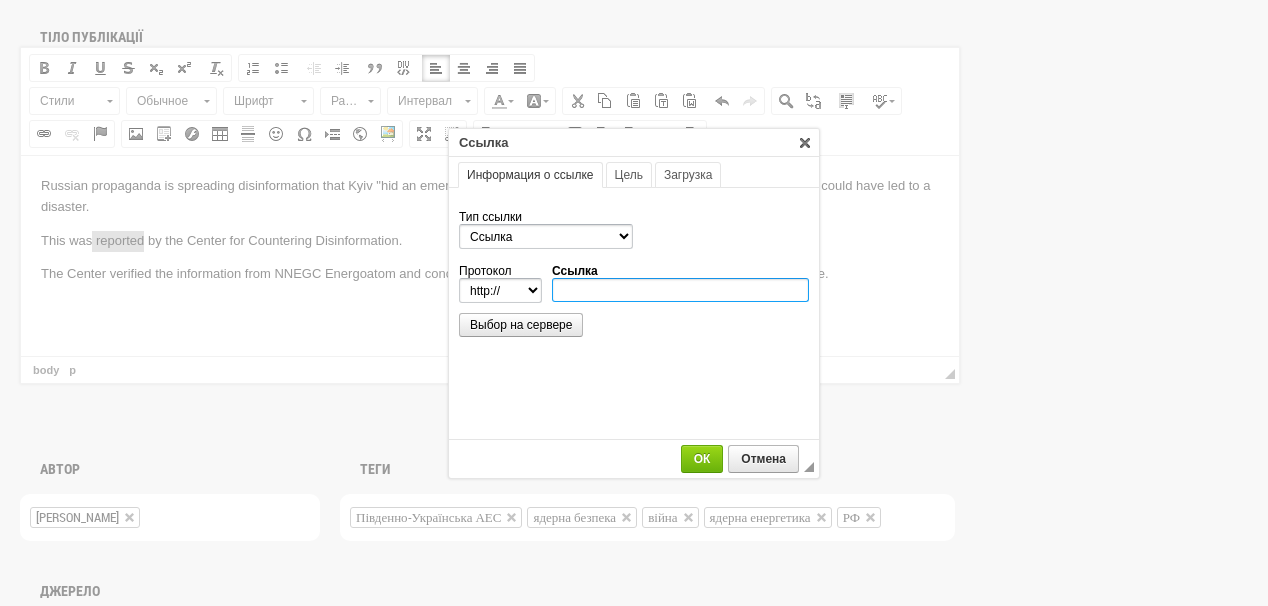 click on "Ссылка" at bounding box center [680, 290] 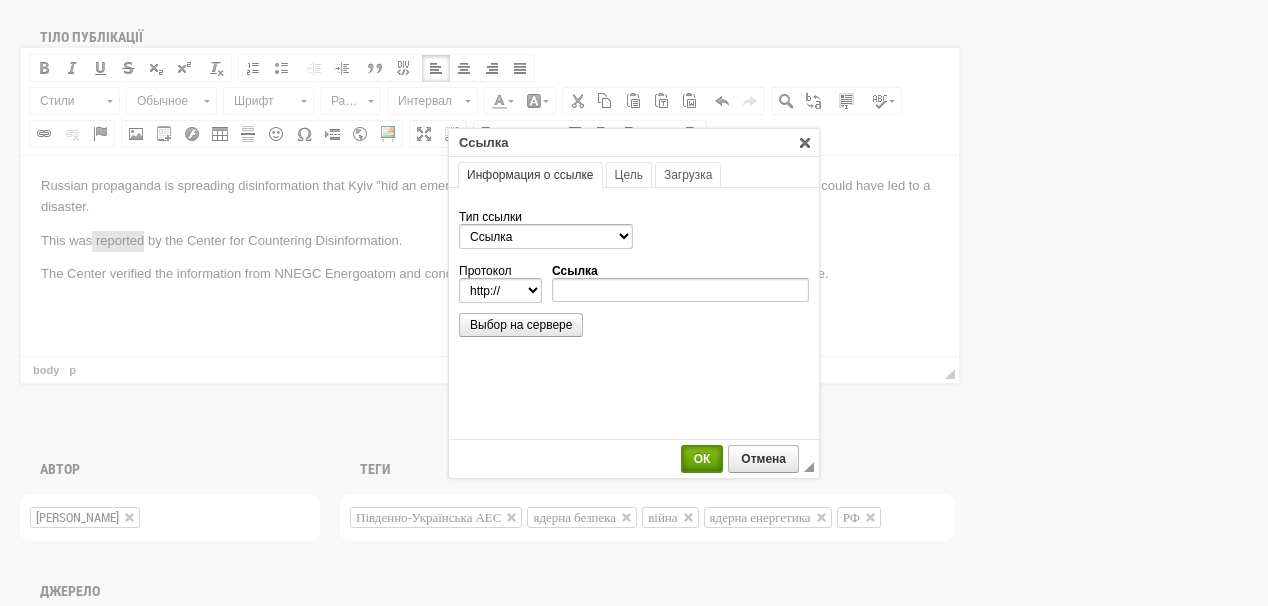 click on "ОК" at bounding box center (702, 459) 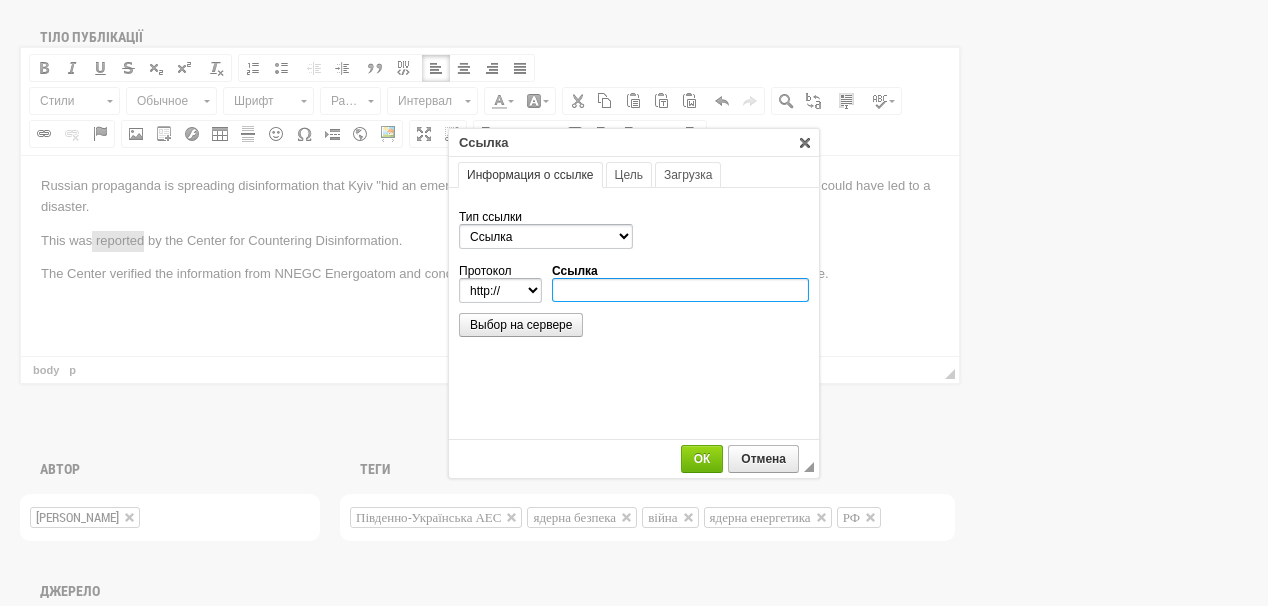 click on "Ссылка" at bounding box center (680, 290) 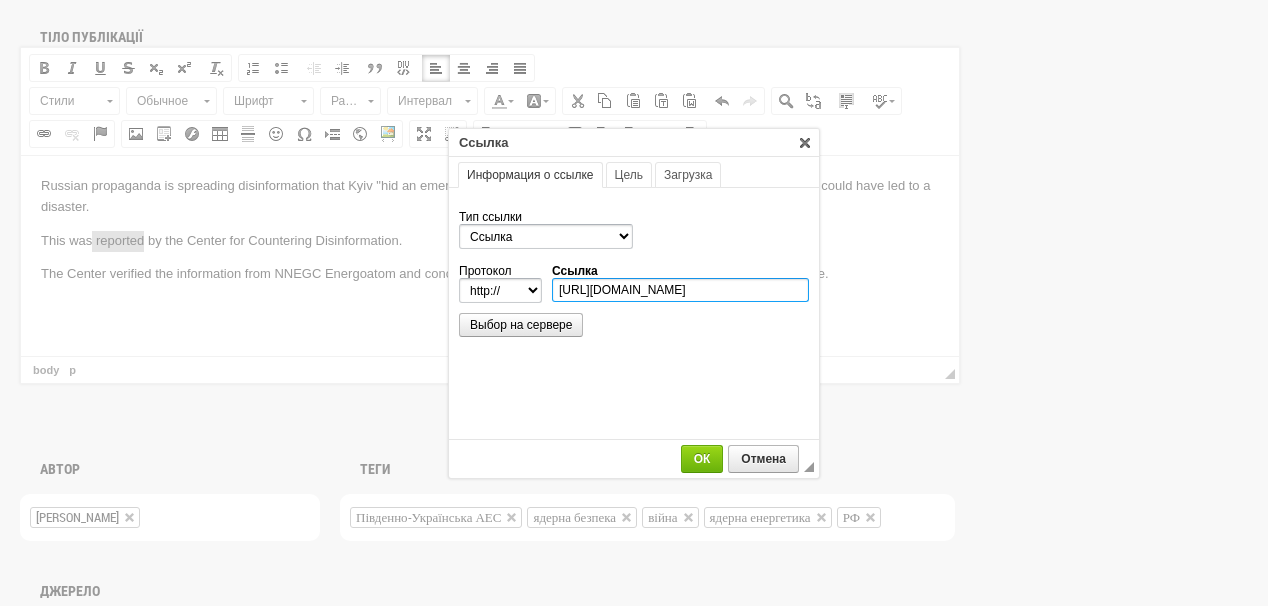scroll, scrollTop: 0, scrollLeft: 26, axis: horizontal 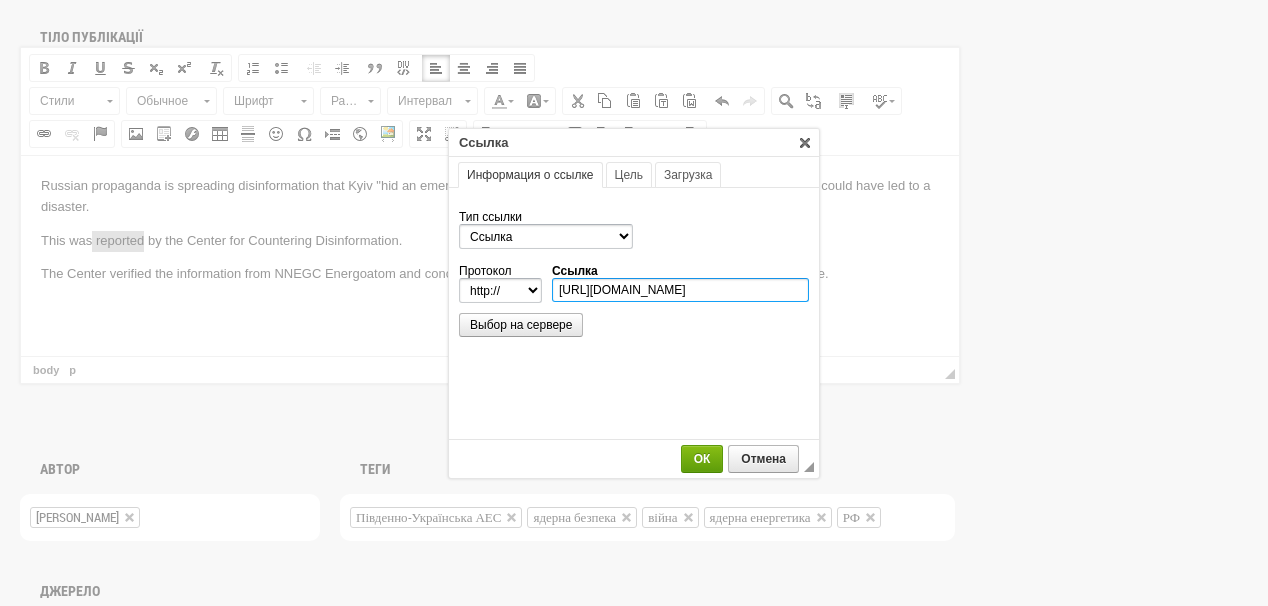 type on "https://t.me/CenterCounteringDisinformation/14859" 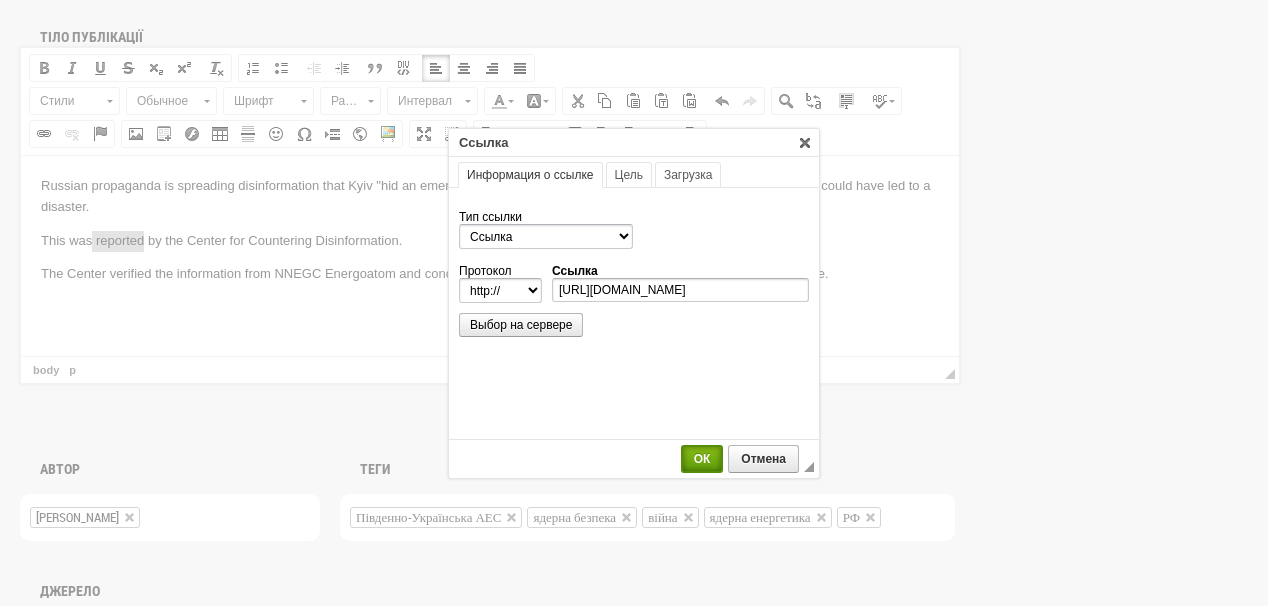 select on "https://" 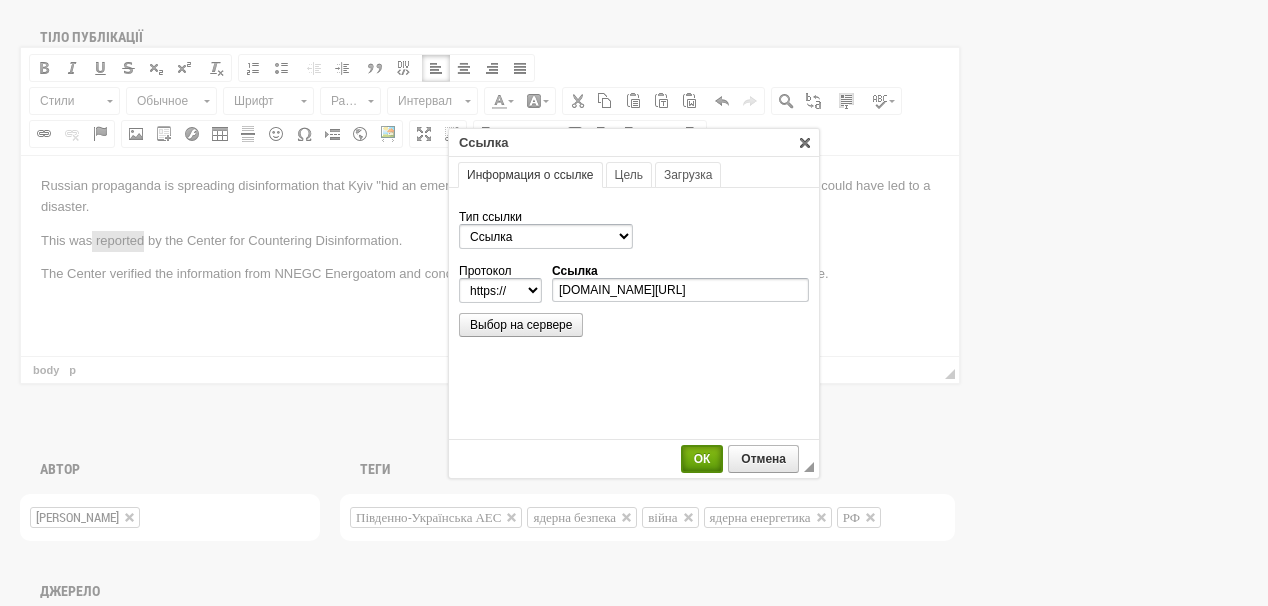 scroll, scrollTop: 0, scrollLeft: 0, axis: both 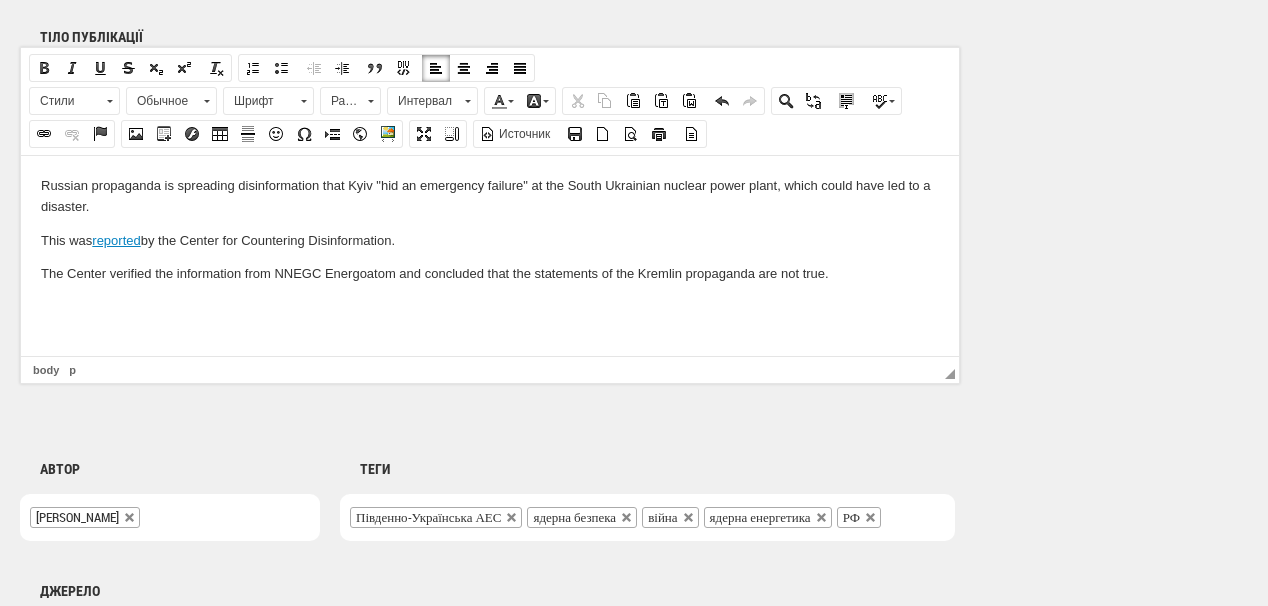 click on "Russian propaganda is spreading disinformation that Kyiv "hid an emergency failure" at the South Ukrainian nuclear power plant, which could have led to a disaster. This was  reported  by the Center for Countering Disinformation. The Center verified the information from NNEGC Energoatom and concluded that the statements of the Kremlin propaganda are not true." at bounding box center (490, 229) 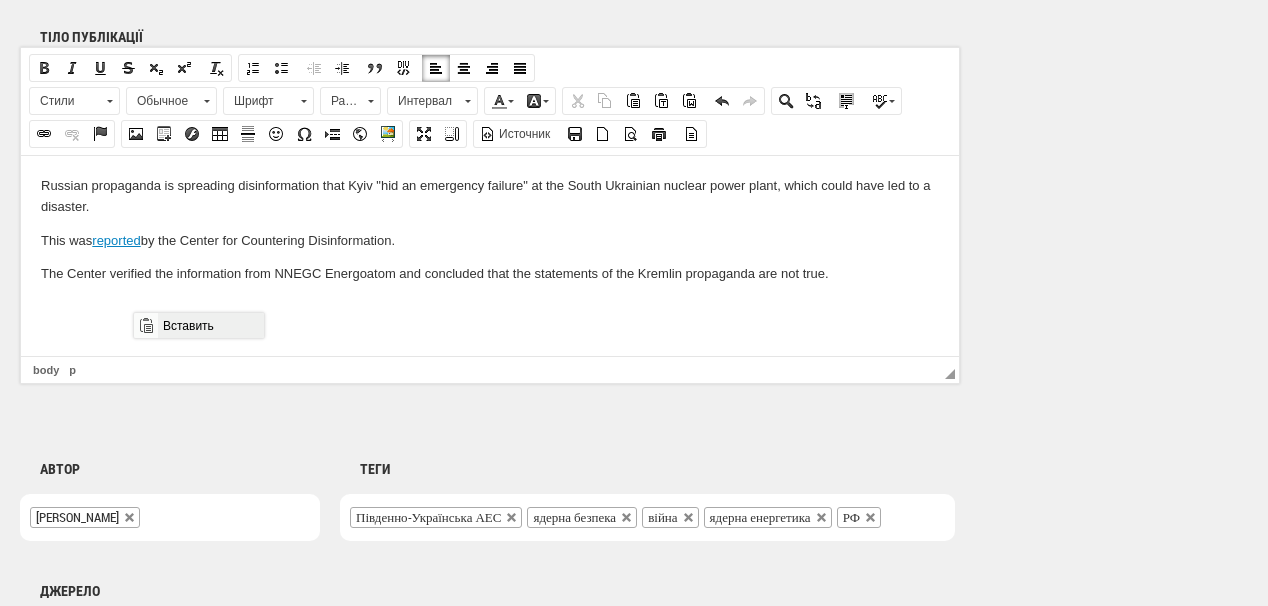 drag, startPoint x: 171, startPoint y: 322, endPoint x: 488, endPoint y: 593, distance: 417.04916 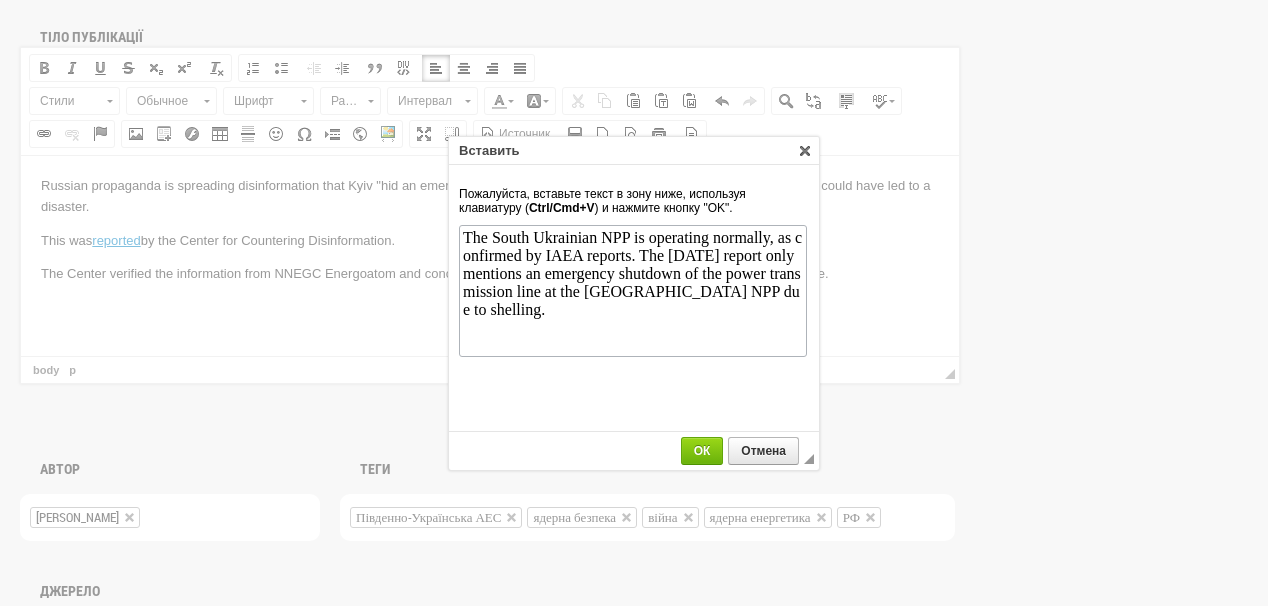 scroll, scrollTop: 0, scrollLeft: 0, axis: both 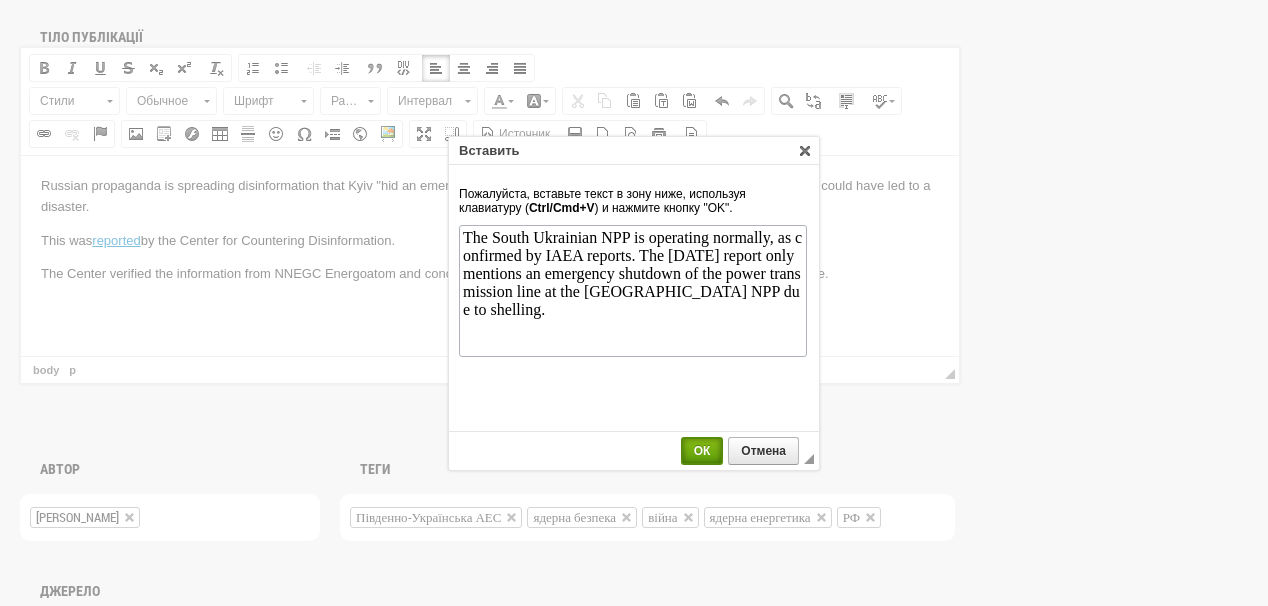 click on "ОК" at bounding box center [702, 451] 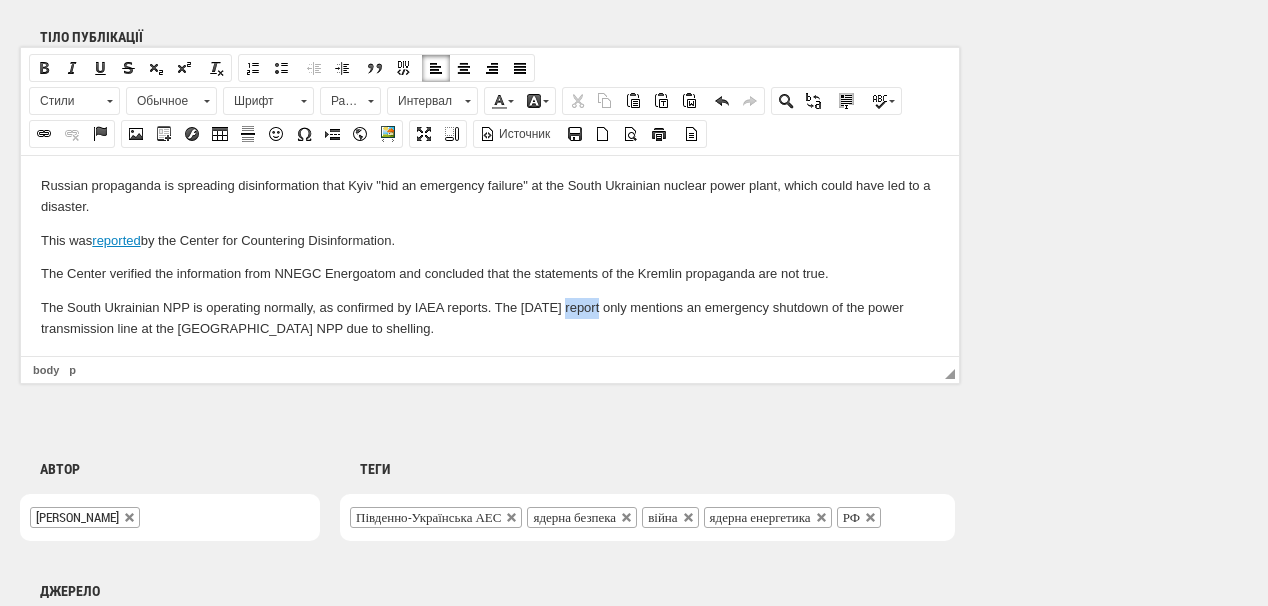 drag, startPoint x: 559, startPoint y: 305, endPoint x: 479, endPoint y: 290, distance: 81.394104 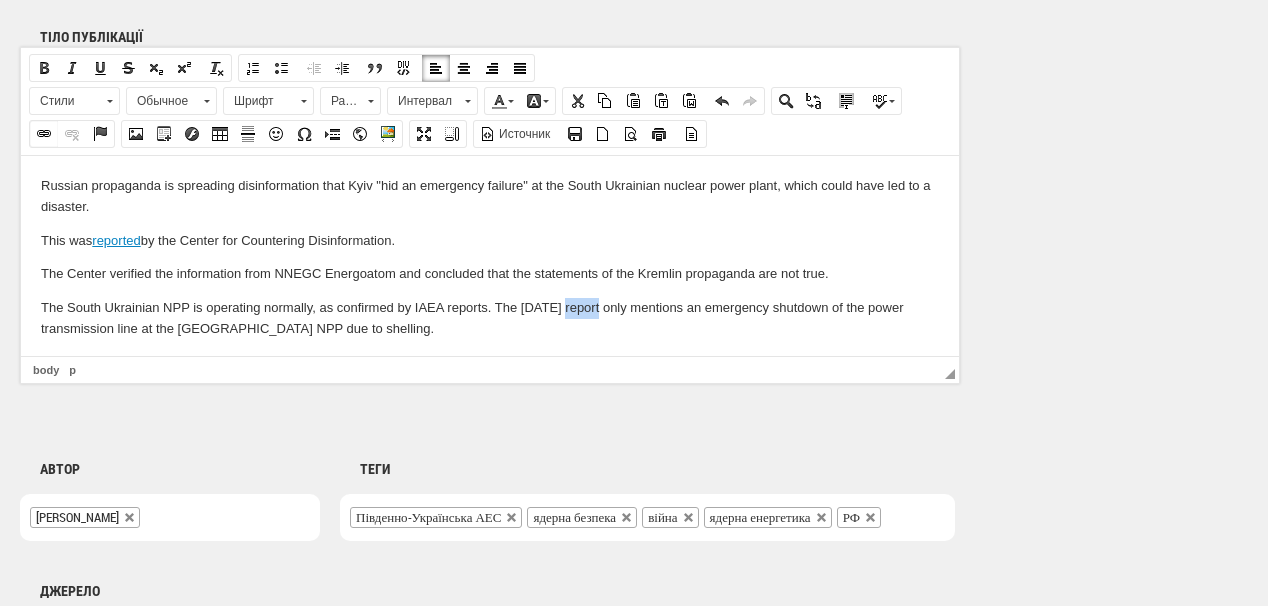 drag, startPoint x: 39, startPoint y: 131, endPoint x: 208, endPoint y: 71, distance: 179.33488 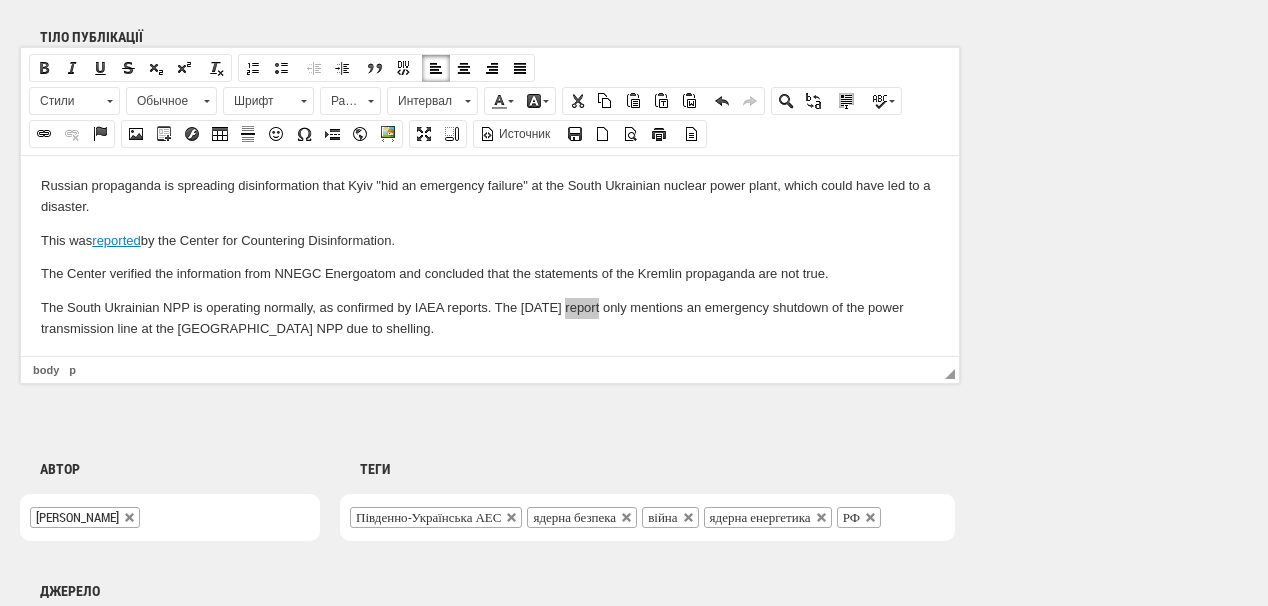 select on "http://" 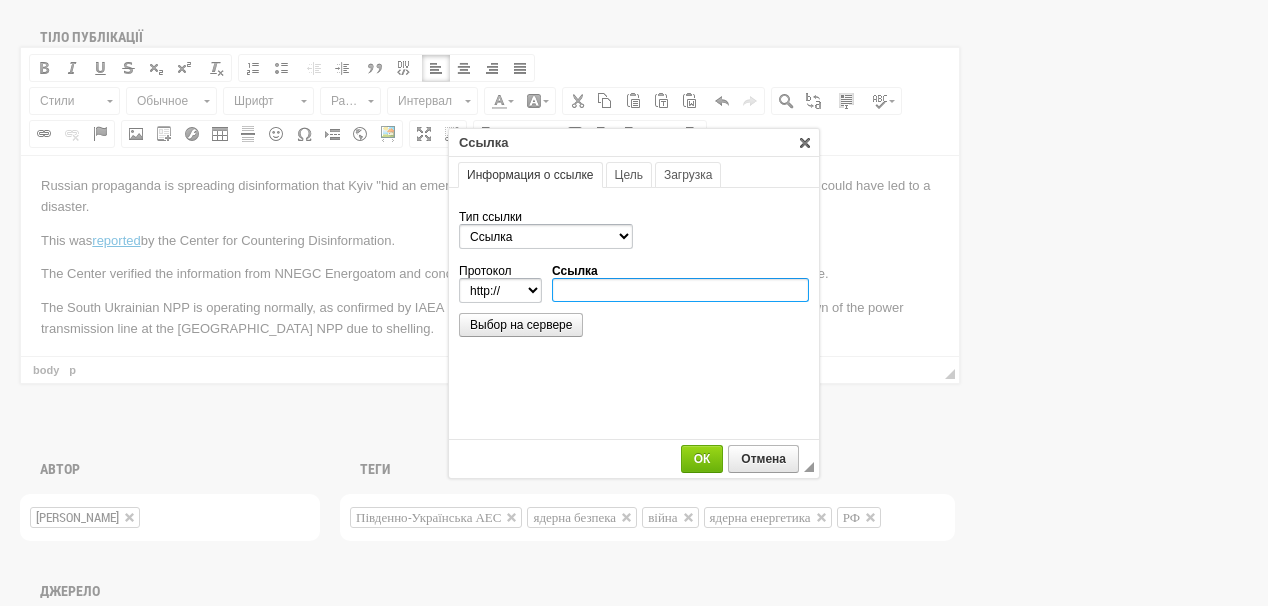 click on "Ссылка" at bounding box center [680, 290] 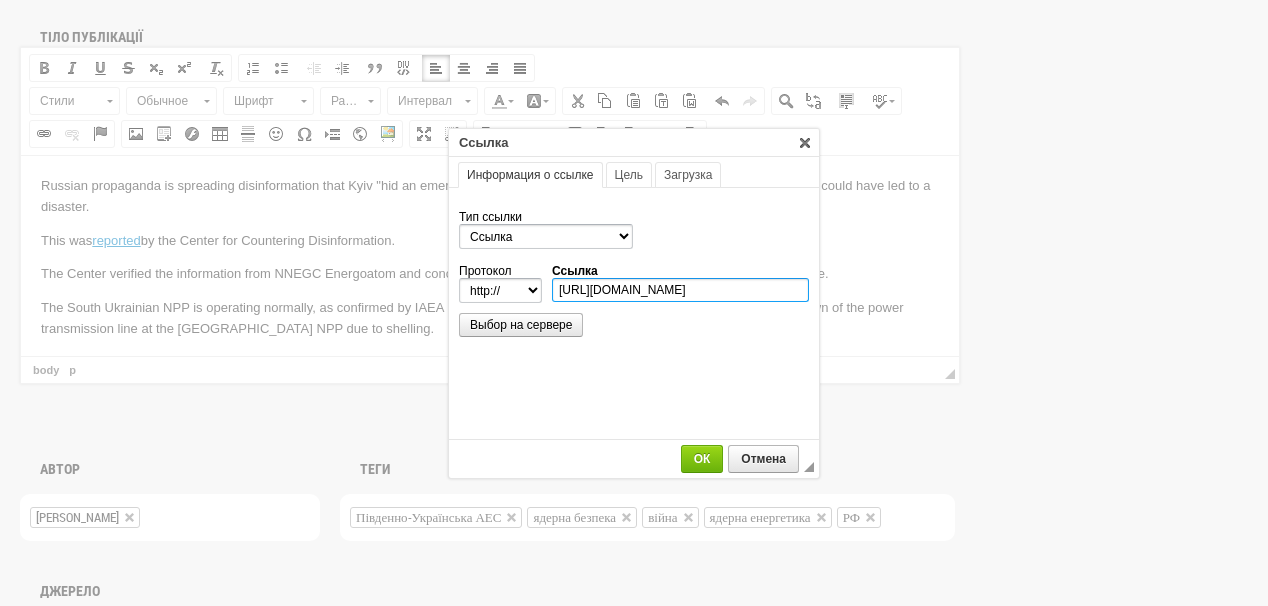 scroll, scrollTop: 0, scrollLeft: 364, axis: horizontal 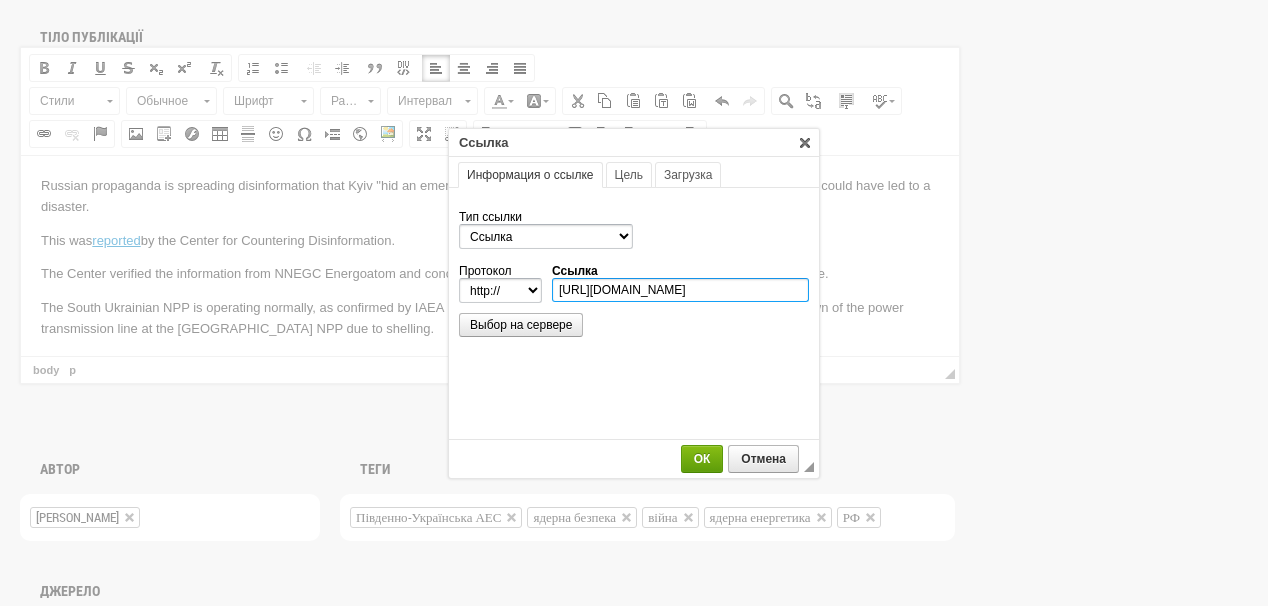 type on "https://www.iaea.org/newscenter/pressreleases/update-300-iaea-director-general-statement-on-situation-in-ukraine" 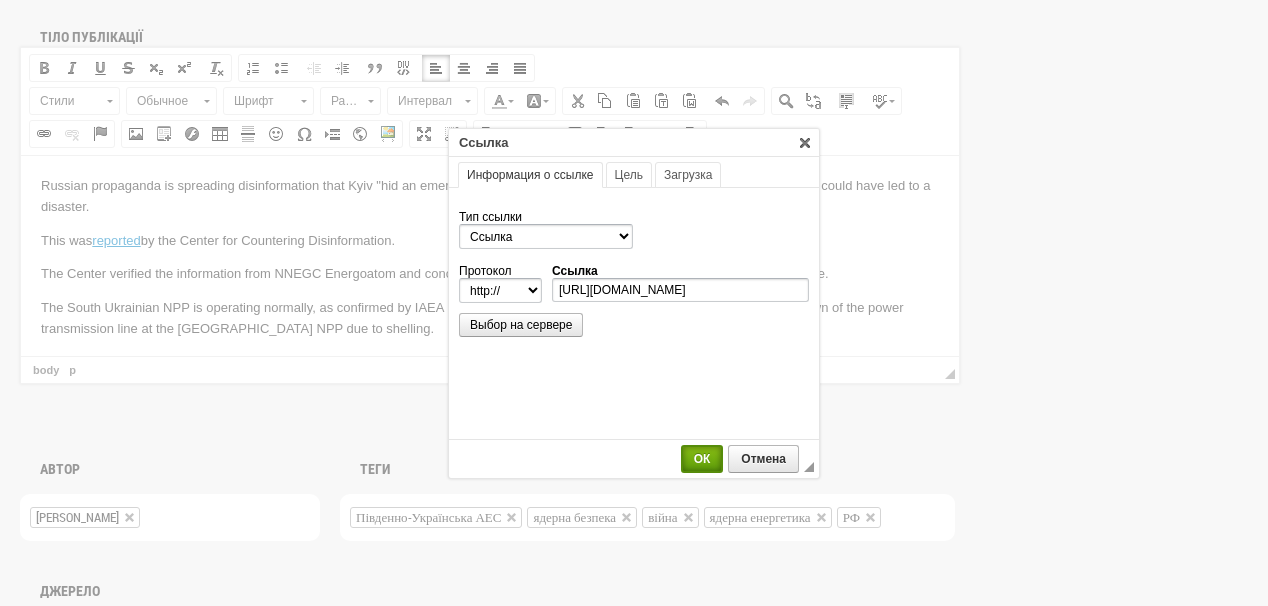 select on "https://" 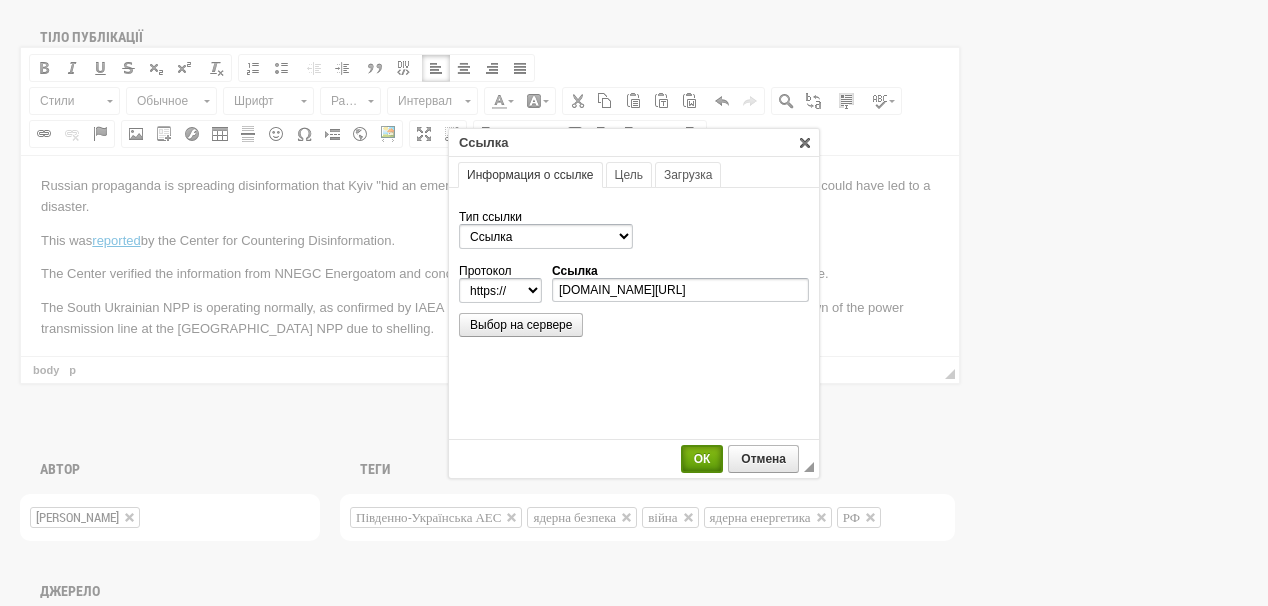 scroll, scrollTop: 0, scrollLeft: 0, axis: both 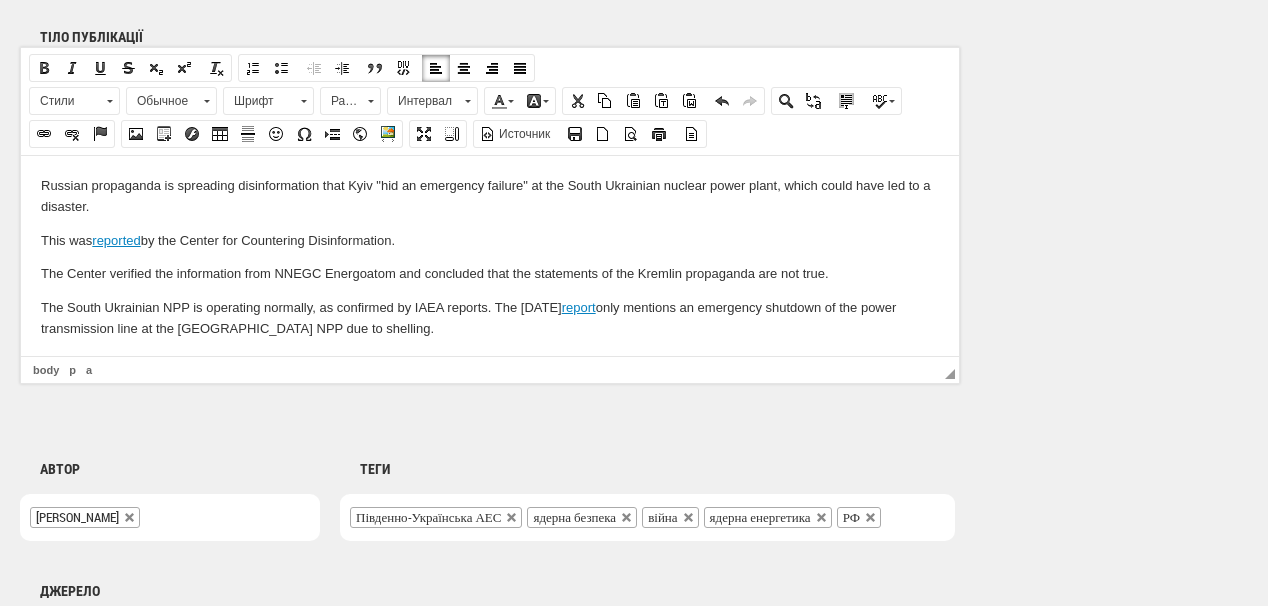 click on "The South Ukrainian NPP is operating normally, as confirmed by IAEA reports. The July 4  report  only mentions an emergency shutdown of the power transmission line at the Zaporizhzhia NPP due to shelling." at bounding box center [490, 318] 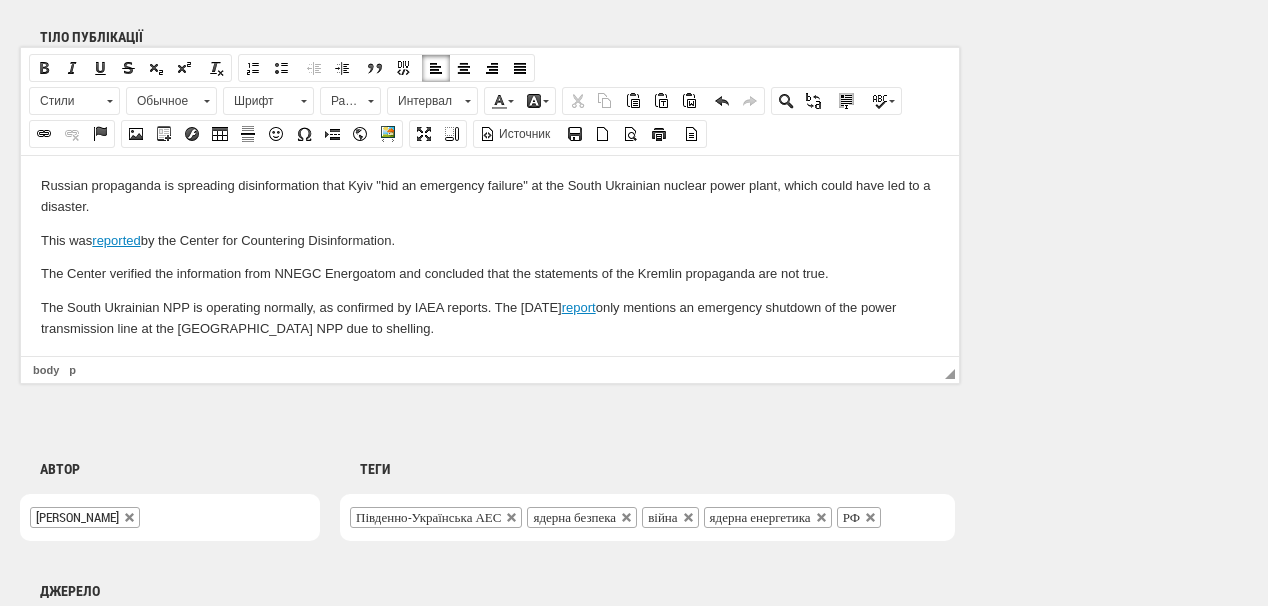 type 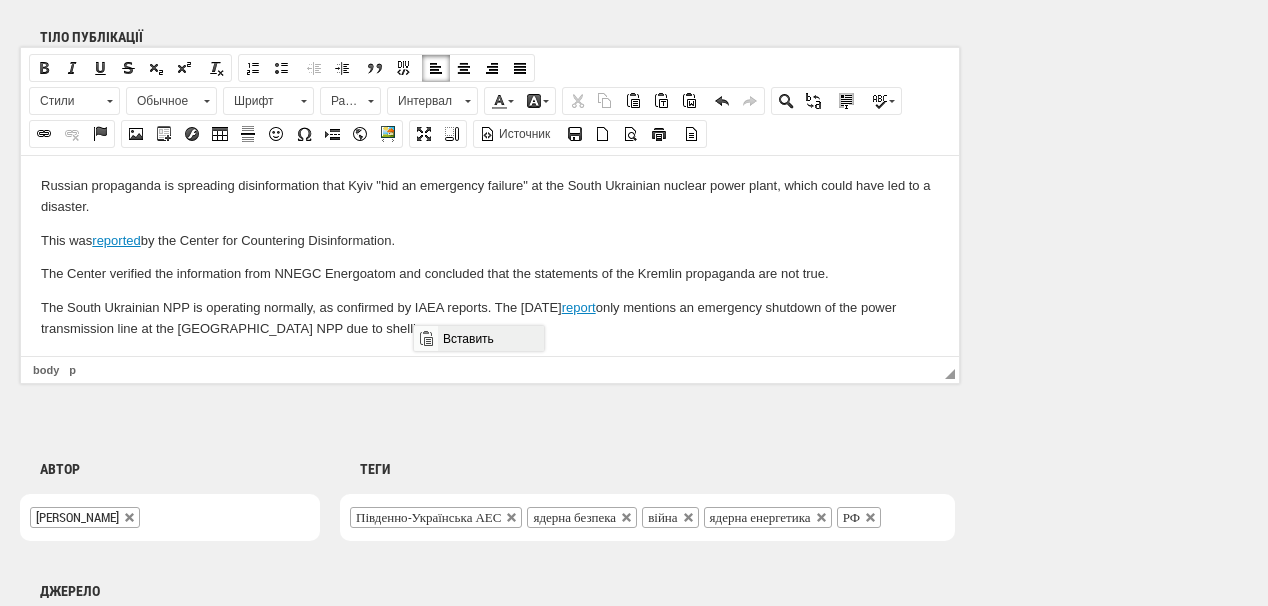 drag, startPoint x: 440, startPoint y: 335, endPoint x: 870, endPoint y: 659, distance: 538.40137 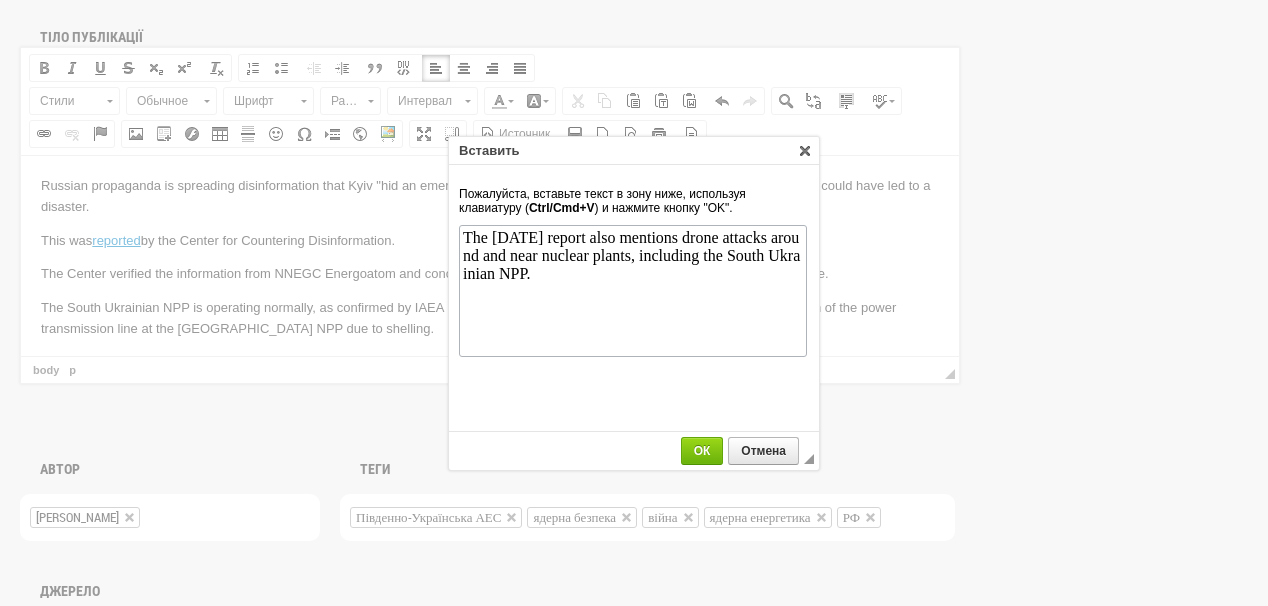 scroll, scrollTop: 0, scrollLeft: 0, axis: both 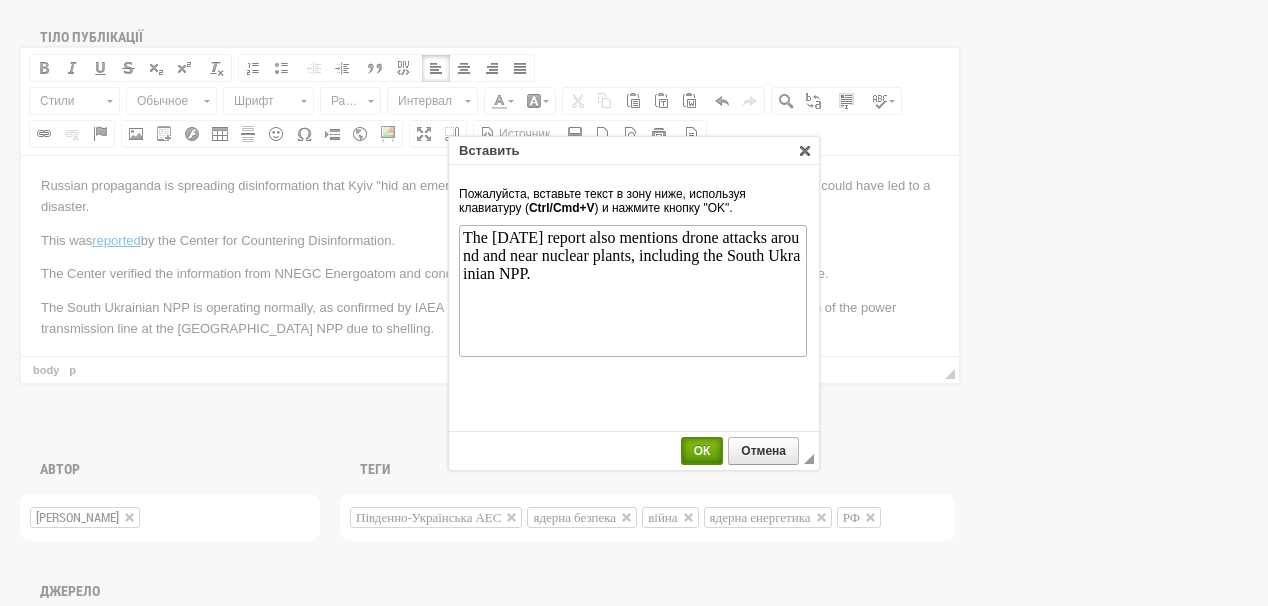 click on "ОК" at bounding box center [702, 451] 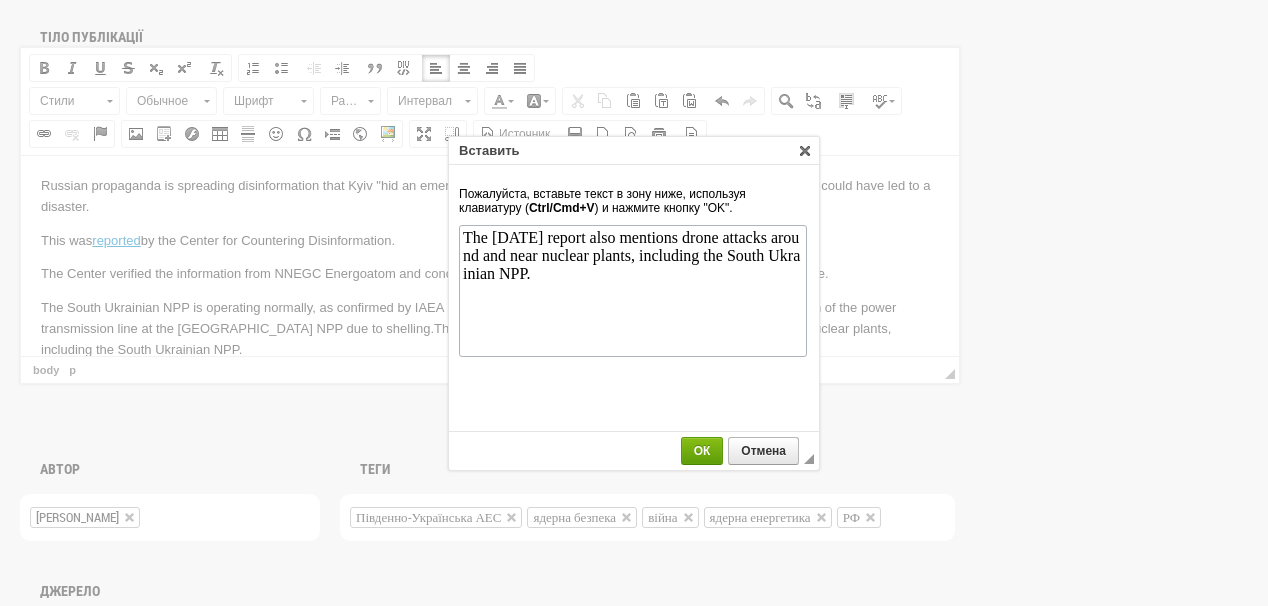 scroll, scrollTop: 0, scrollLeft: 0, axis: both 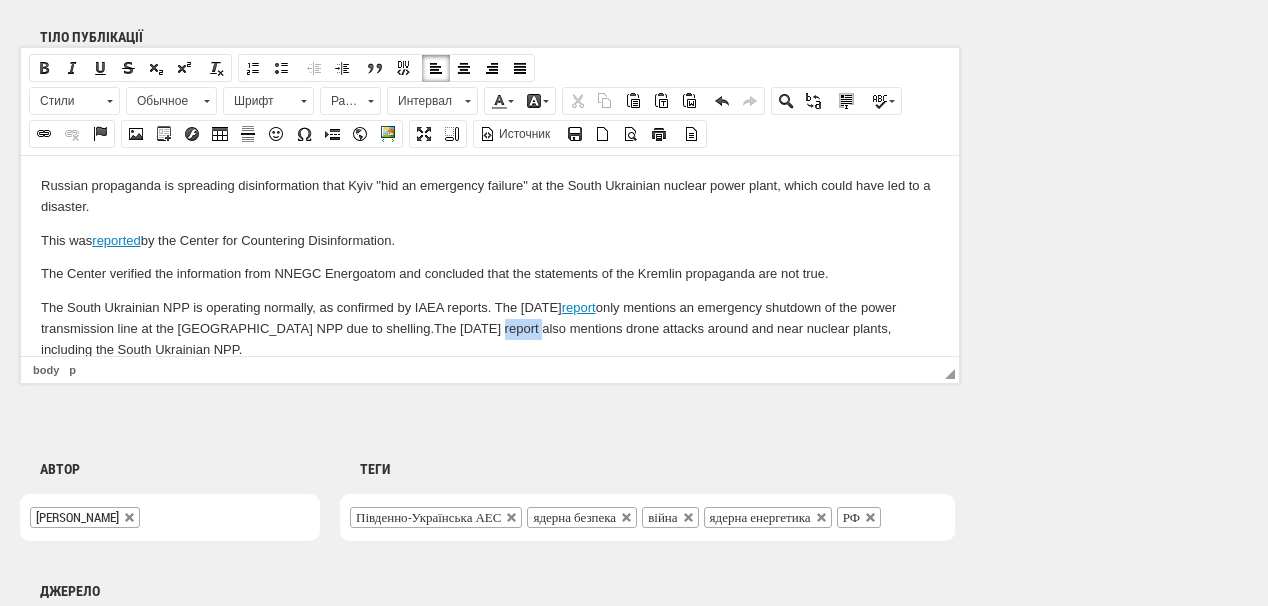 drag, startPoint x: 441, startPoint y: 328, endPoint x: 477, endPoint y: 332, distance: 36.221542 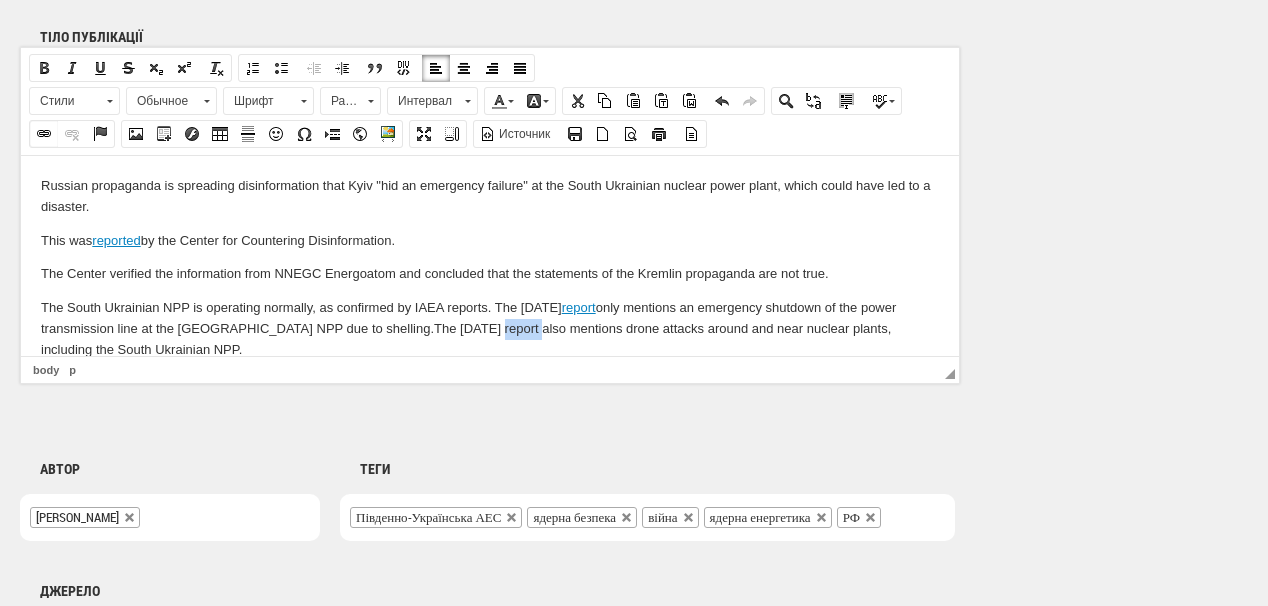 click at bounding box center [44, 134] 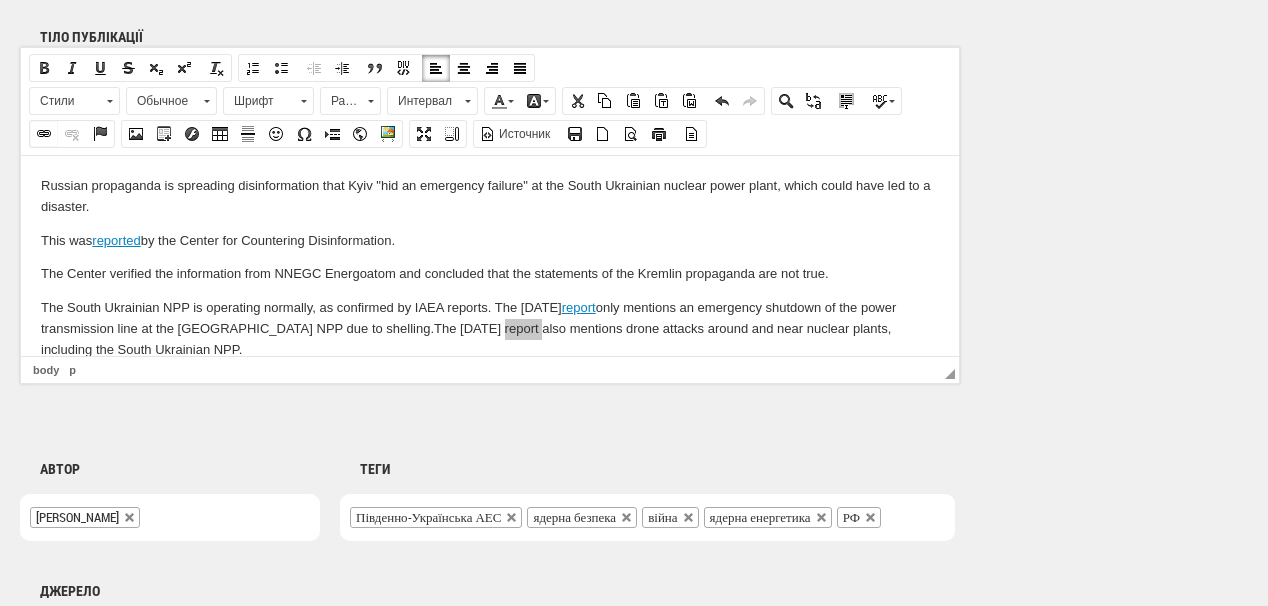 select on "http://" 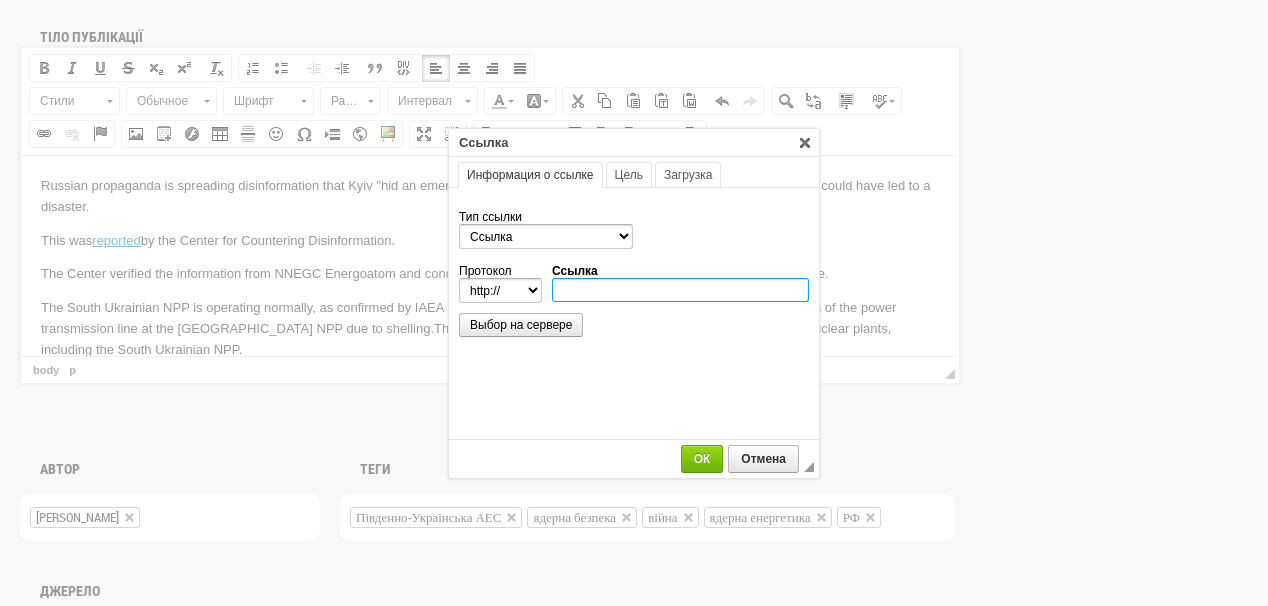click on "Ссылка" at bounding box center [680, 290] 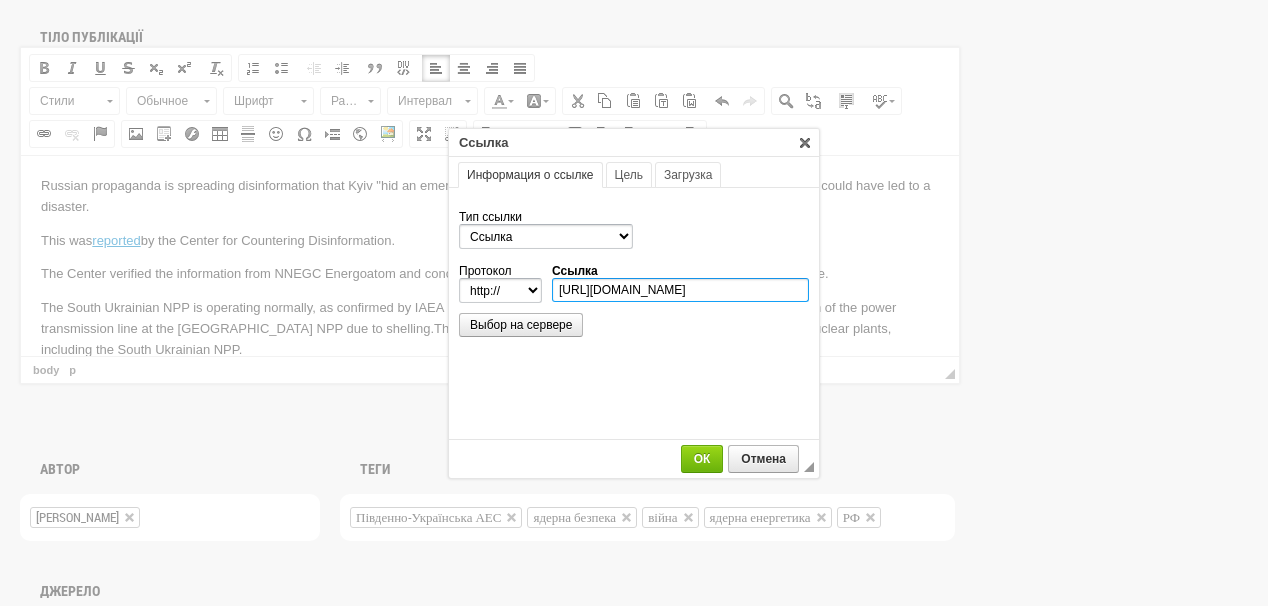 scroll, scrollTop: 0, scrollLeft: 364, axis: horizontal 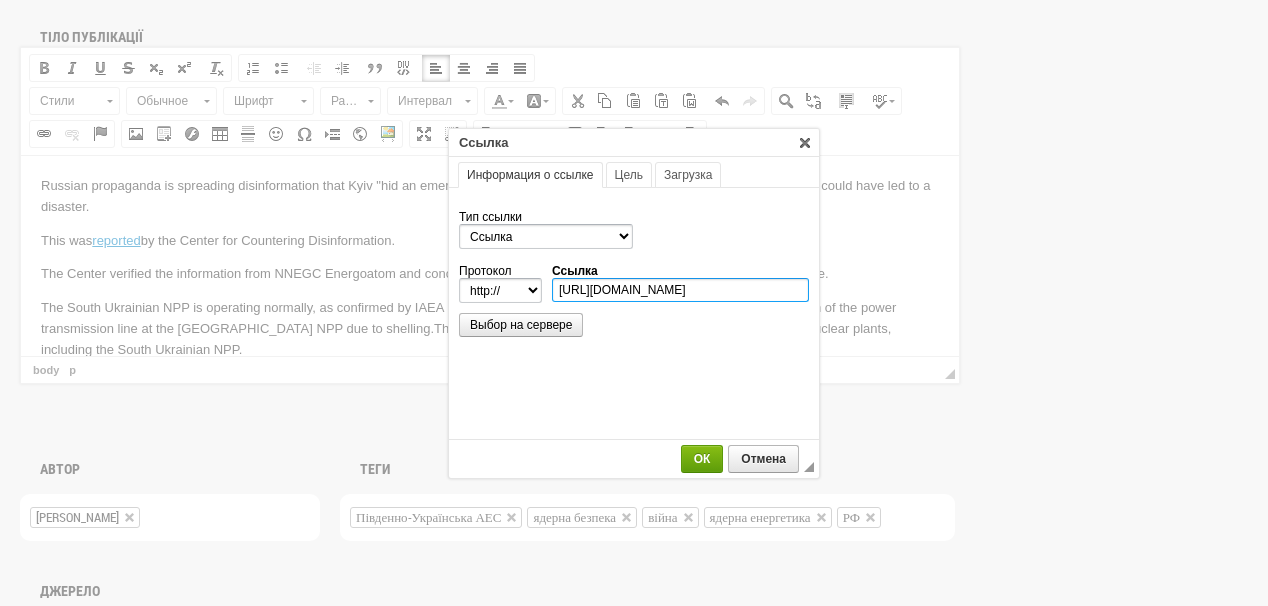 type on "https://www.iaea.org/newscenter/pressreleases/update-299-iaea-director-general-statement-on-situation-in-ukraine" 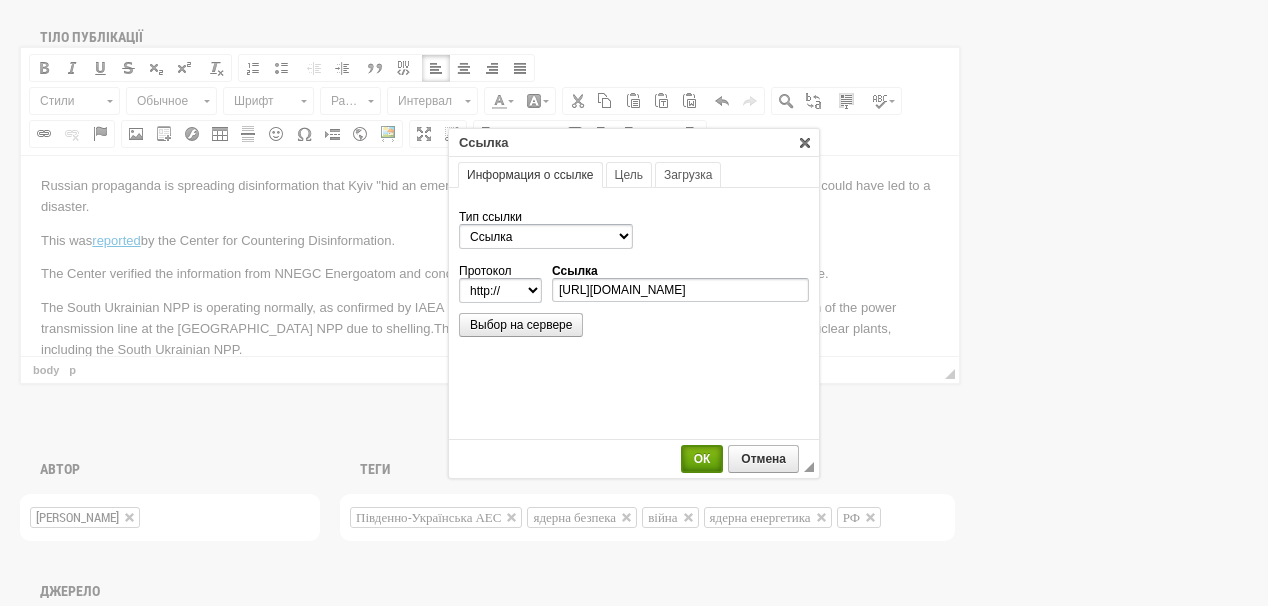 select on "https://" 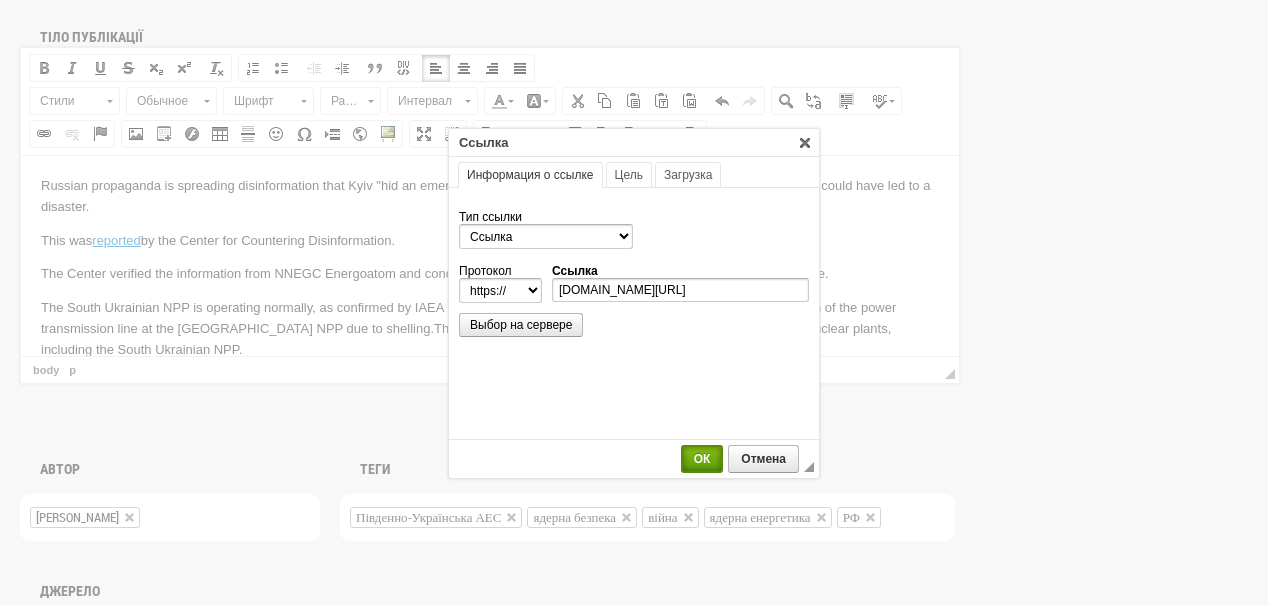 scroll, scrollTop: 0, scrollLeft: 0, axis: both 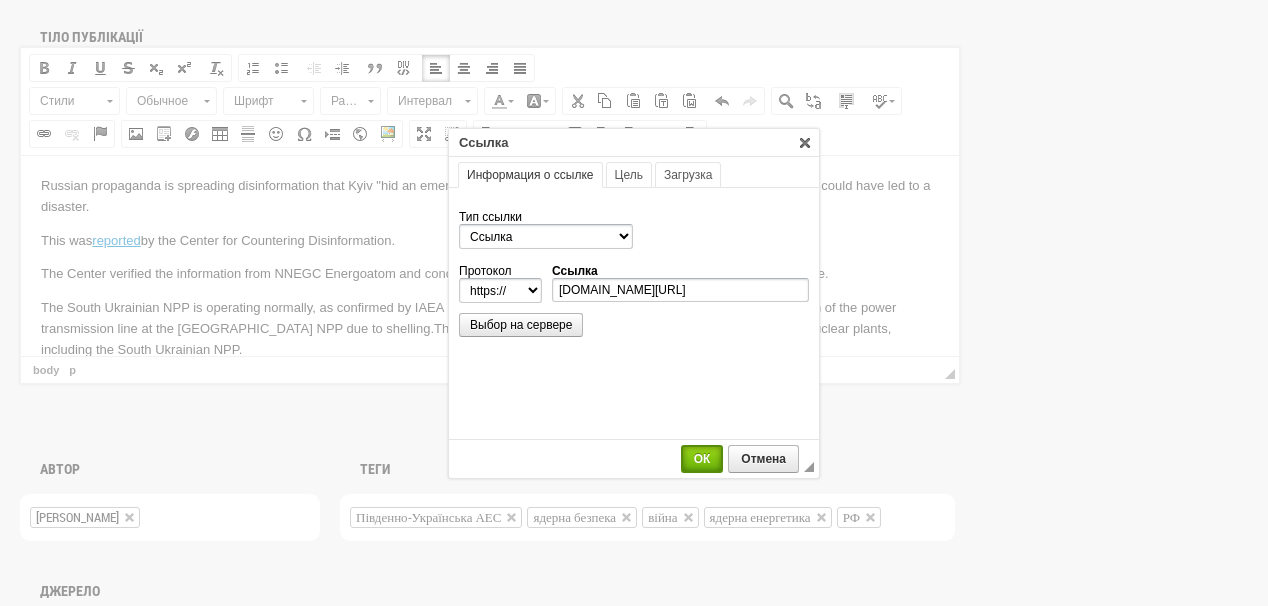 click on "ОК" at bounding box center (702, 459) 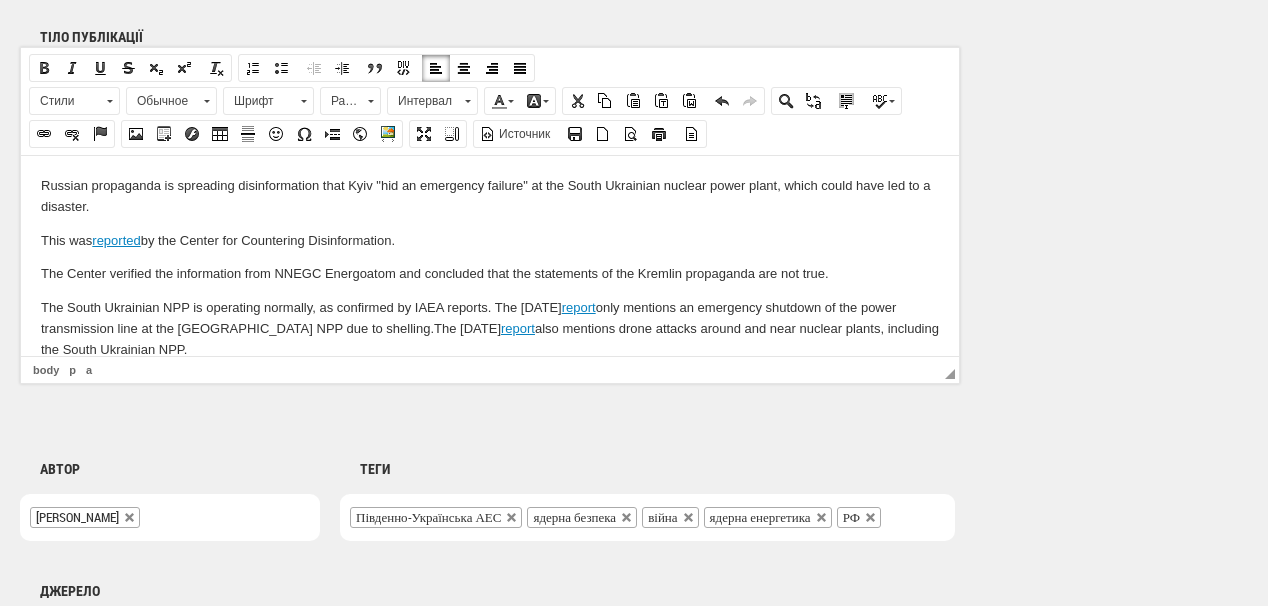 drag, startPoint x: 552, startPoint y: 357, endPoint x: 496, endPoint y: 134, distance: 229.9239 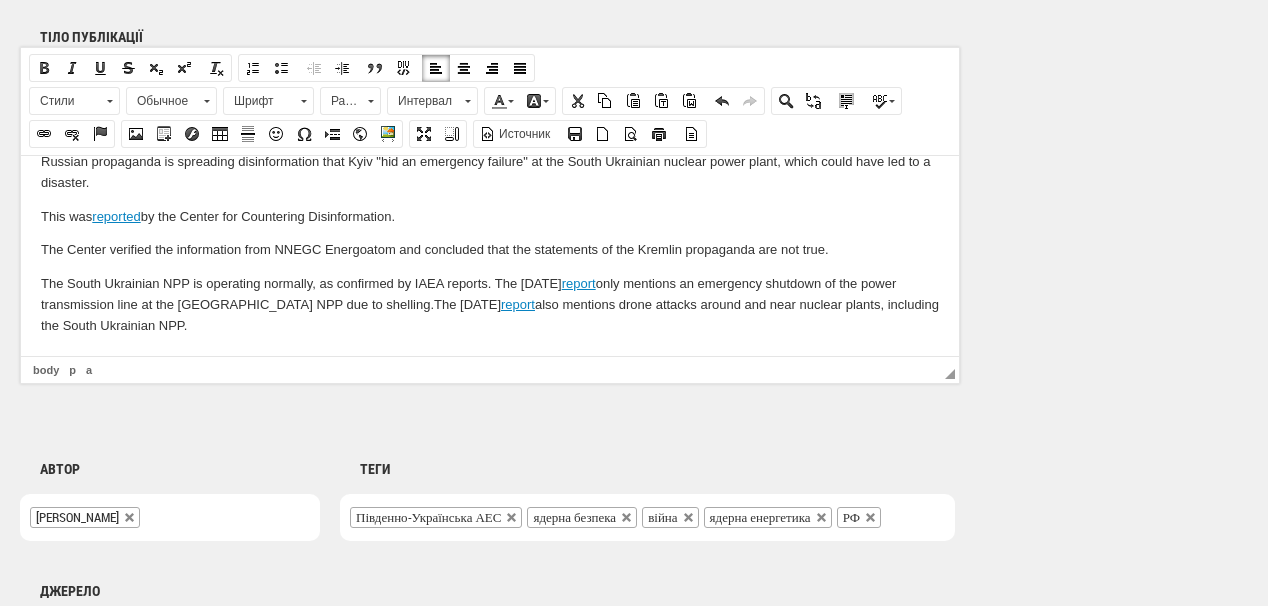 click on "The South Ukrainian NPP is operating normally, as confirmed by IAEA reports. The July 4  report  only mentions an emergency shutdown of the power transmission line at the Zaporizhzhia NPP due to shelling.  The July 1  report  also mentions drone attacks around and near nuclear plants, including the South Ukrainian NPP." at bounding box center (490, 304) 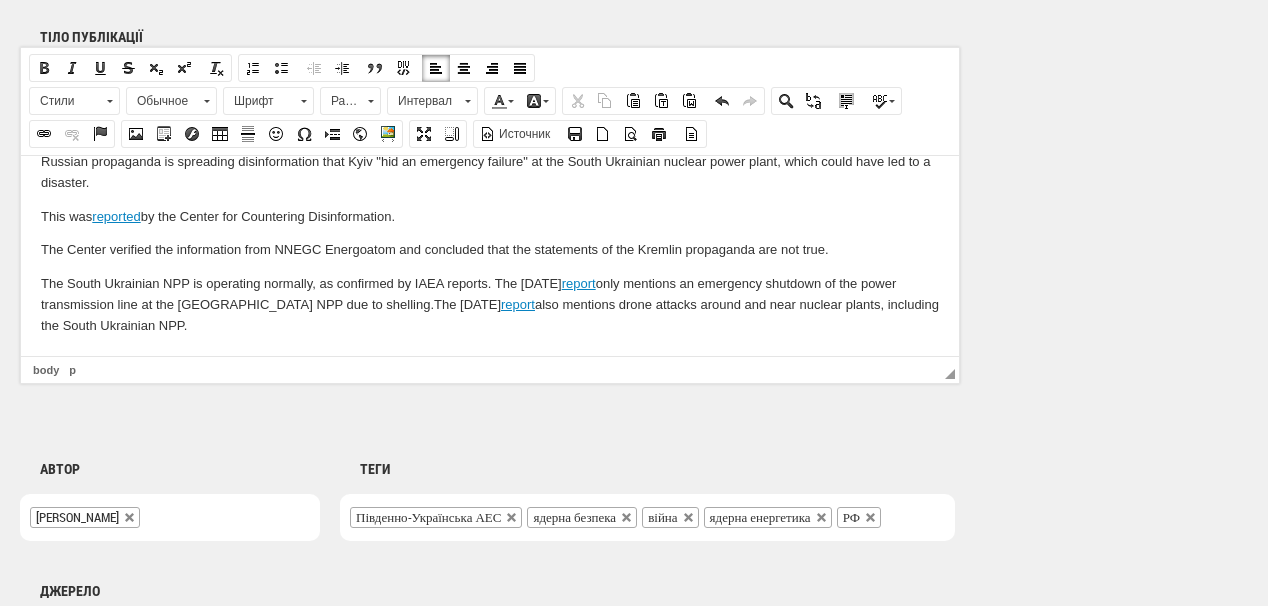 scroll, scrollTop: 35, scrollLeft: 0, axis: vertical 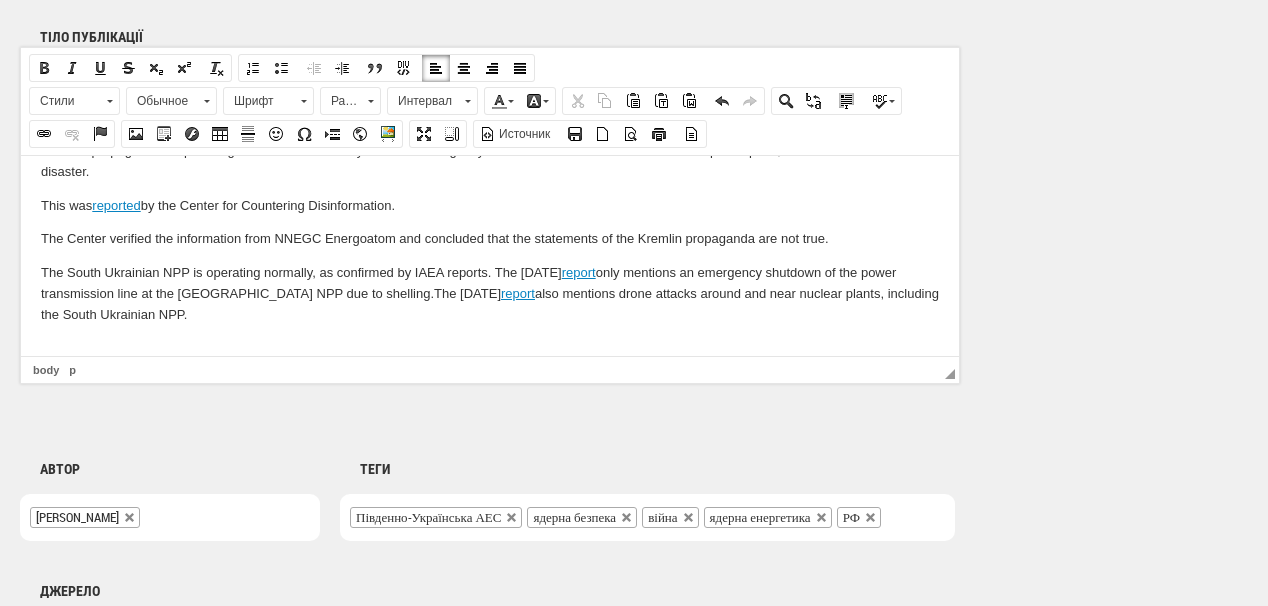 click at bounding box center (490, 348) 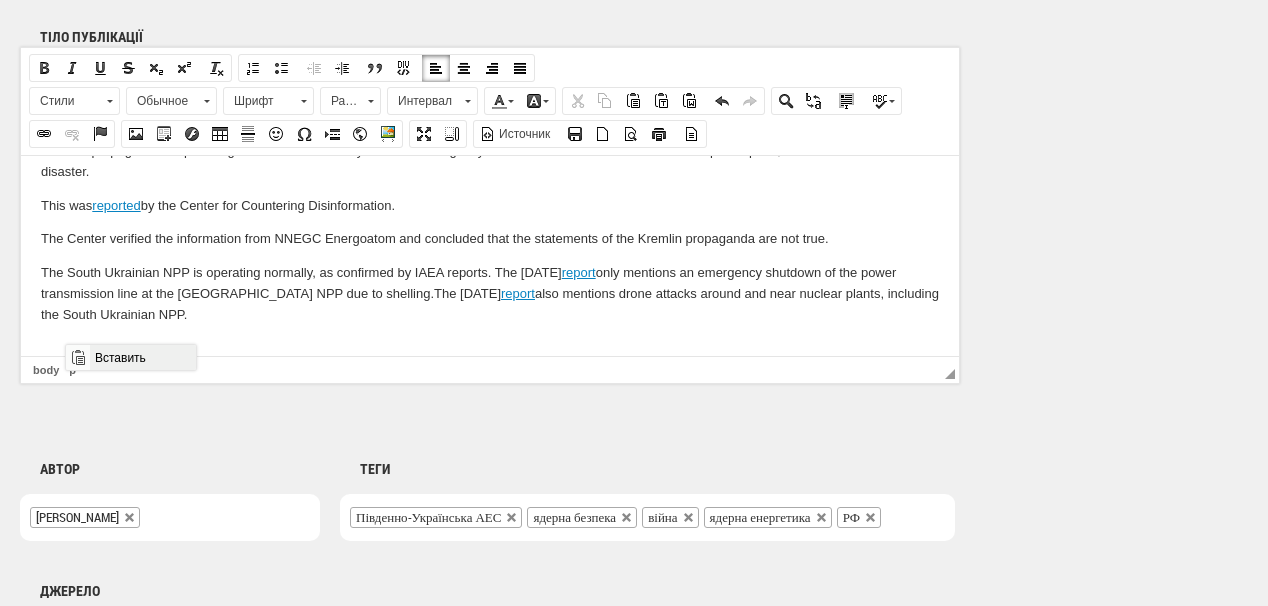 drag, startPoint x: 103, startPoint y: 350, endPoint x: 383, endPoint y: 670, distance: 425.20584 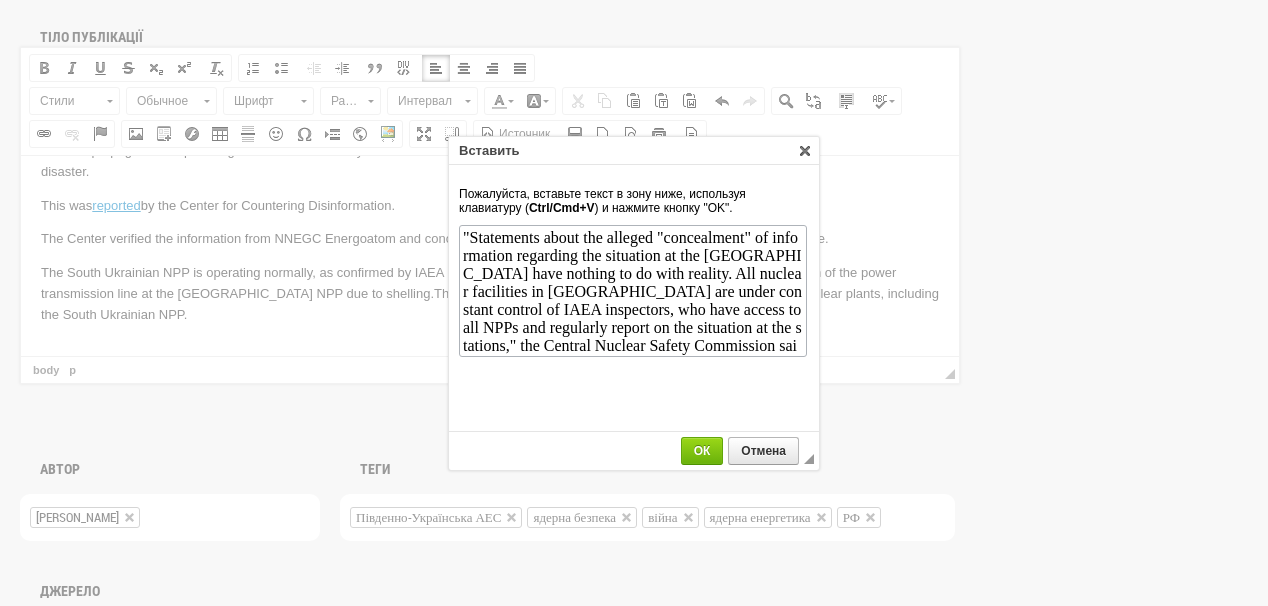 scroll, scrollTop: 19, scrollLeft: 0, axis: vertical 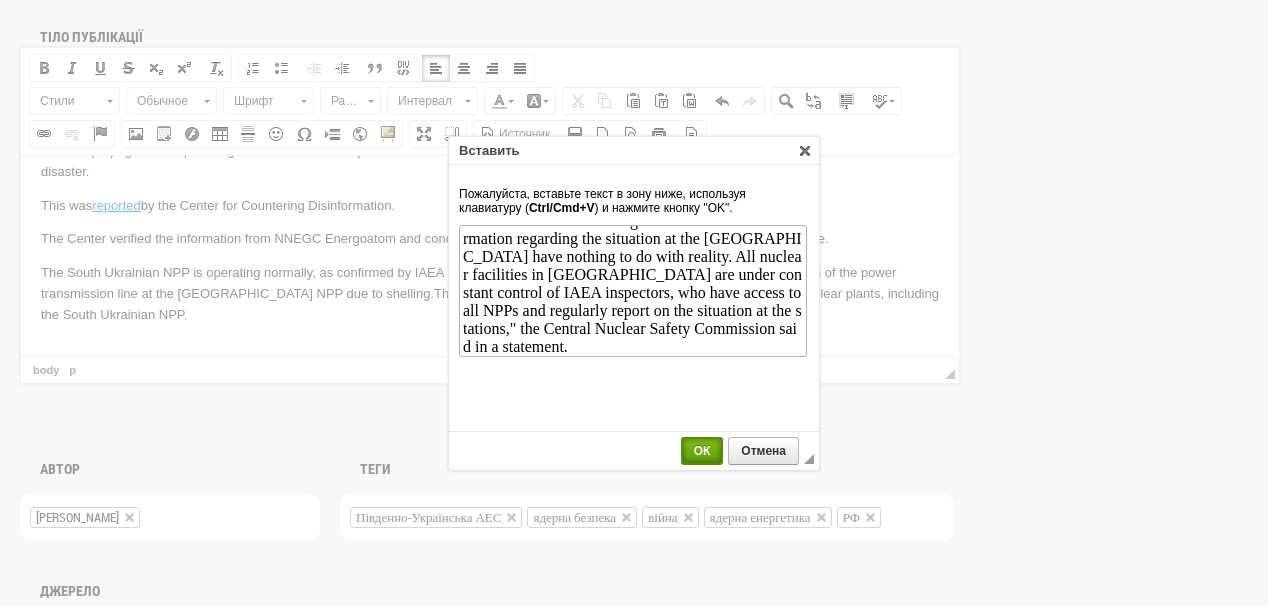 click on "ОК" at bounding box center (702, 451) 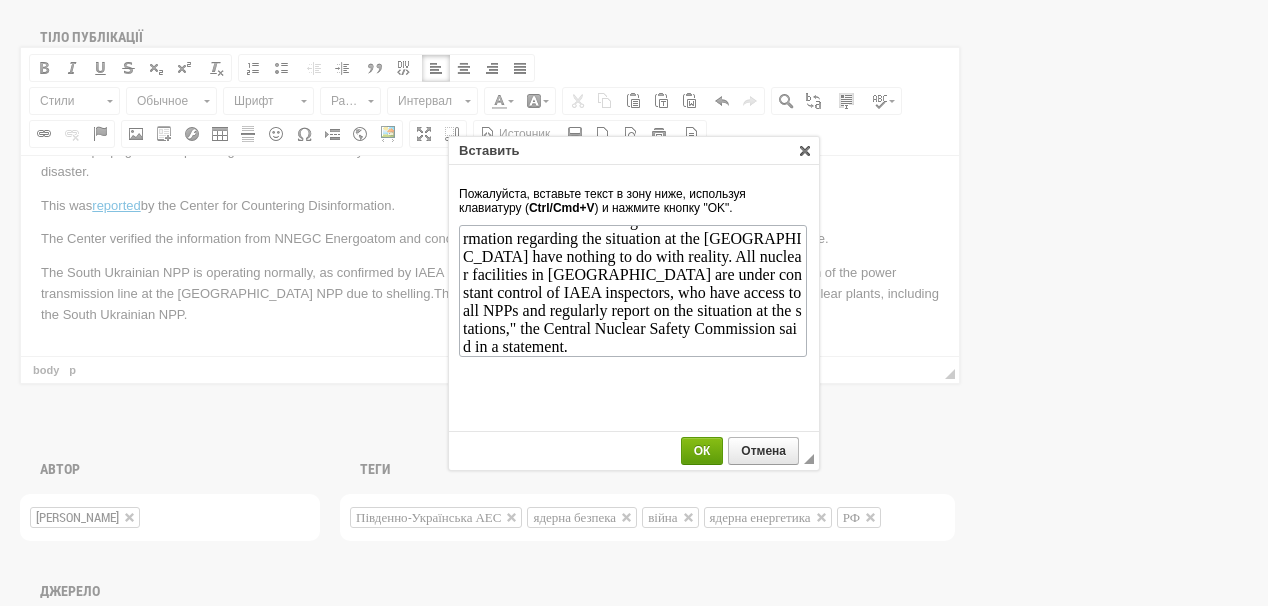 scroll, scrollTop: 0, scrollLeft: 0, axis: both 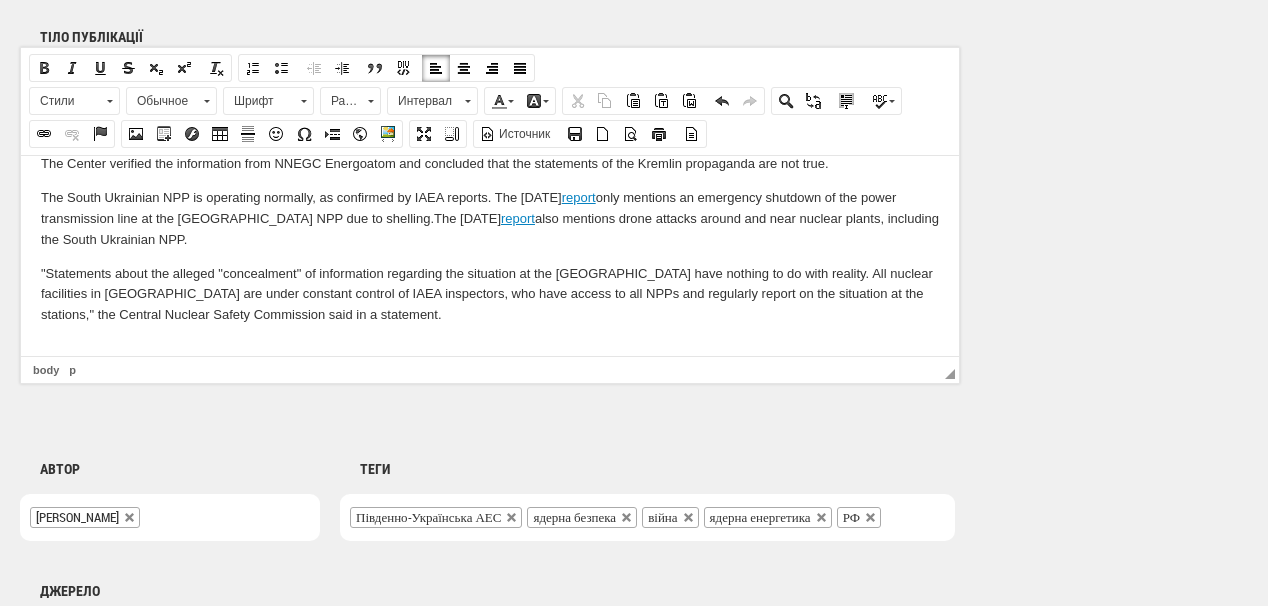 click at bounding box center [490, 348] 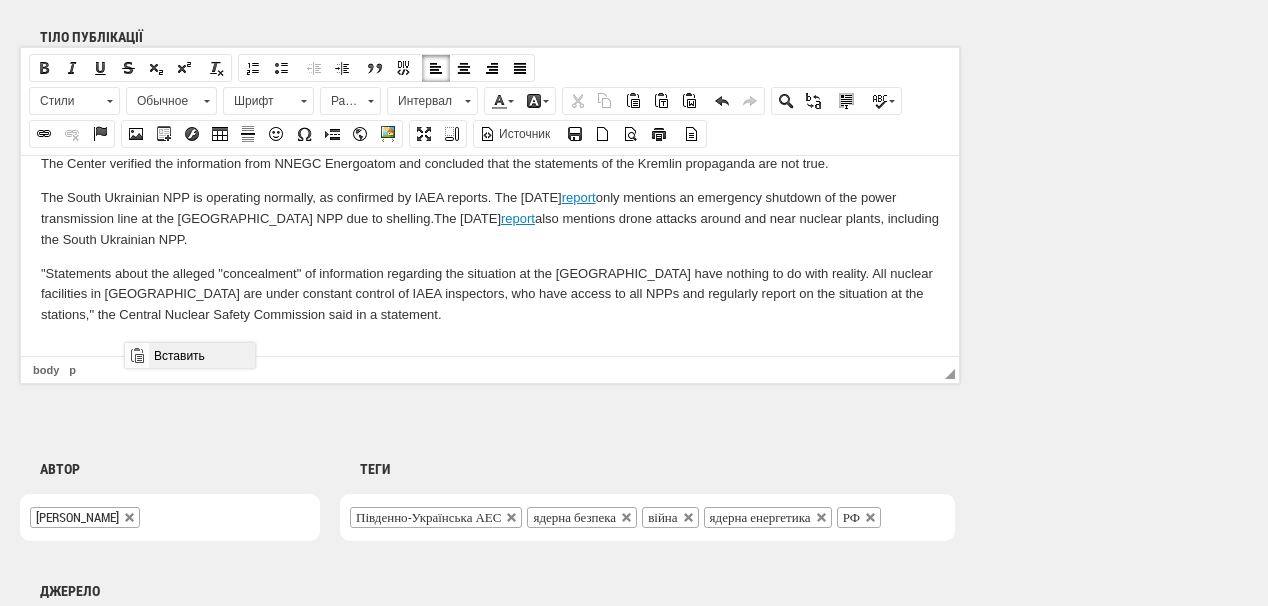 click on "Вставить" at bounding box center [201, 355] 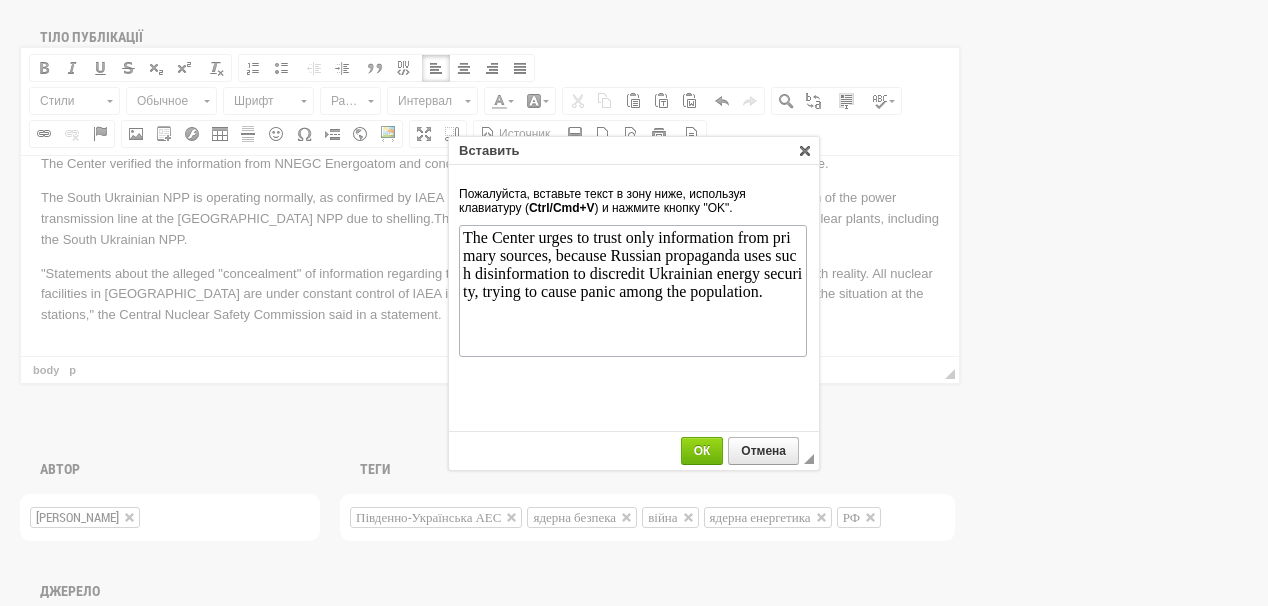 scroll, scrollTop: 0, scrollLeft: 0, axis: both 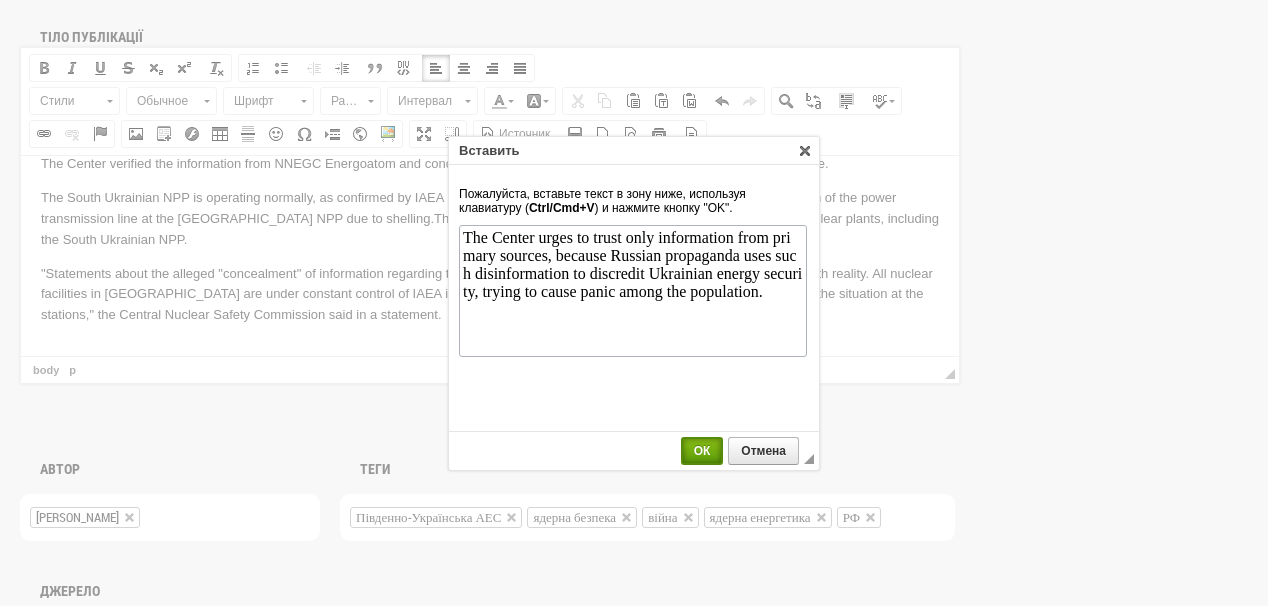 click on "ОК" at bounding box center [702, 451] 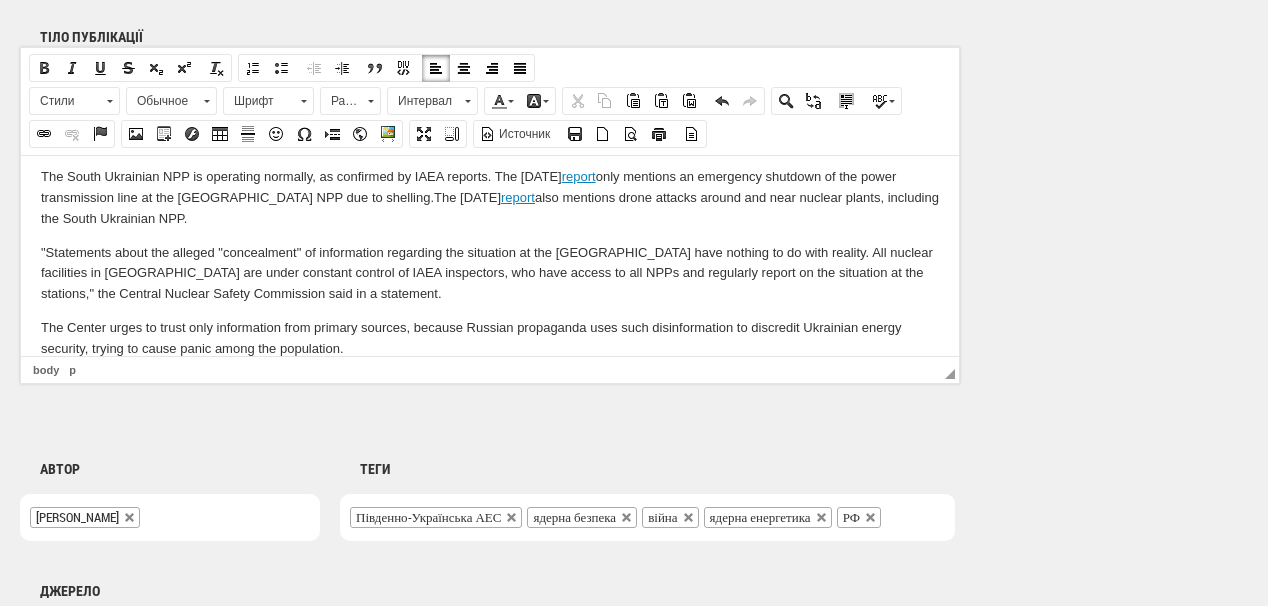 scroll, scrollTop: 164, scrollLeft: 0, axis: vertical 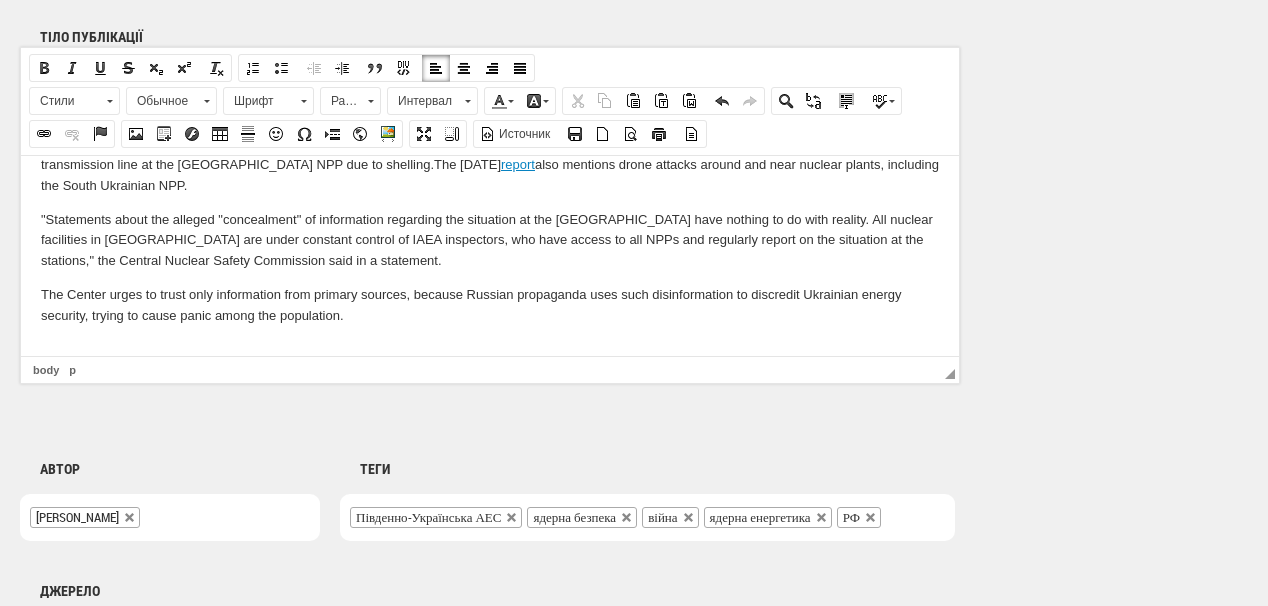 click at bounding box center [490, 349] 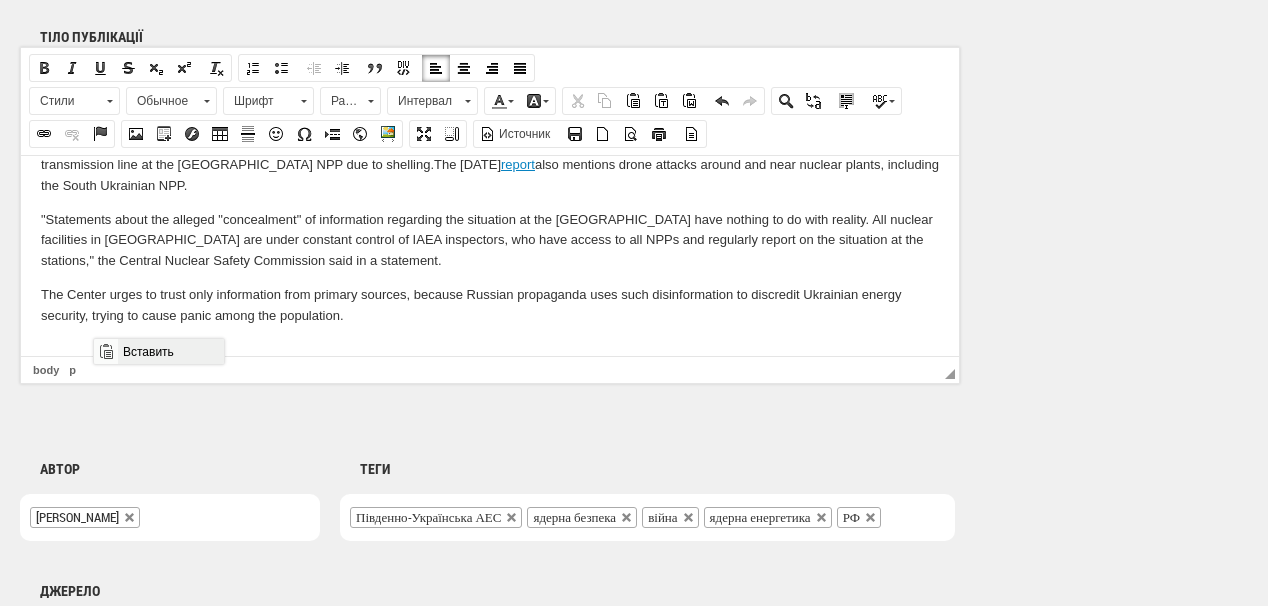 drag, startPoint x: 245, startPoint y: 690, endPoint x: 152, endPoint y: 351, distance: 351.52524 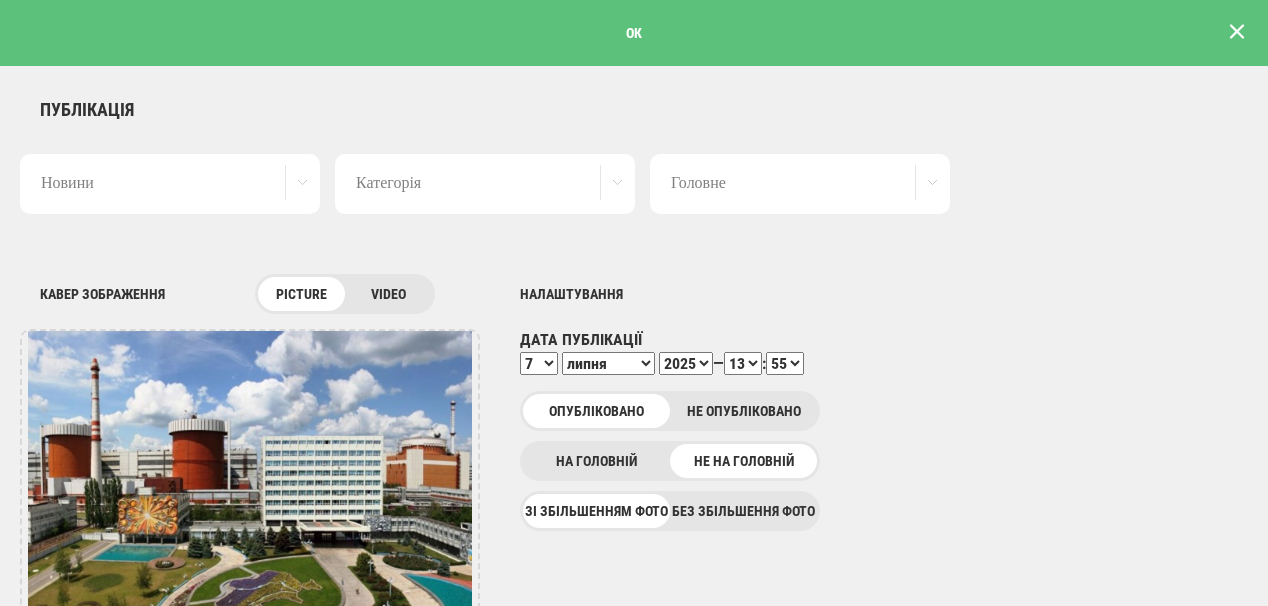 scroll, scrollTop: 0, scrollLeft: 0, axis: both 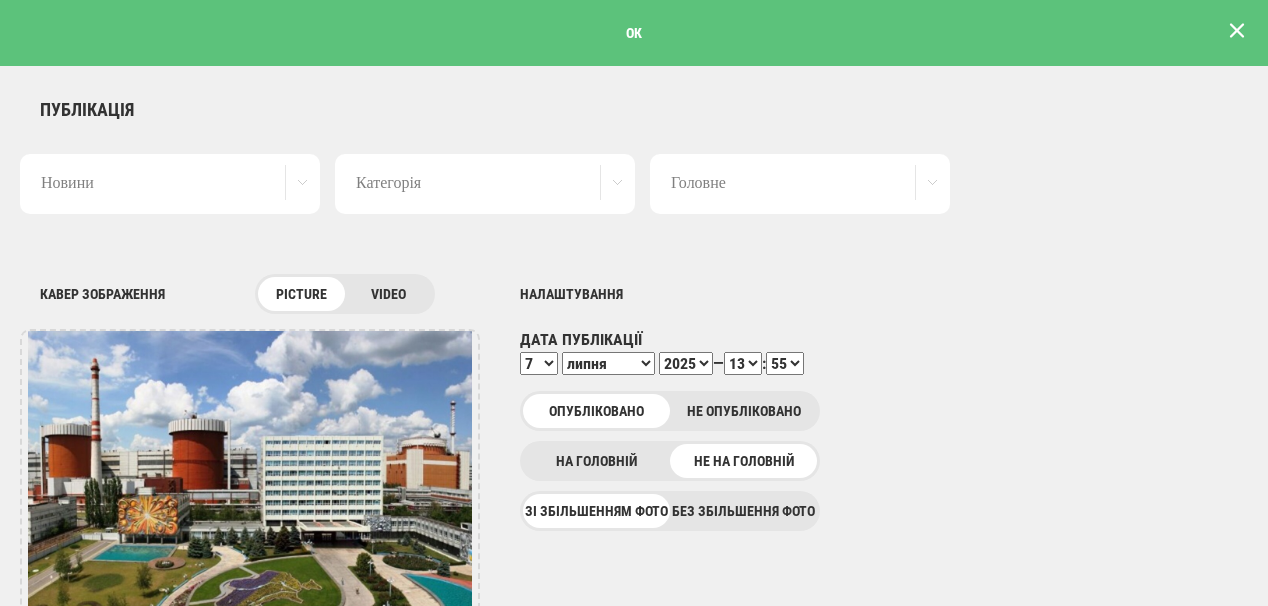 click at bounding box center [1237, 31] 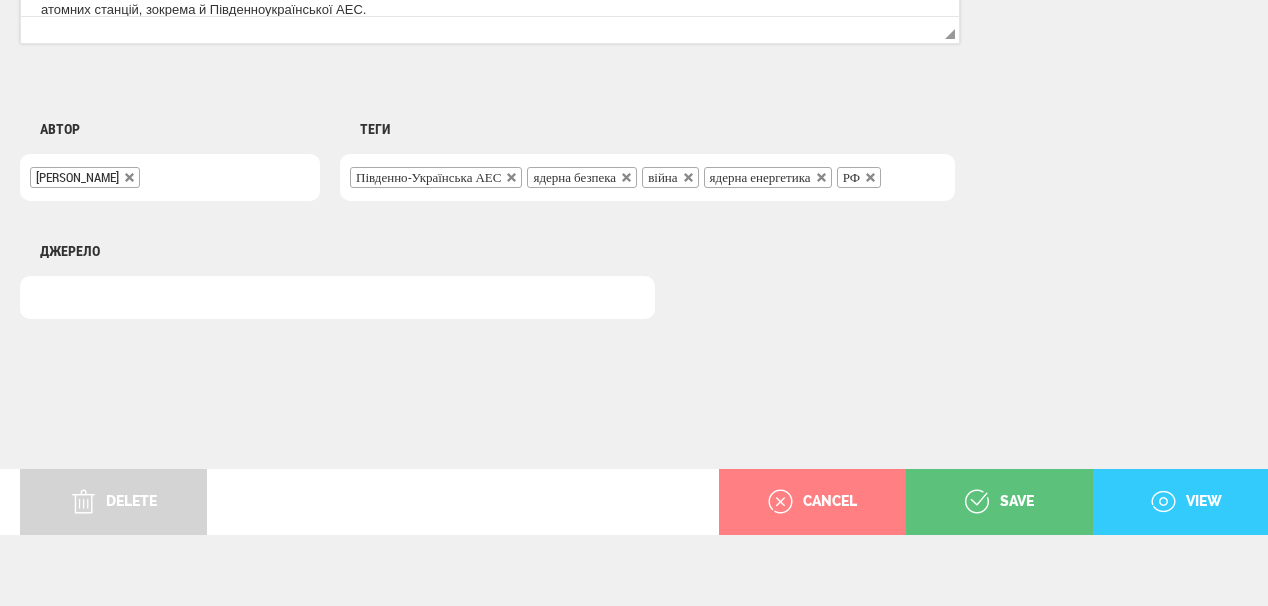 scroll, scrollTop: 1625, scrollLeft: 0, axis: vertical 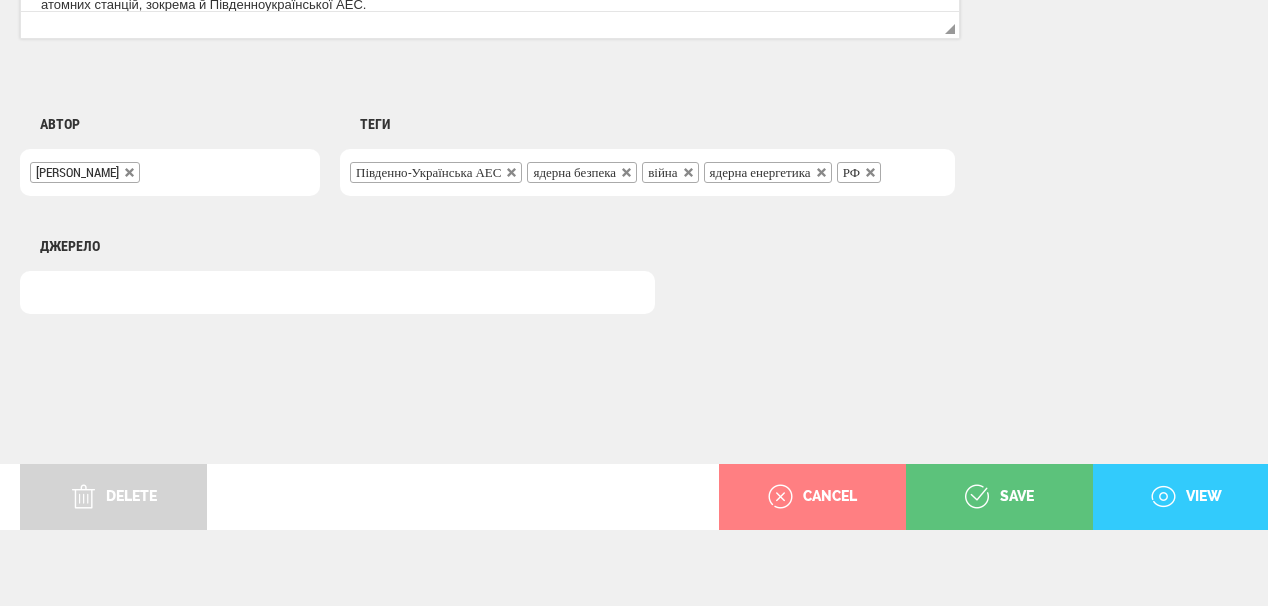 click on "view" at bounding box center [1186, 497] 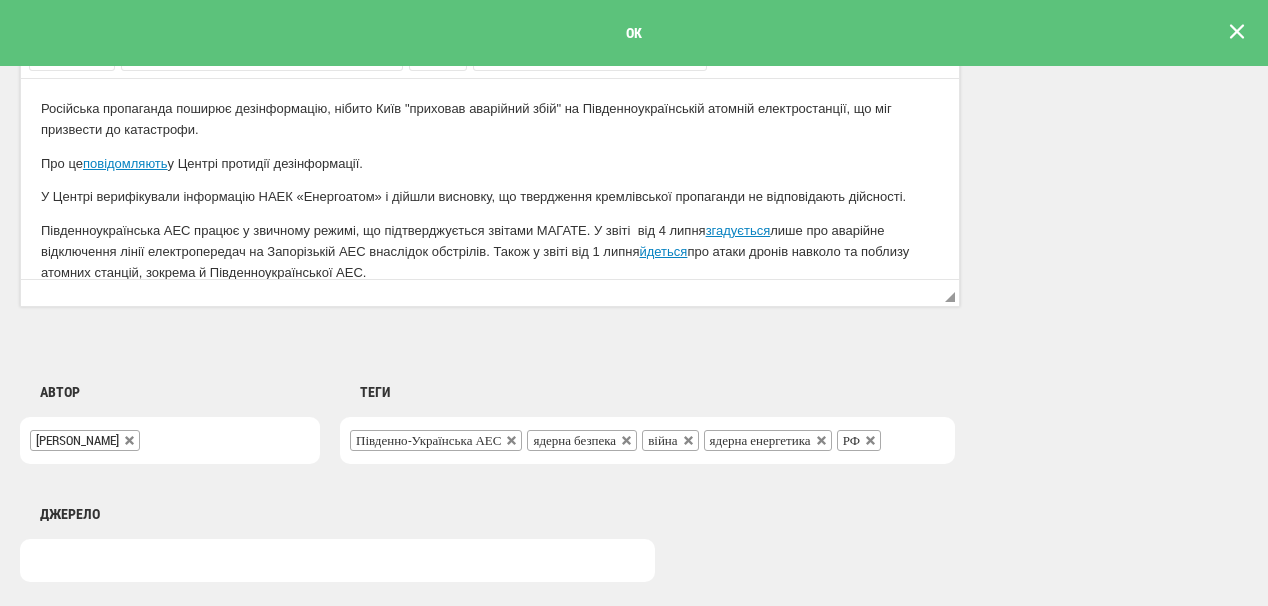 scroll, scrollTop: 0, scrollLeft: 0, axis: both 